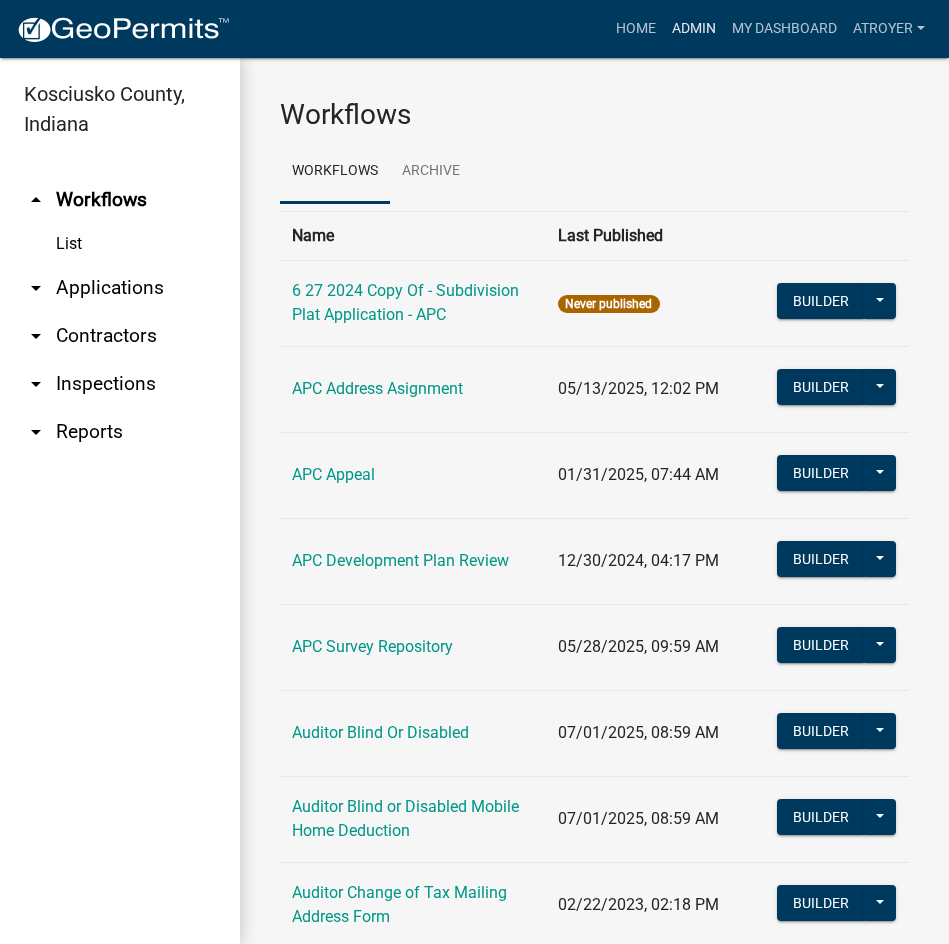 scroll, scrollTop: 0, scrollLeft: 0, axis: both 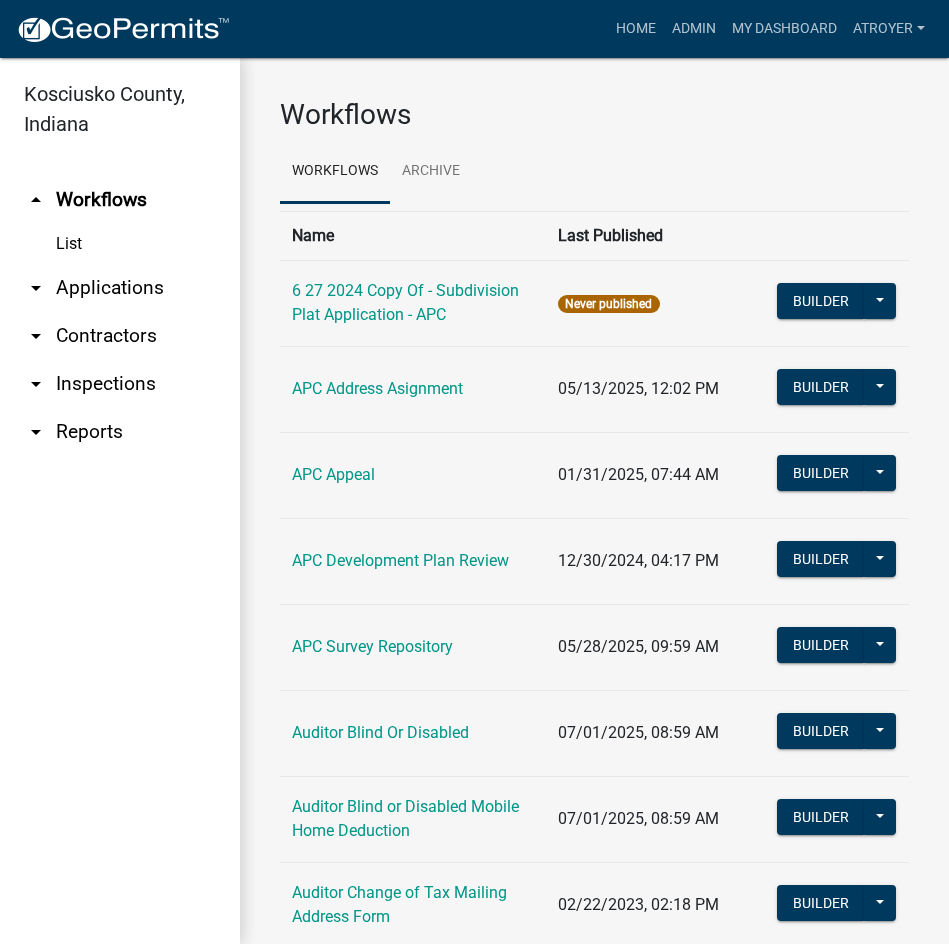 click on "arrow_drop_down   Applications" at bounding box center [120, 288] 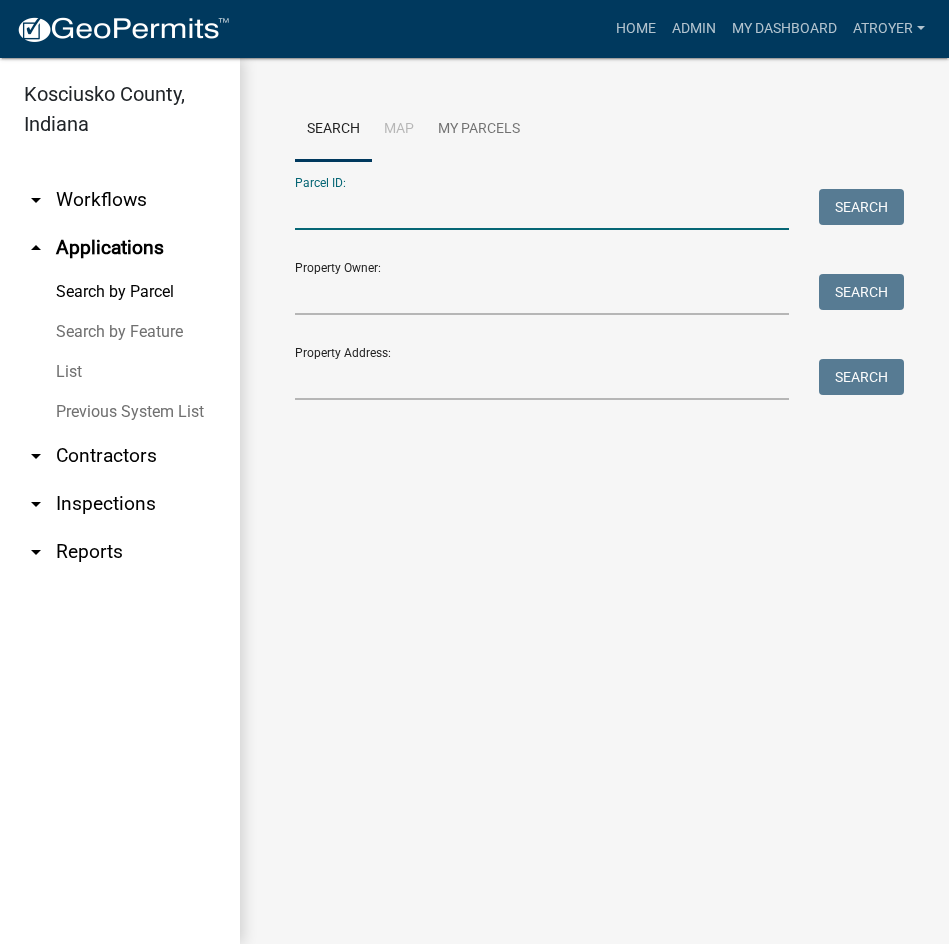 click on "Parcel ID:" at bounding box center (542, 209) 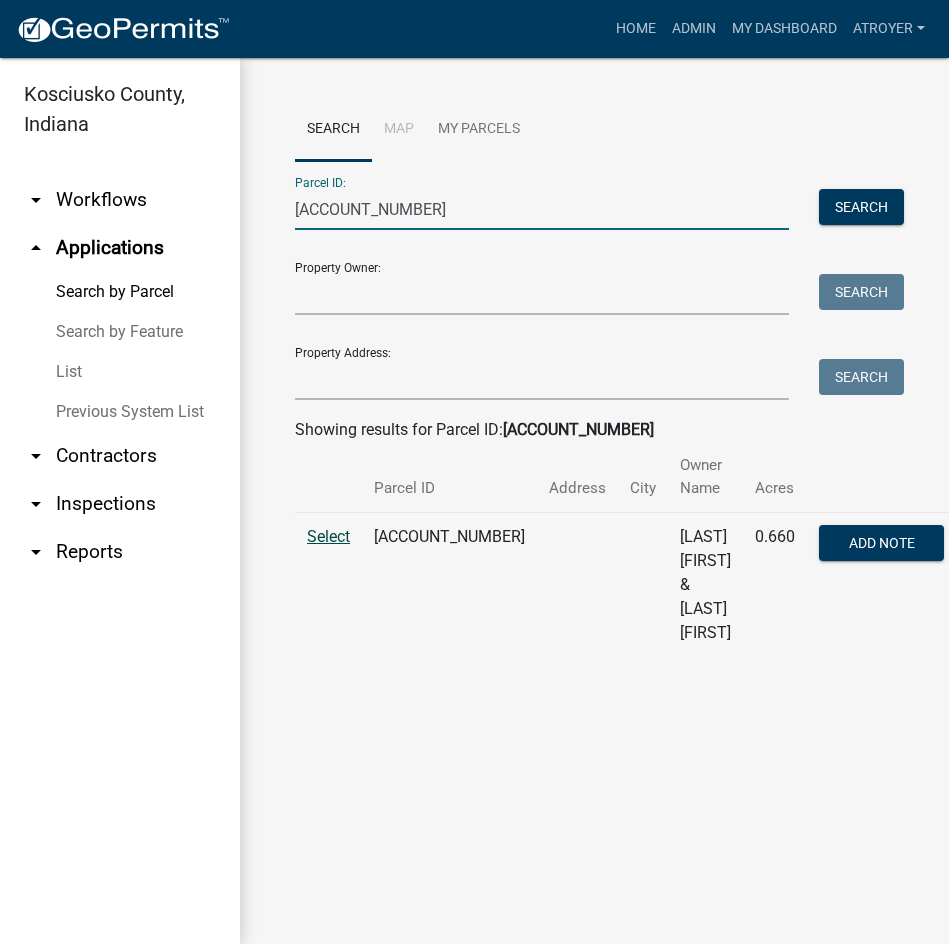 type on "[ACCOUNT_NUMBER]" 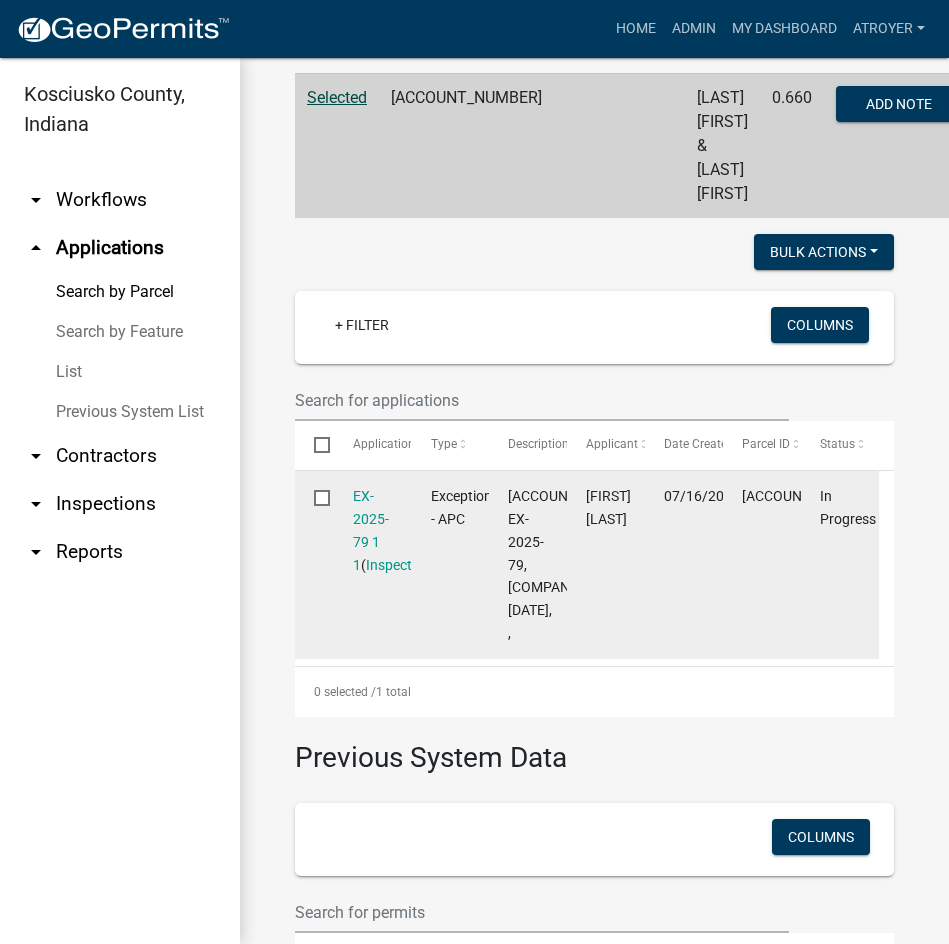 scroll, scrollTop: 500, scrollLeft: 0, axis: vertical 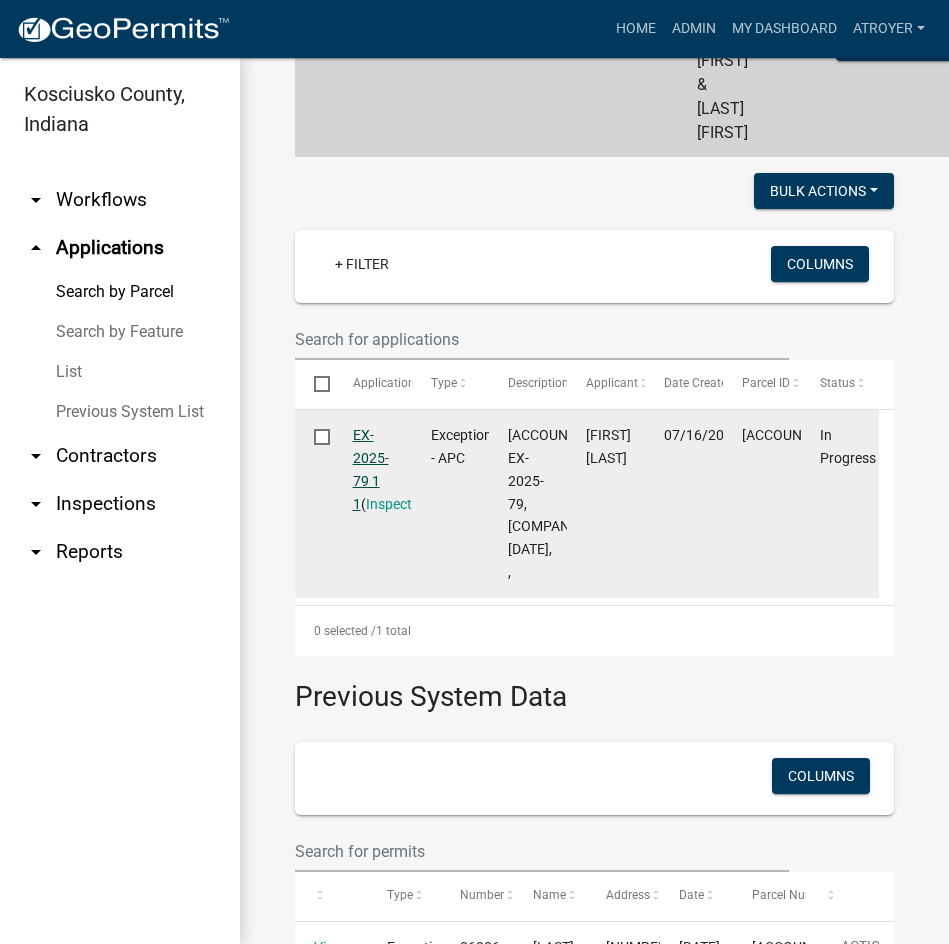 click on "EX-2025-79 1 1" 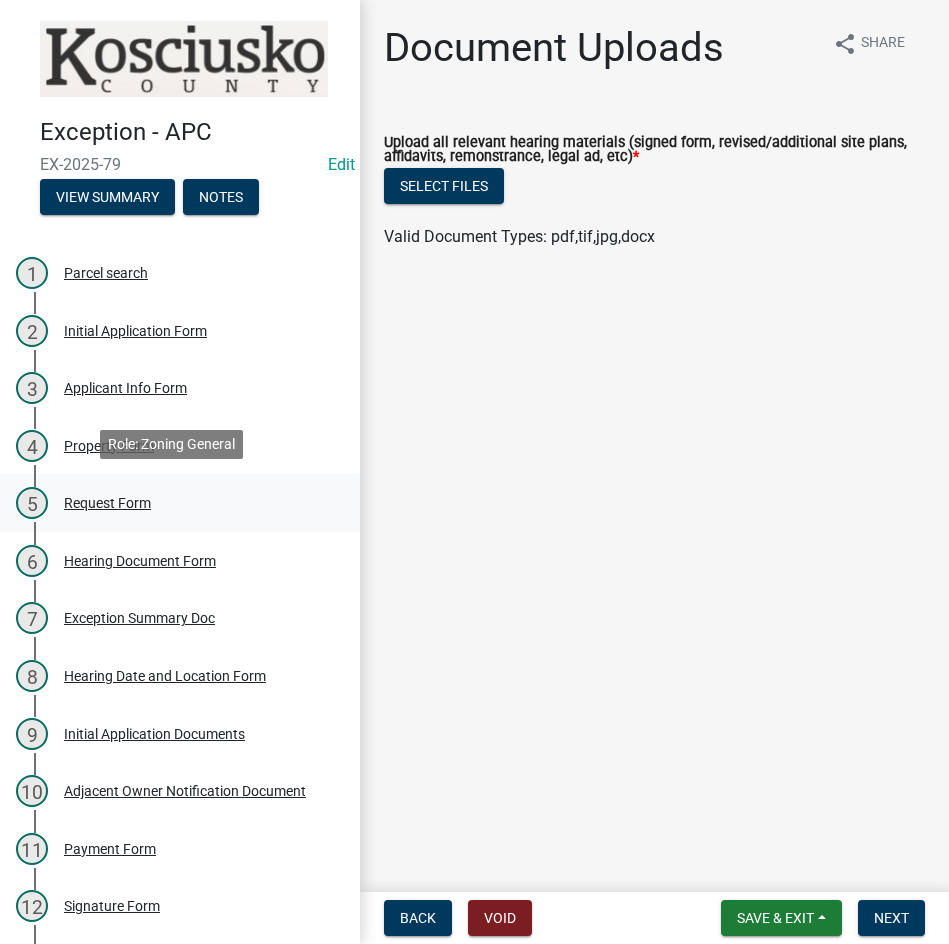 click on "Request Form" at bounding box center [107, 503] 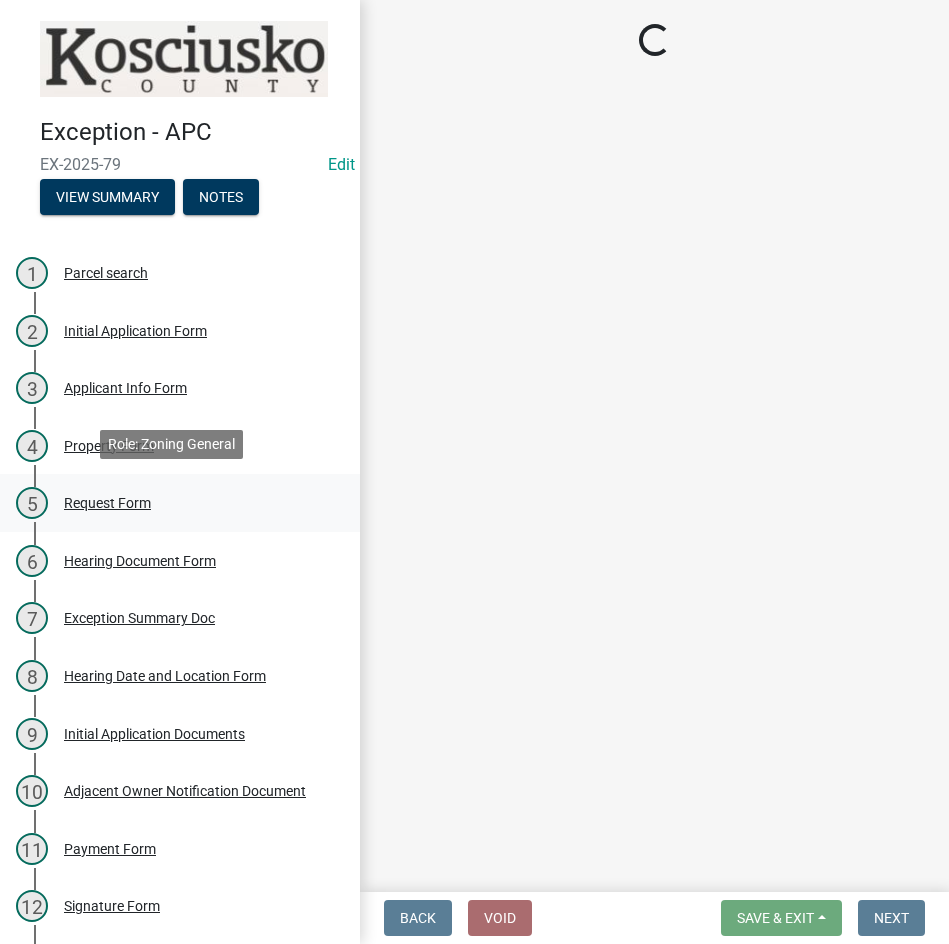 select on "e222de0f-907f-43fa-9452-9bdf541f1631" 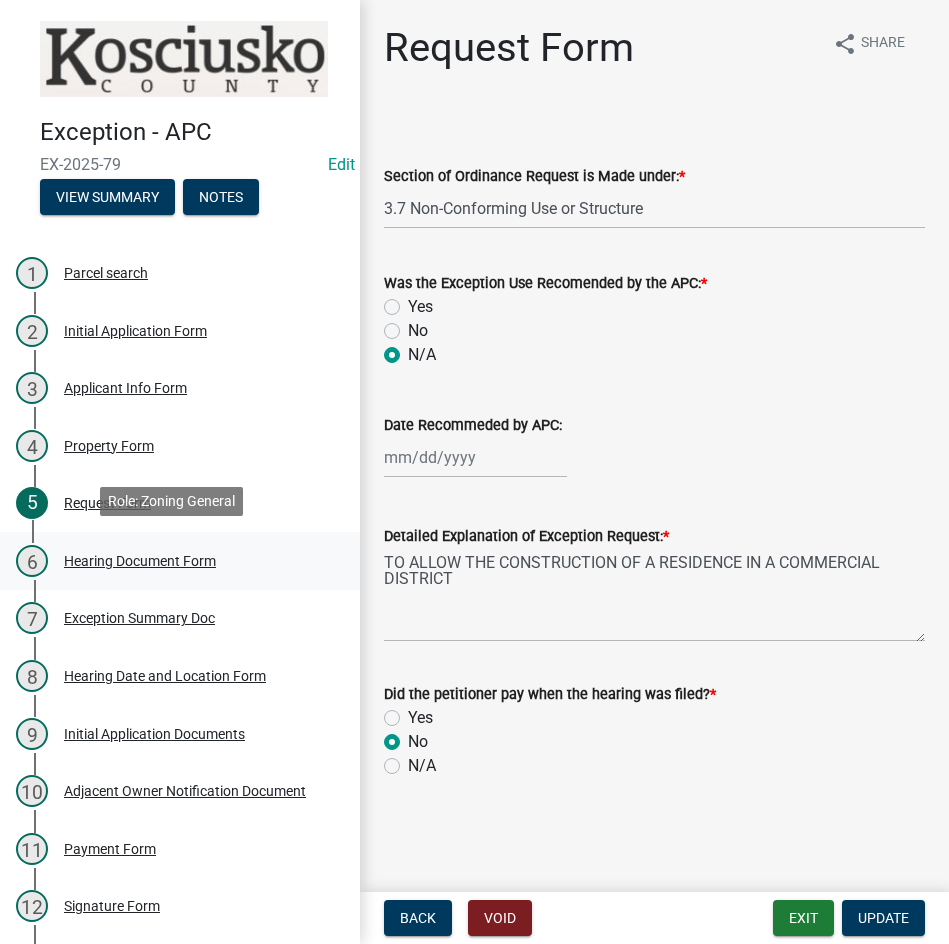 click on "Hearing Document Form" at bounding box center (140, 561) 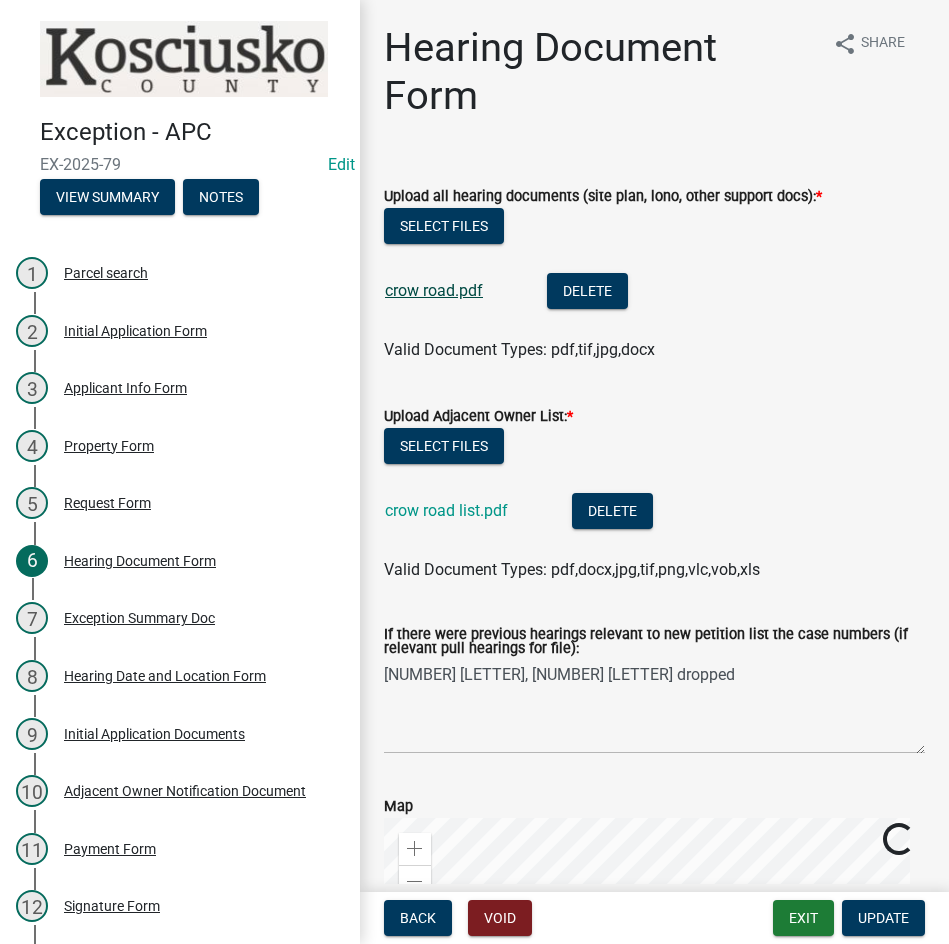 click on "crow road.pdf" 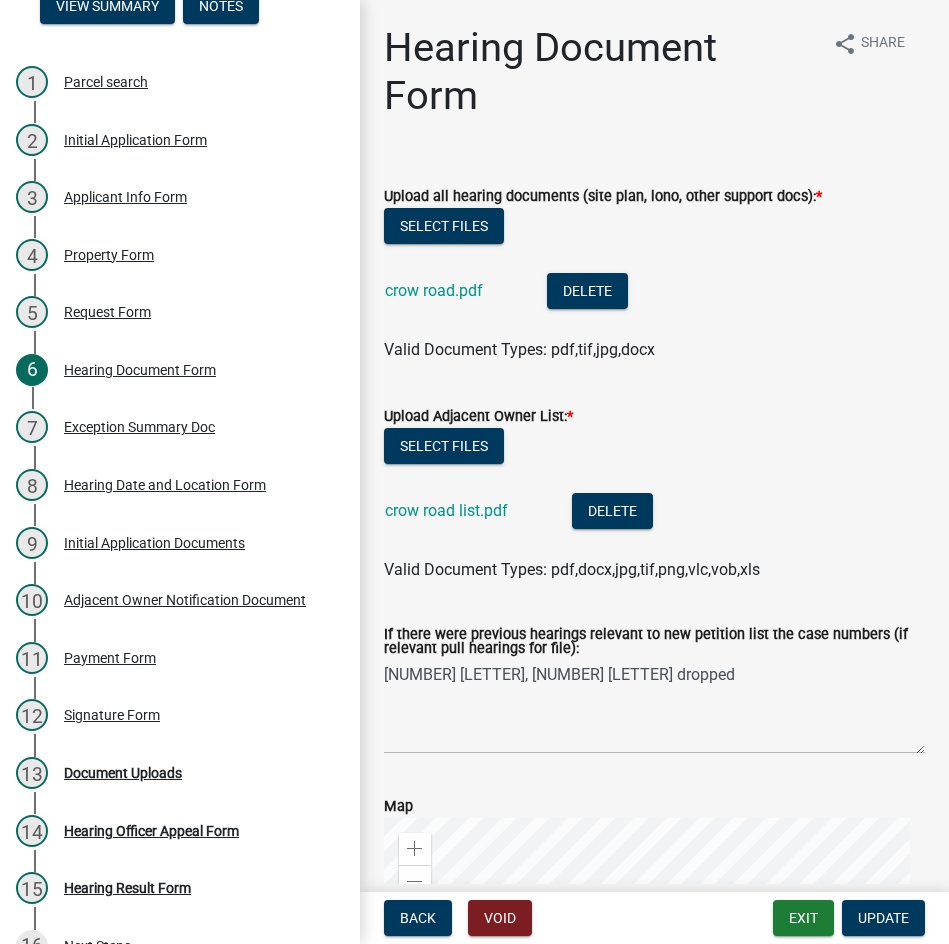 scroll, scrollTop: 226, scrollLeft: 0, axis: vertical 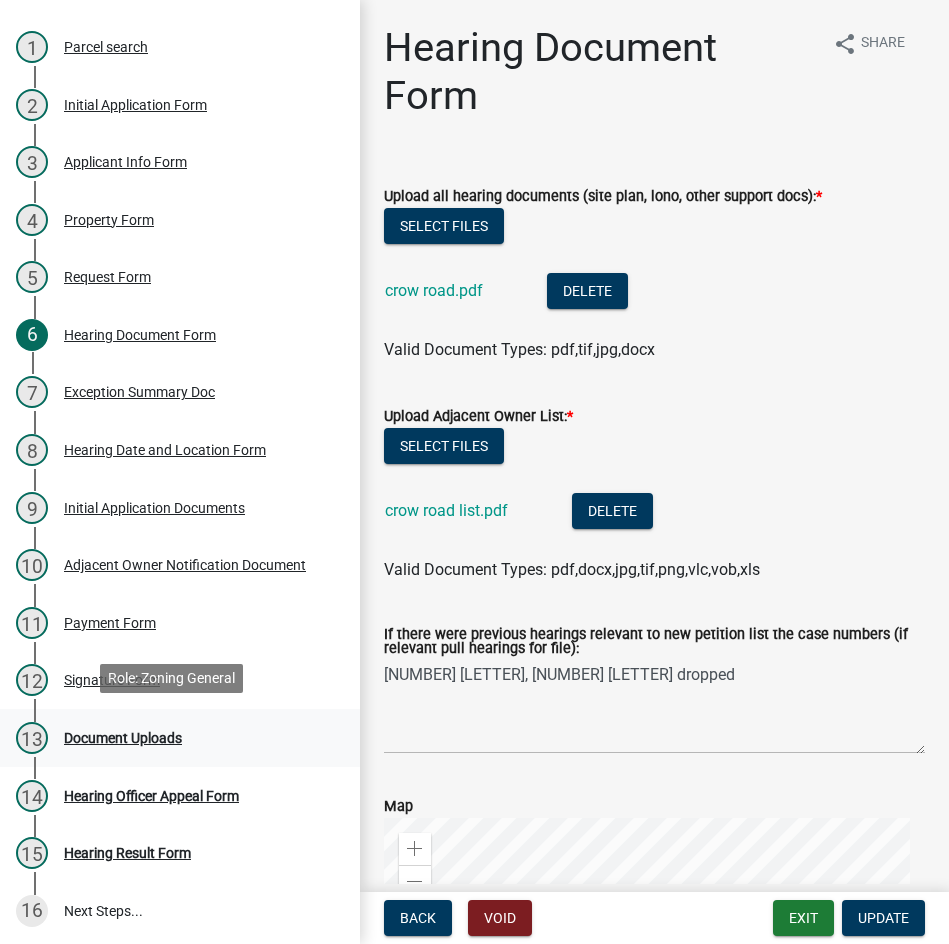 click on "Document Uploads" at bounding box center (123, 738) 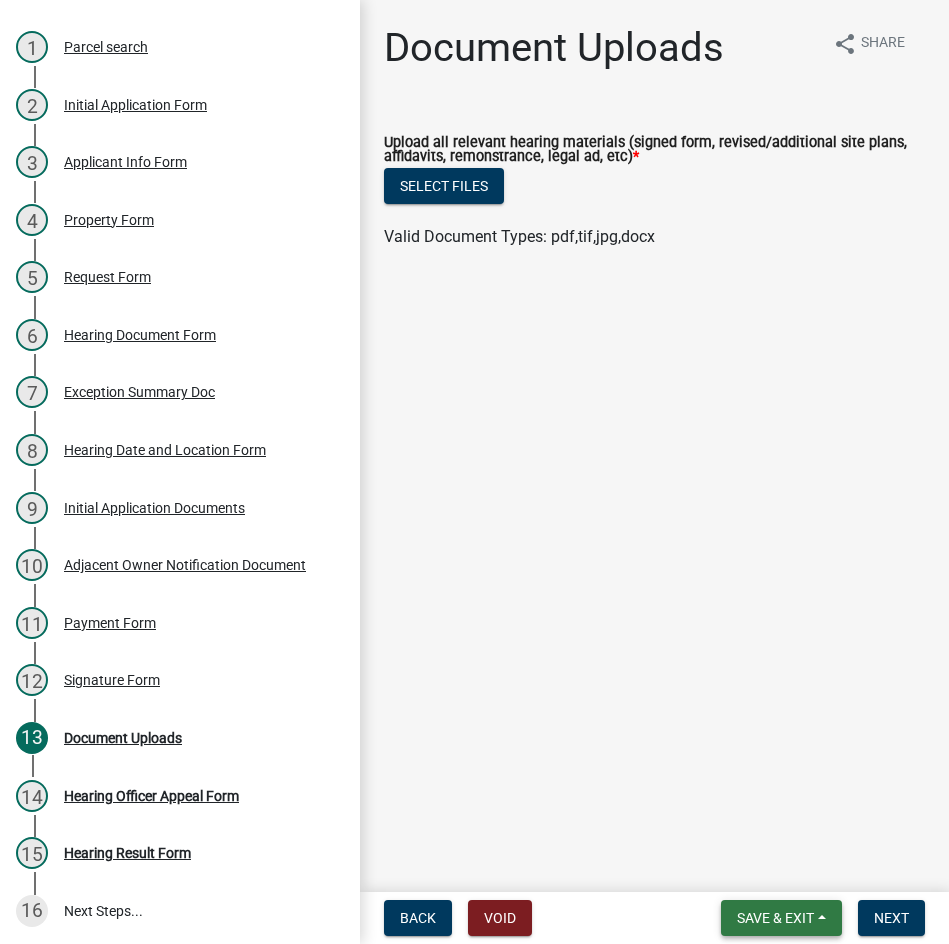 click on "Save & Exit" at bounding box center [775, 918] 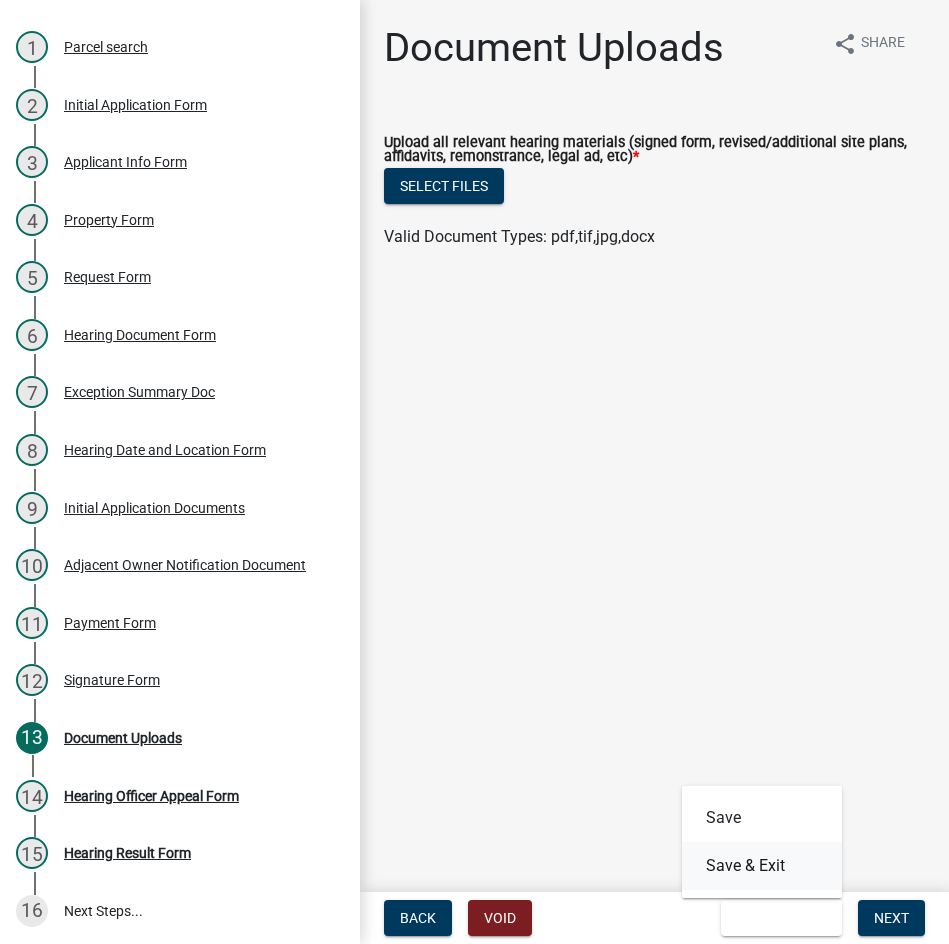 click on "Save & Exit" at bounding box center [762, 866] 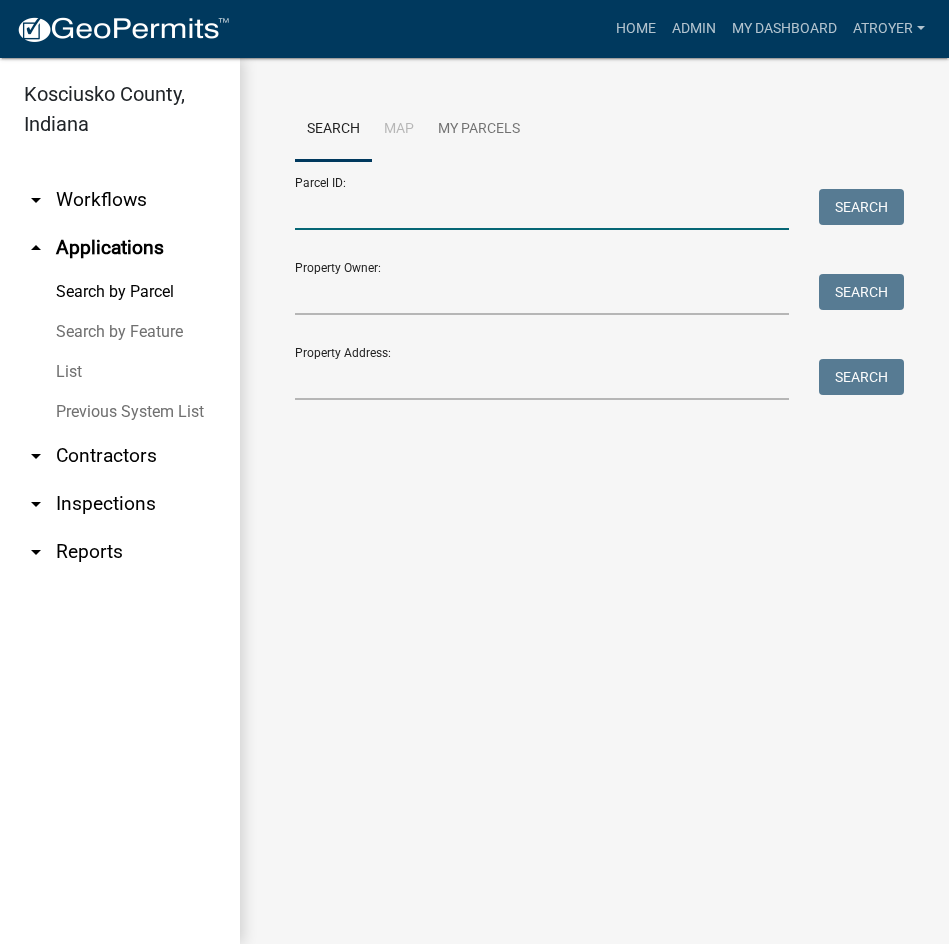click on "Parcel ID:" at bounding box center [542, 209] 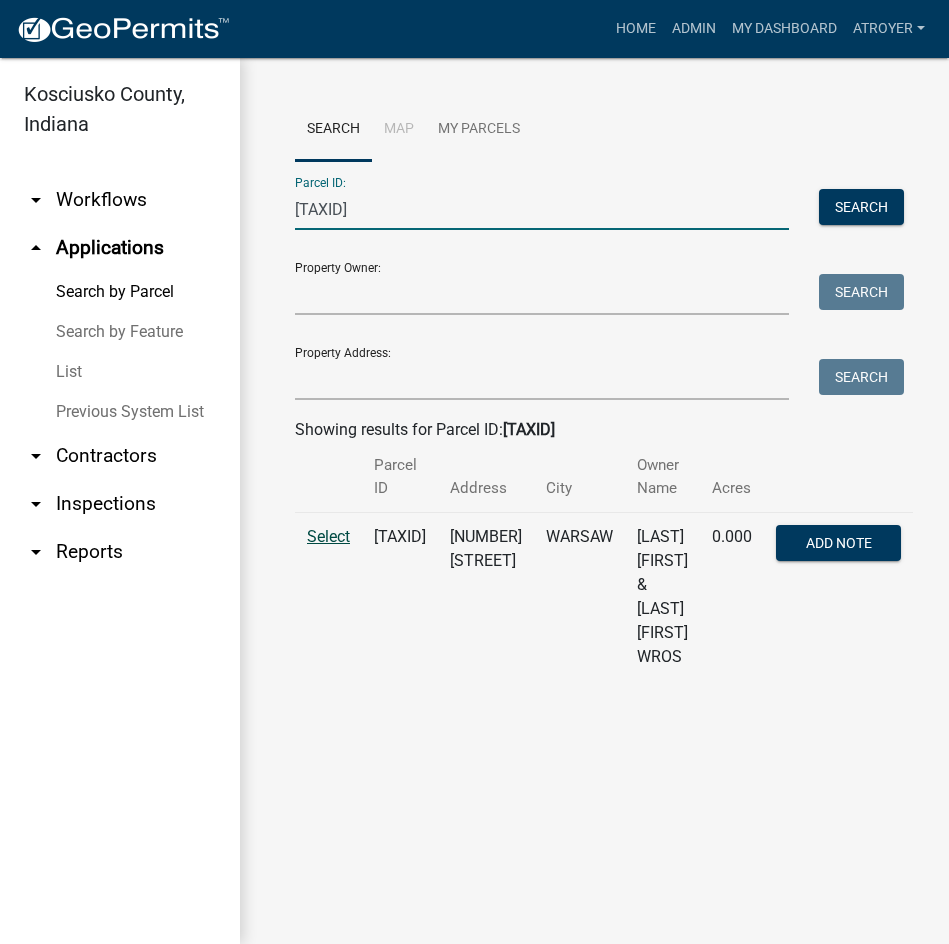 type on "[TAXID]" 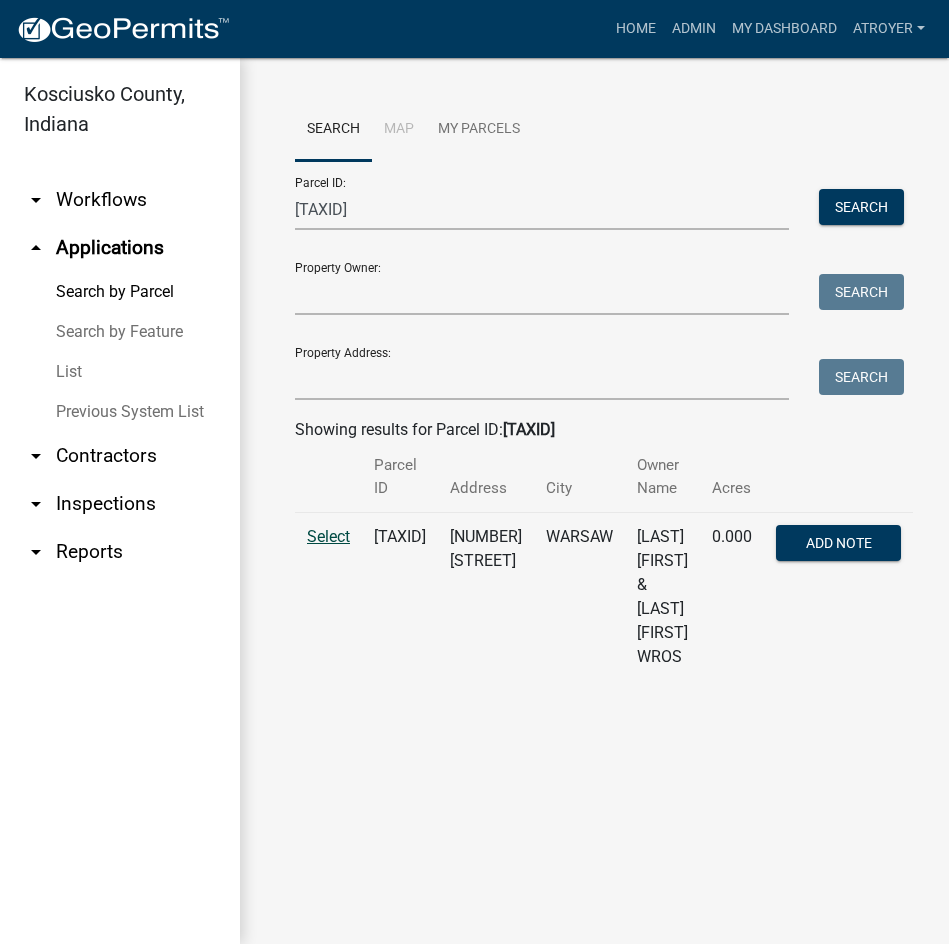 click on "Select" at bounding box center (328, 536) 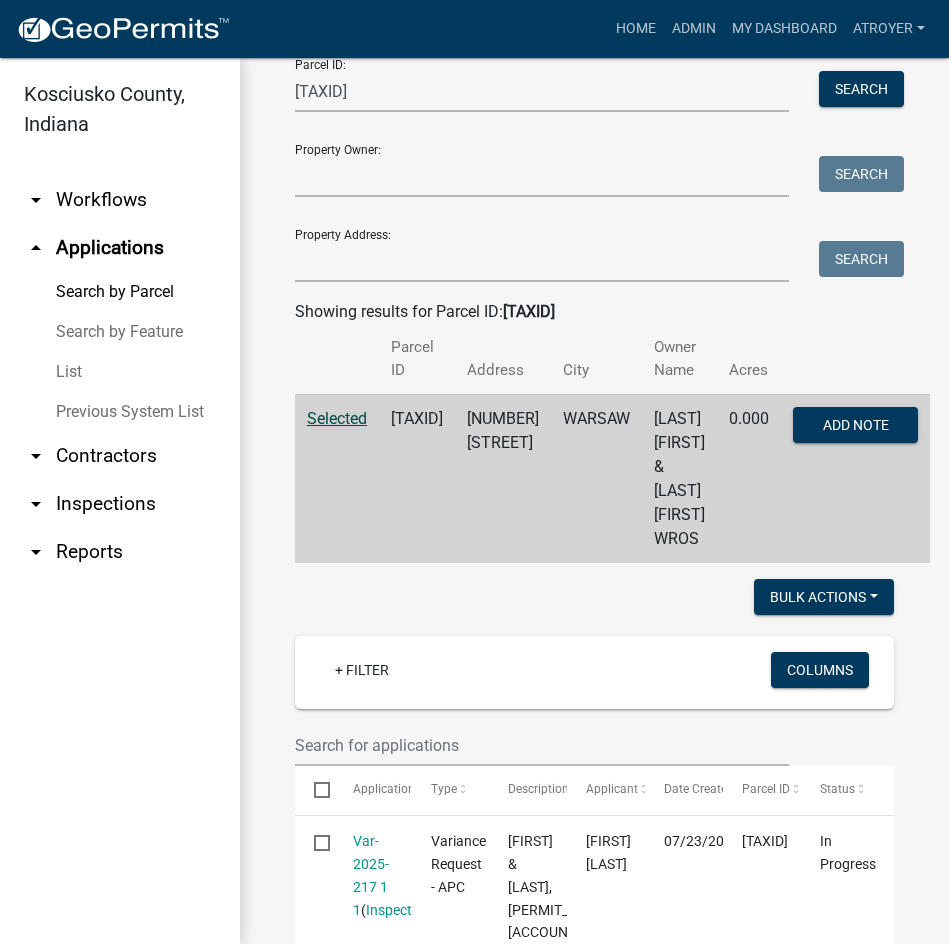 scroll, scrollTop: 300, scrollLeft: 0, axis: vertical 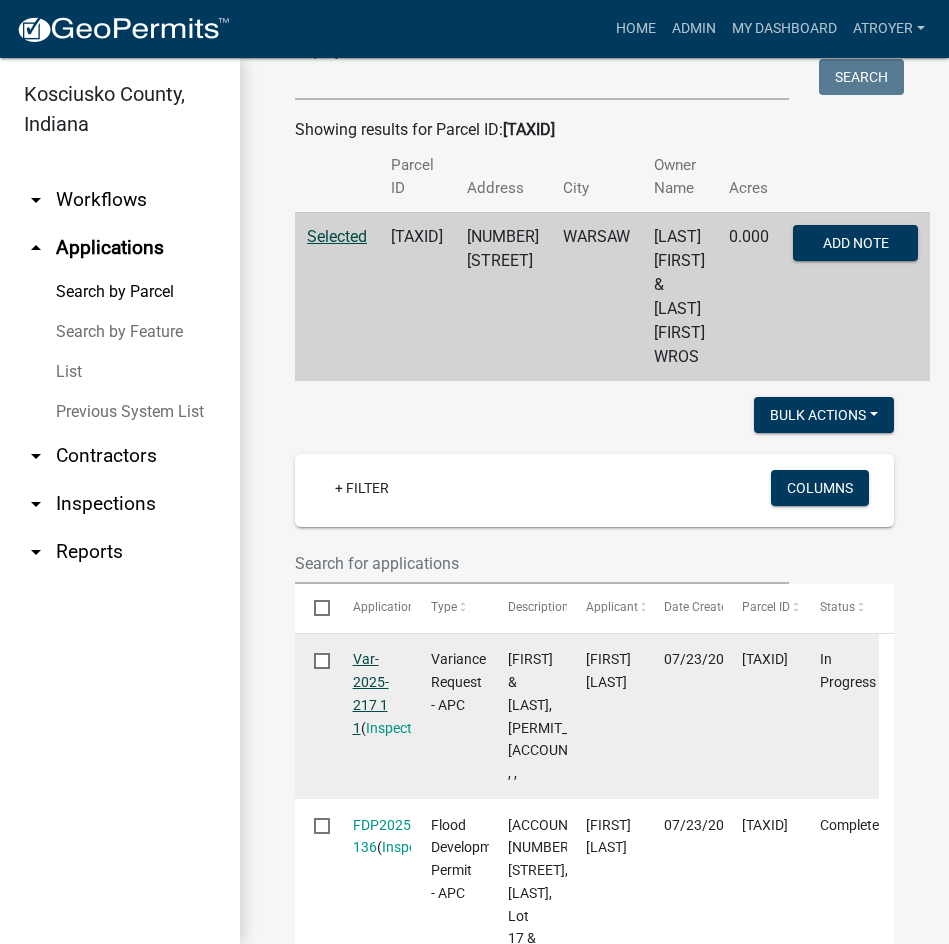 click on "Var-2025-217 1 1" 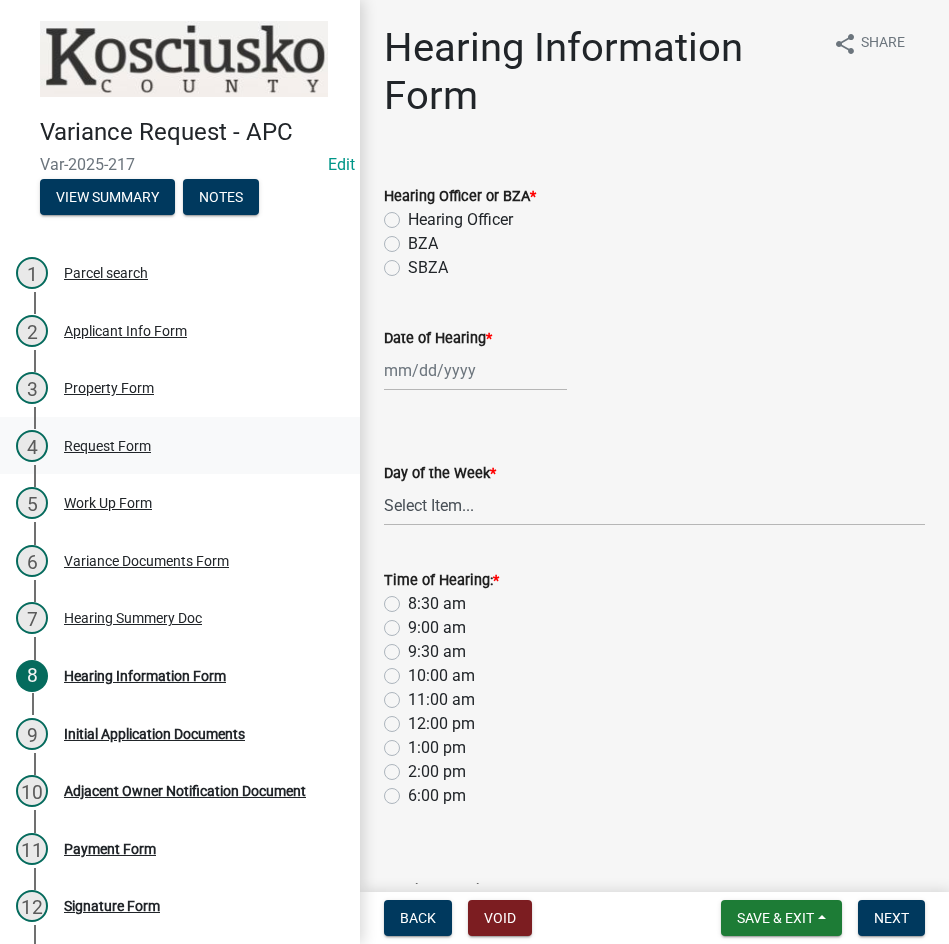click on "Request Form" at bounding box center (107, 446) 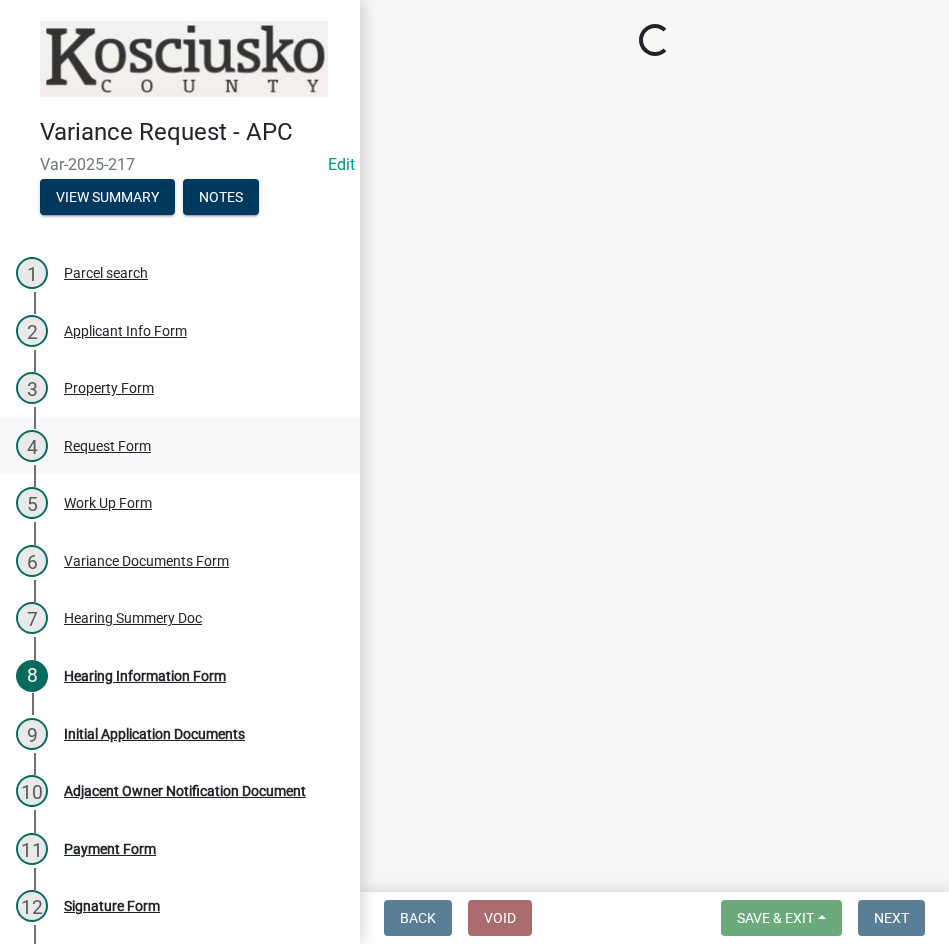 select on "77eb12f8-2a64-4a31-bfec-9b00716b2165" 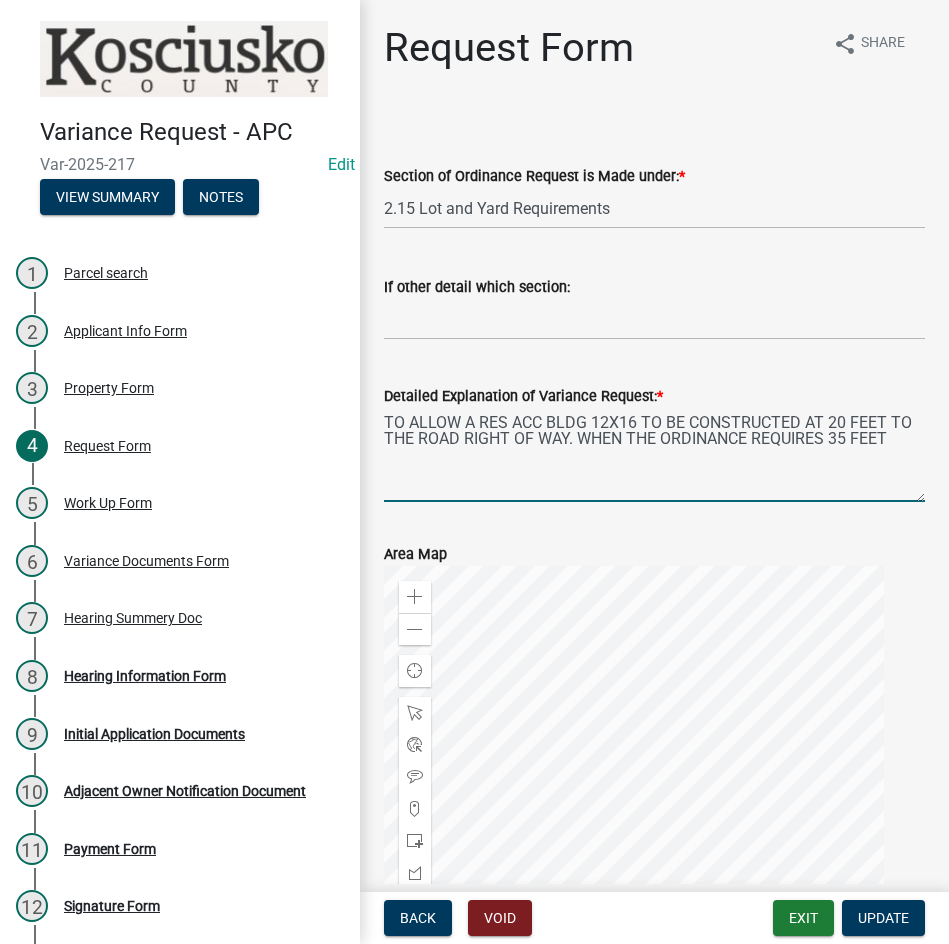 drag, startPoint x: 386, startPoint y: 423, endPoint x: 888, endPoint y: 449, distance: 502.67285 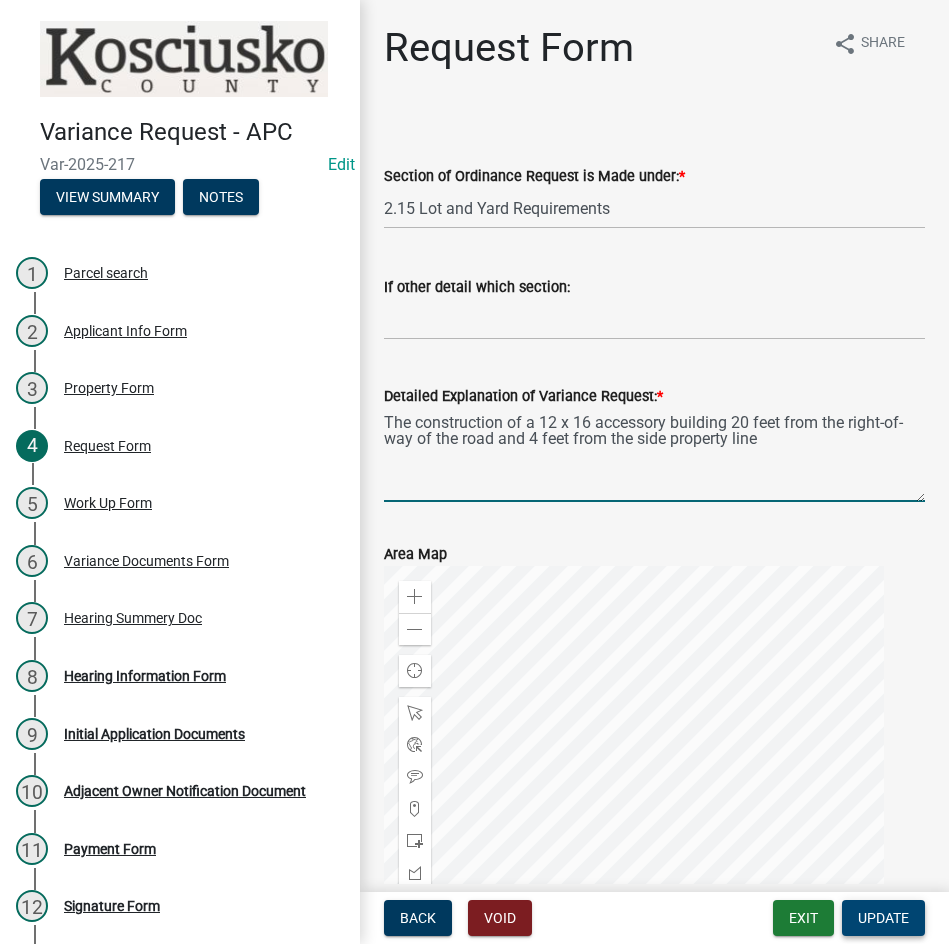 type on "The construction of a 12 x 16 accessory building 20 feet from the right-of-way of the road and 4 feet from the side property line" 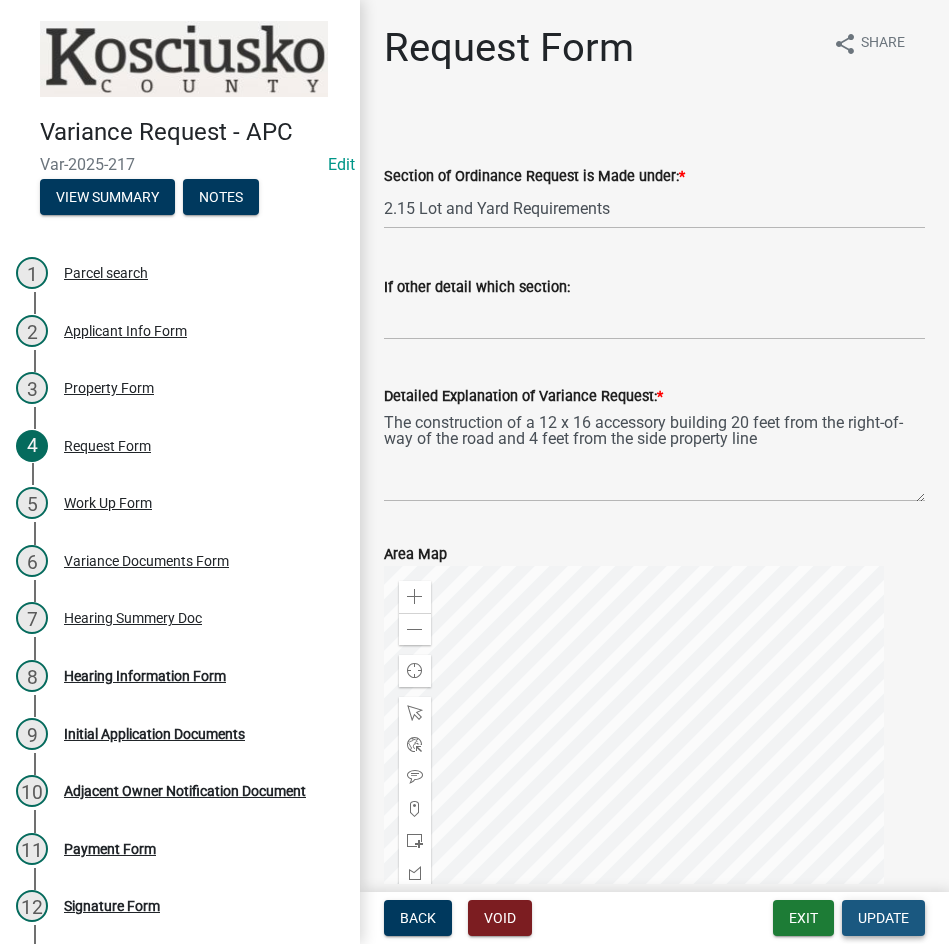 click on "Update" at bounding box center (883, 918) 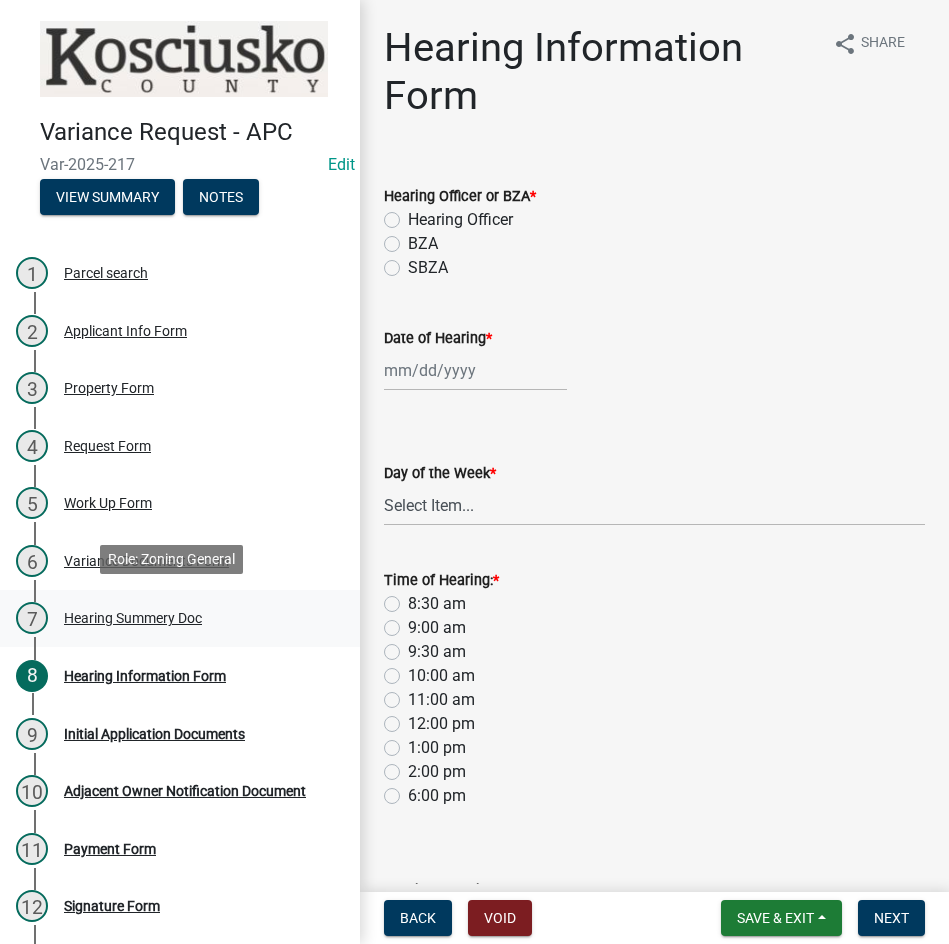 click on "Hearing Summery Doc" at bounding box center [133, 618] 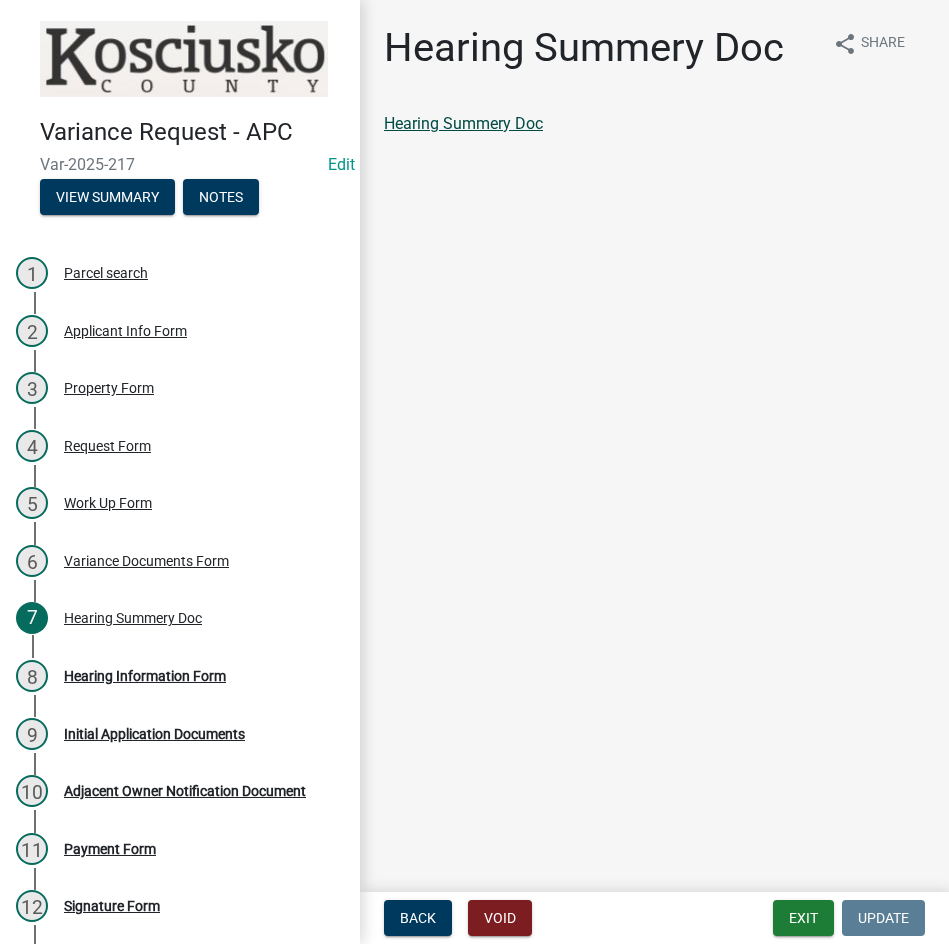 click on "Hearing Summery Doc" 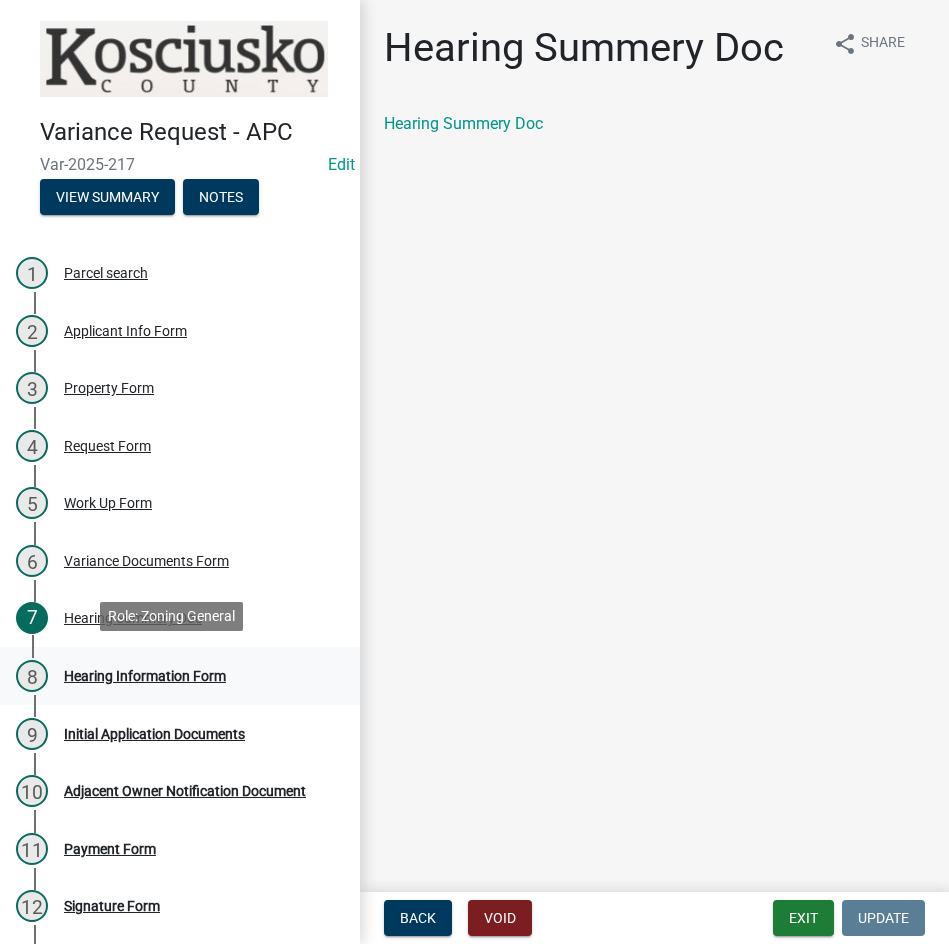 drag, startPoint x: 110, startPoint y: 669, endPoint x: 148, endPoint y: 680, distance: 39.56008 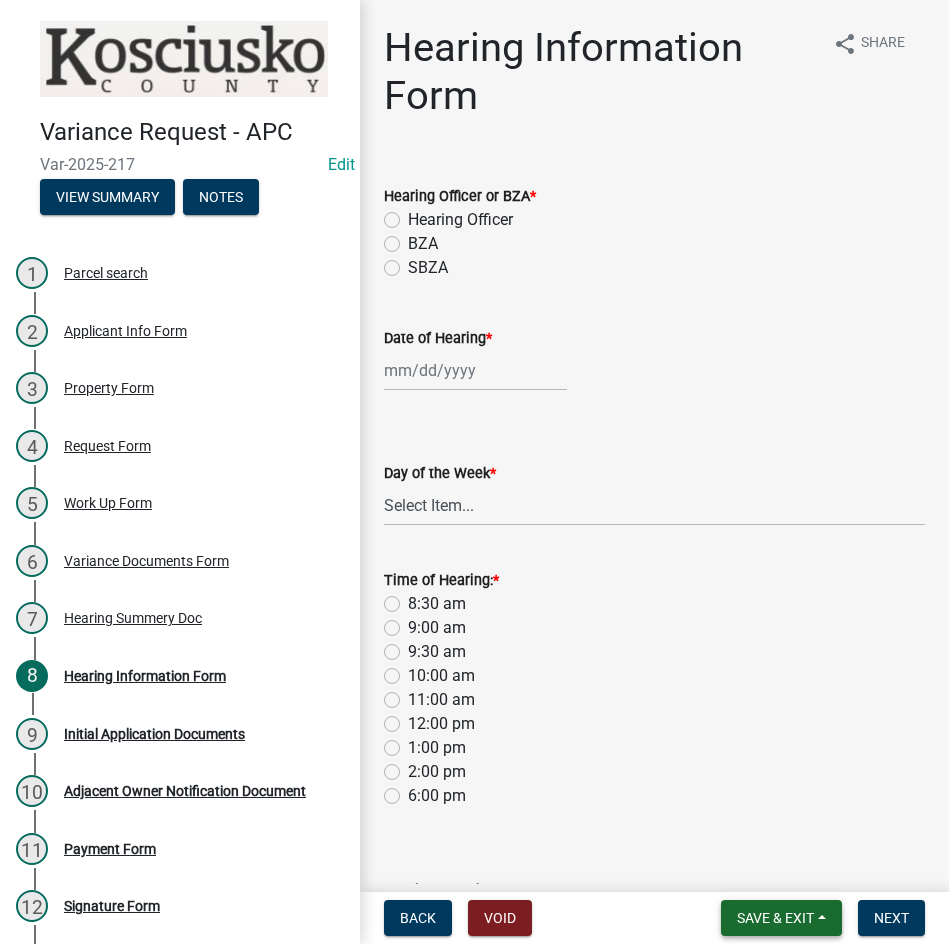 click on "Save & Exit" at bounding box center (775, 918) 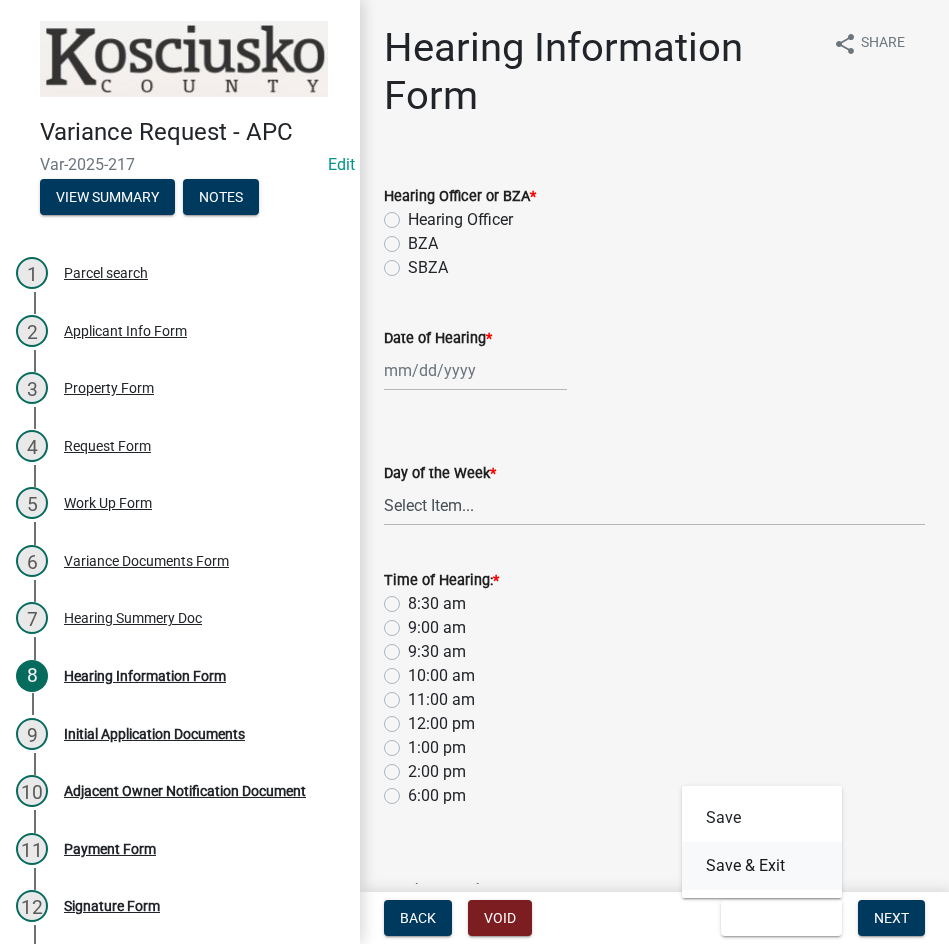 click on "Save & Exit" at bounding box center [762, 866] 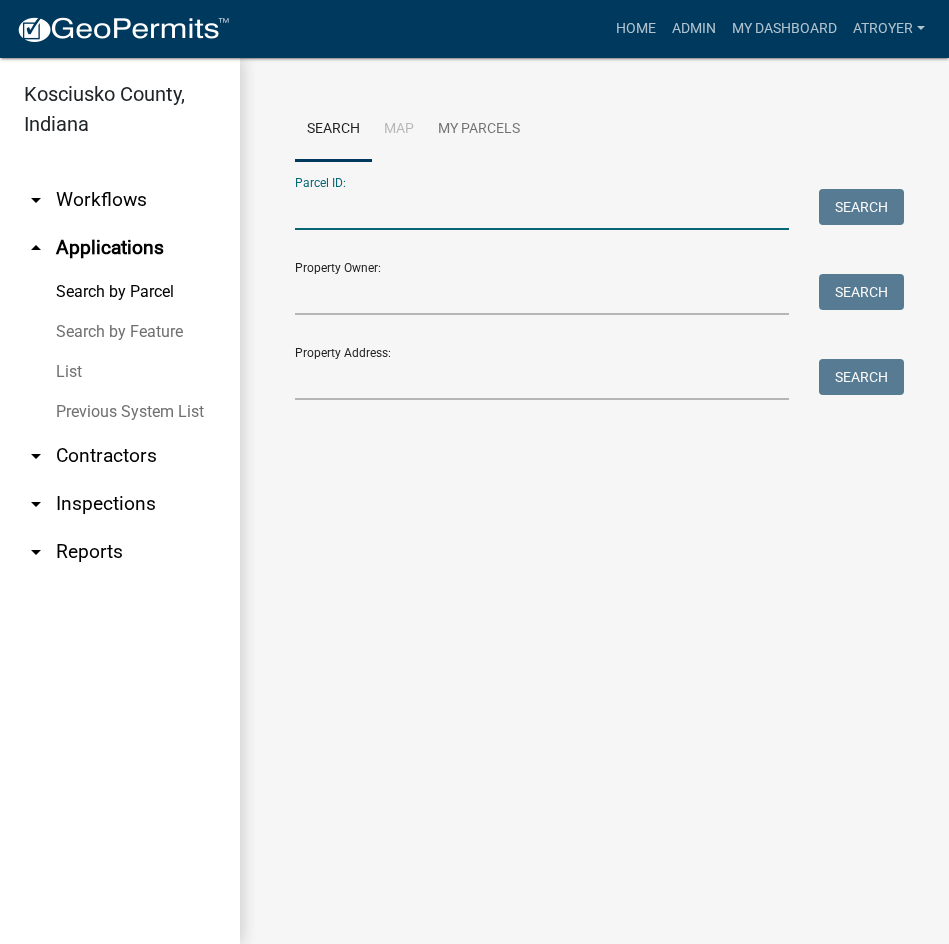 drag, startPoint x: 520, startPoint y: 221, endPoint x: 572, endPoint y: 209, distance: 53.366657 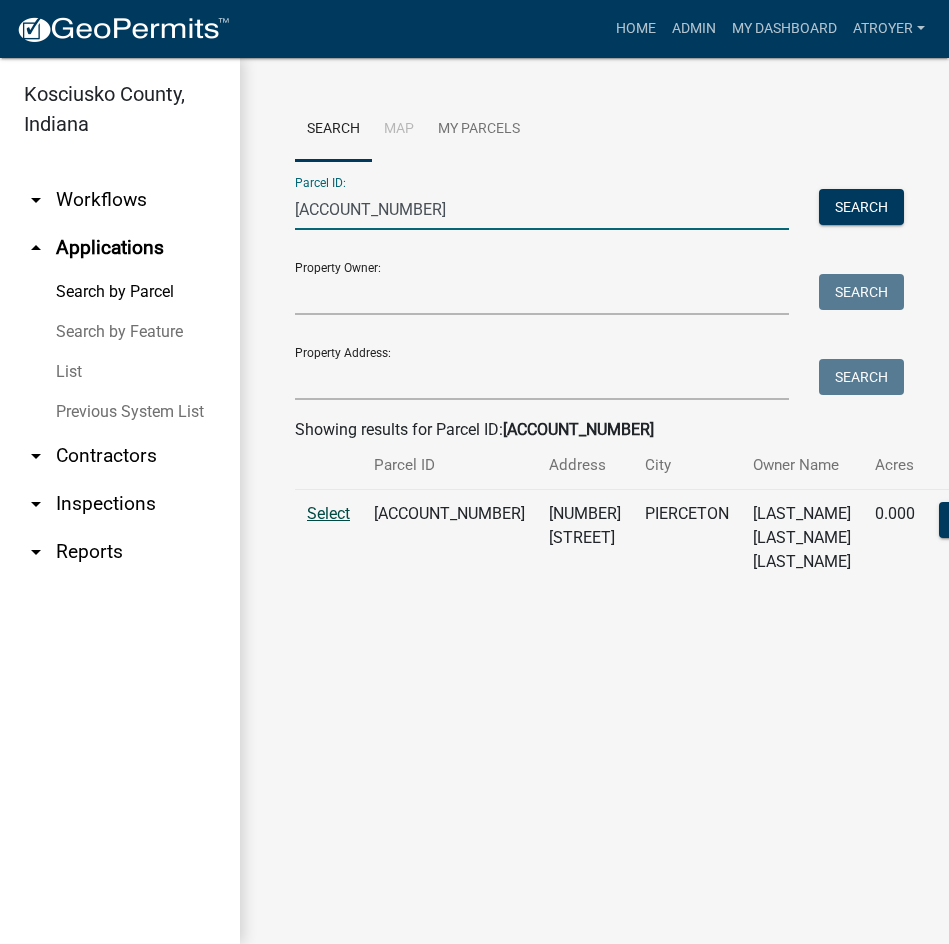 type on "[ACCOUNT_NUMBER]" 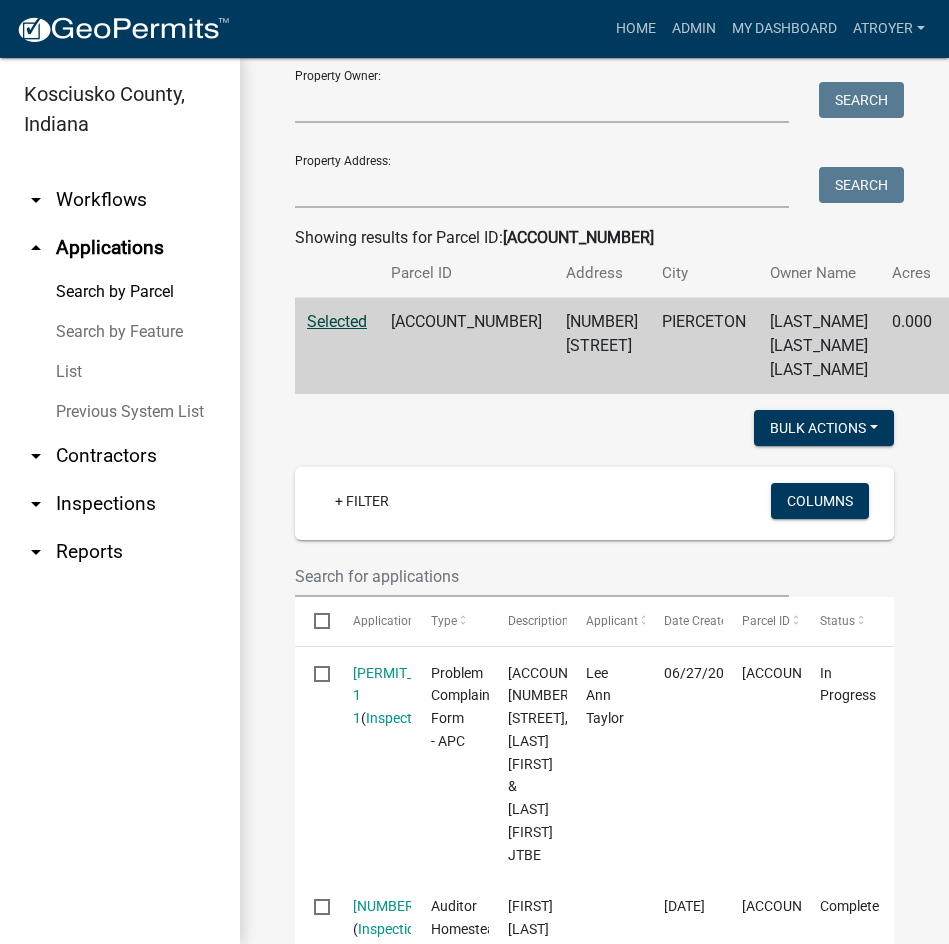 scroll, scrollTop: 400, scrollLeft: 0, axis: vertical 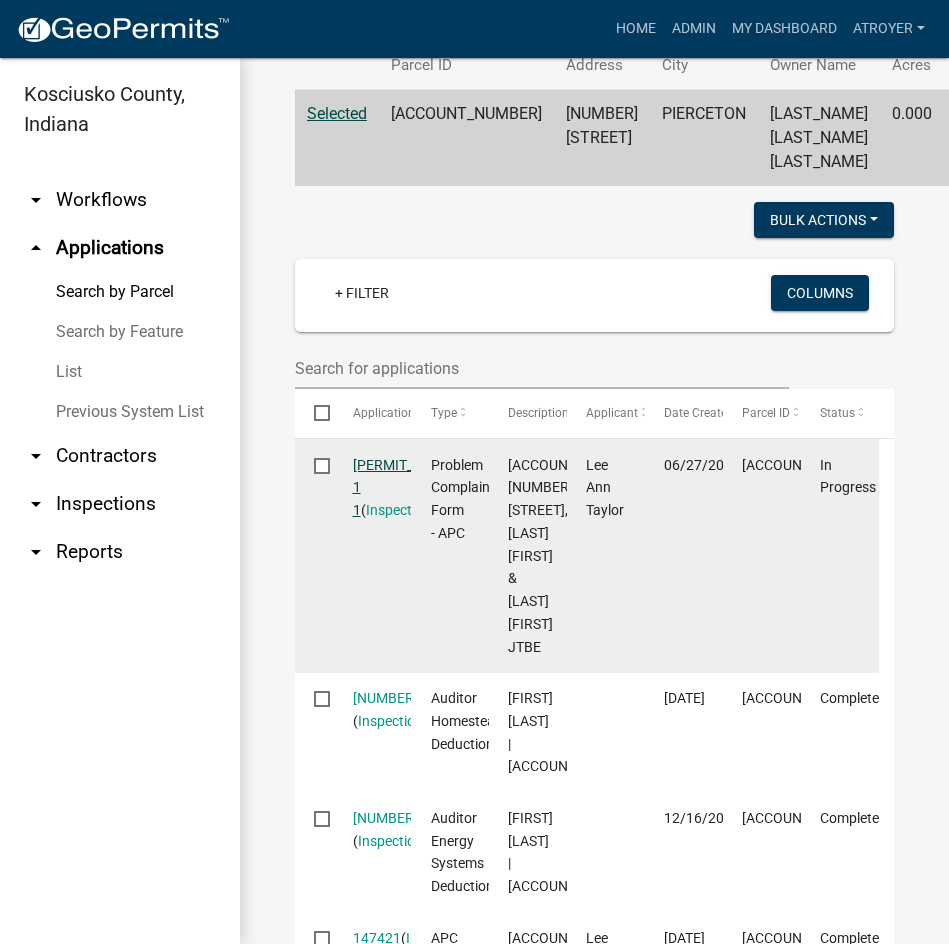 click on "[PERMIT_ID] 1 1" 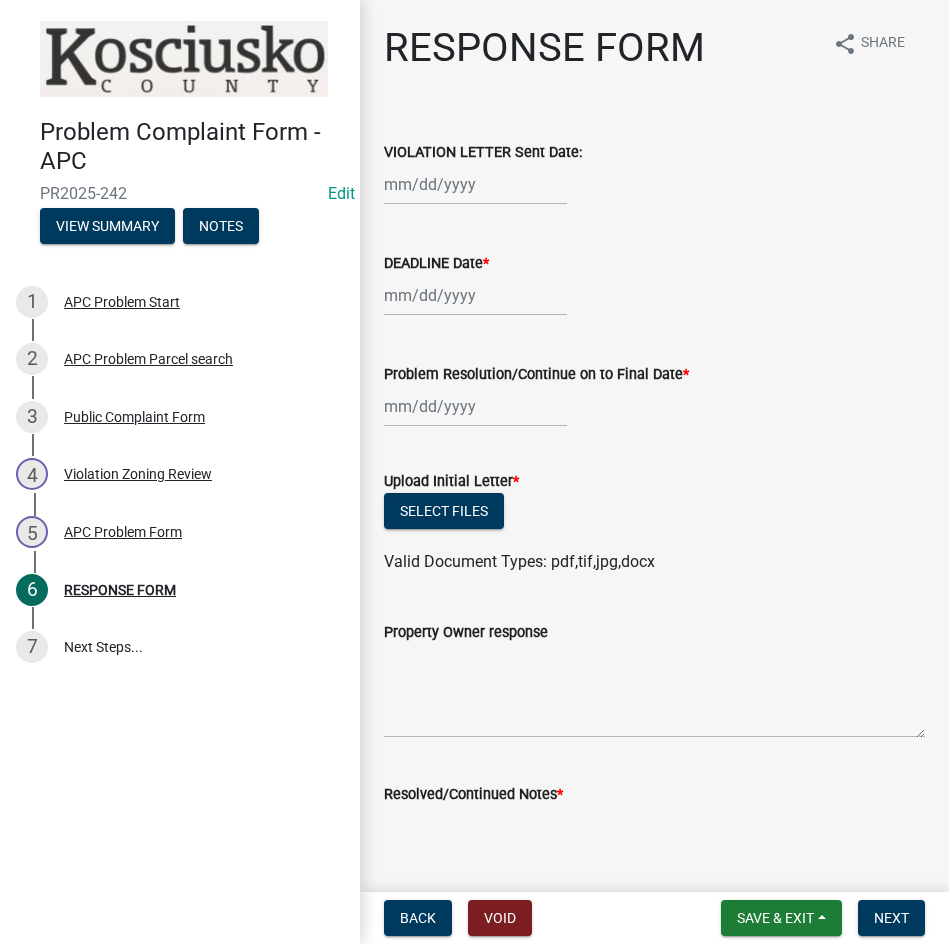 click 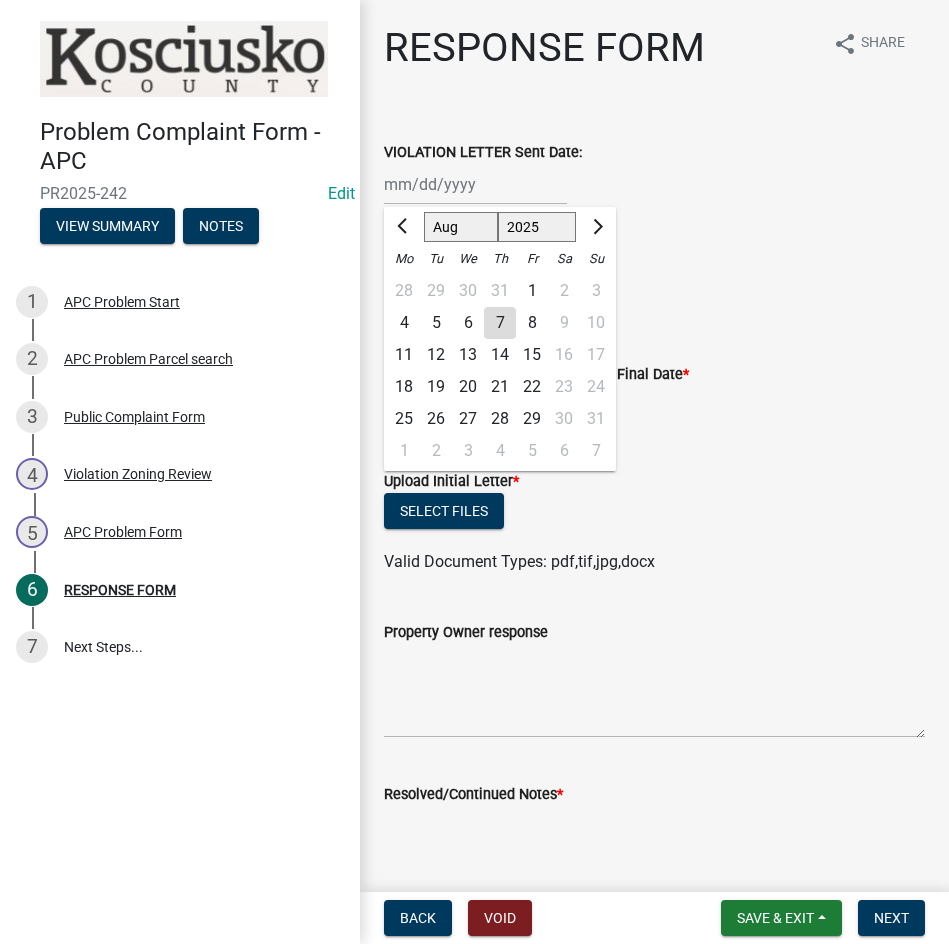 click on "5" 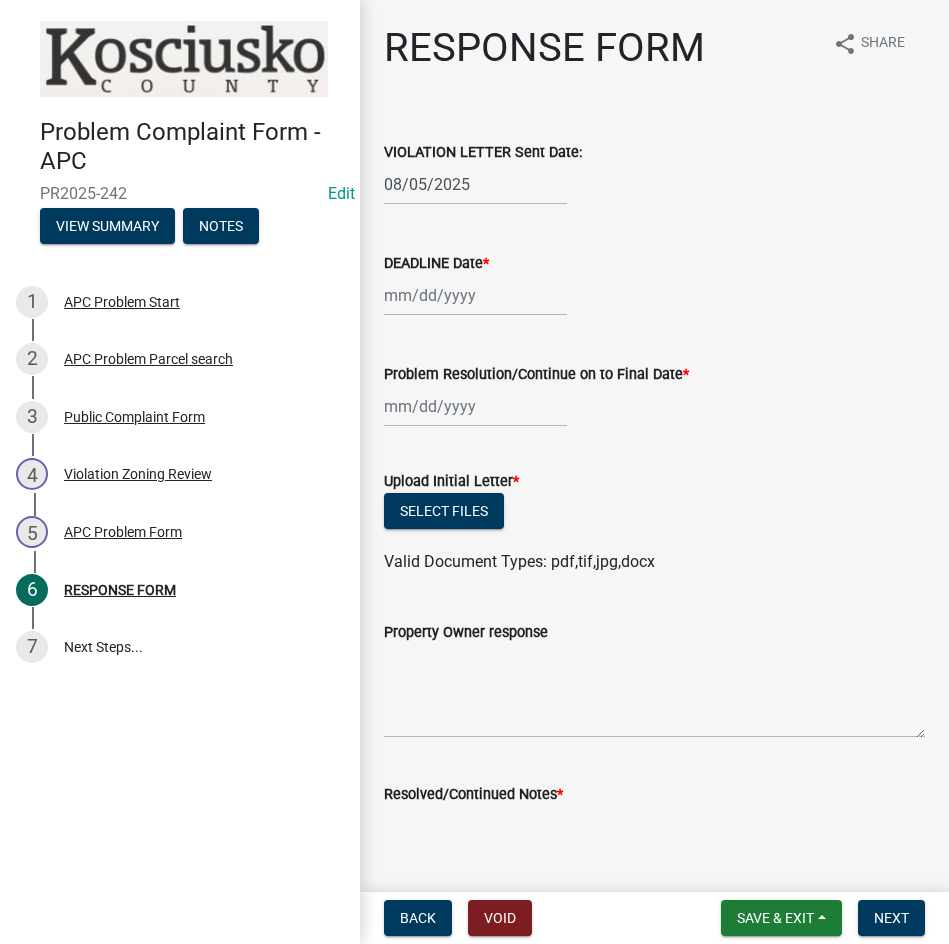 select on "8" 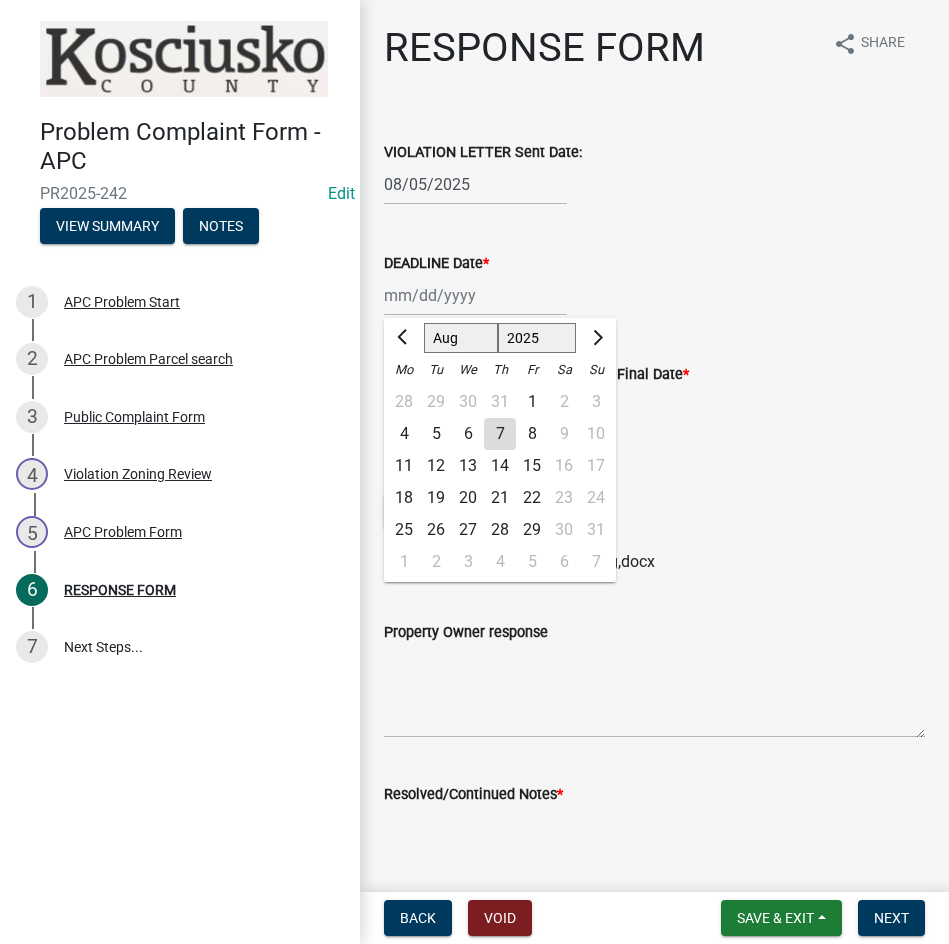 click on "Jan Feb Mar Apr May Jun Jul Aug Sep Oct Nov Dec 1525 1526 1527 1528 1529 1530 1531 1532 1533 1534 1535 1536 1537 1538 1539 1540 1541 1542 1543 1544 1545 1546 1547 1548 1549 1550 1551 1552 1553 1554 1555 1556 1557 1558 1559 1560 1561 1562 1563 1564 1565 1566 1567 1568 1569 1570 1571 1572 1573 1574 1575 1576 1577 1578 1579 1580 1581 1582 1583 1584 1585 1586 1587 1588 1589 1590 1591 1592 1593 1594 1595 1596 1597 1598 1599 1600 1601 1602 1603 1604 1605 1606 1607 1608 1609 1610 1611 1612 1613 1614 1615 1616 1617 1618 1619 1620 1621 1622 1623 1624 1625 1626 1627 1628 1629 1630 1631 1632 1633 1634 1635 1636 1637 1638 1639 1640 1641 1642 1643 1644 1645 1646 1647 1648 1649 1650 1651 1652 1653 1654 1655 1656 1657 1658 1659 1660 1661 1662 1663 1664 1665 1666 1667 1668 1669 1670 1671 1672 1673 1674 1675 1676 1677 1678 1679 1680 1681 1682 1683 1684 1685 1686 1687 1688 1689 1690 1691 1692 1693 1694 1695 1696 1697 1698 1699 1700 1701 1702 1703 1704 1705 1706 1707 1708 1709 1710 1711 1712 1713 1714 1715 1716 1717 1718 1719 1" 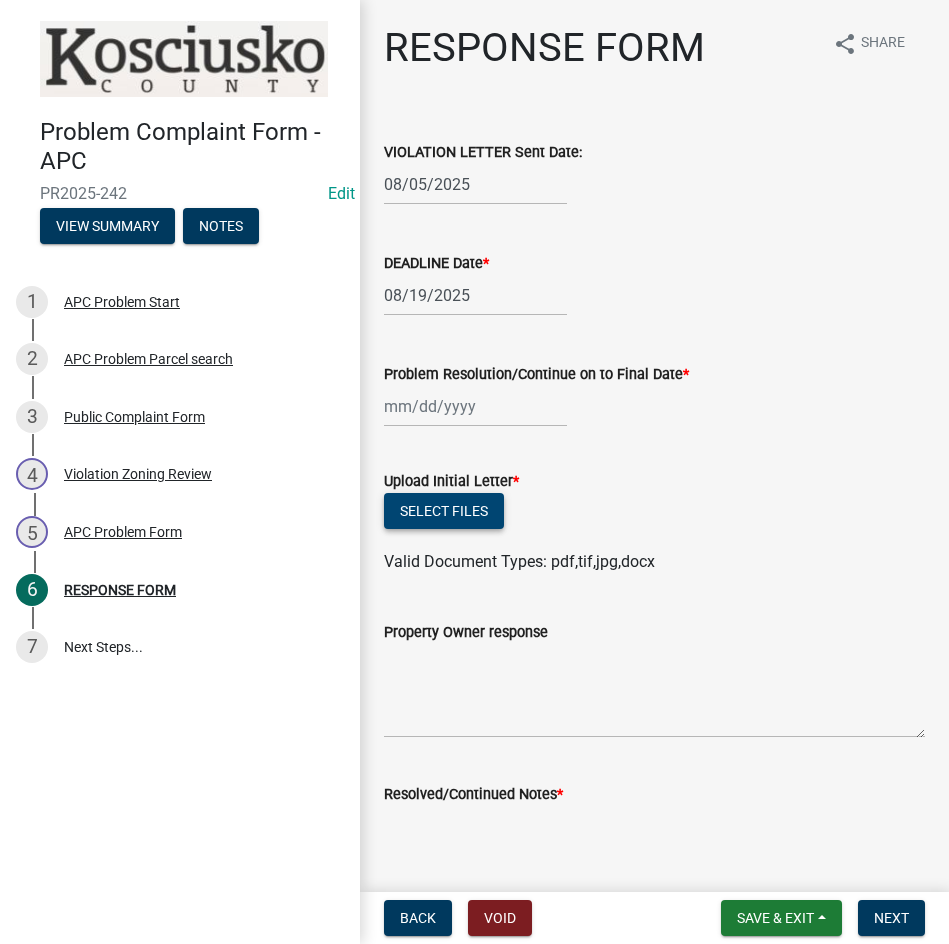 click on "Select files" 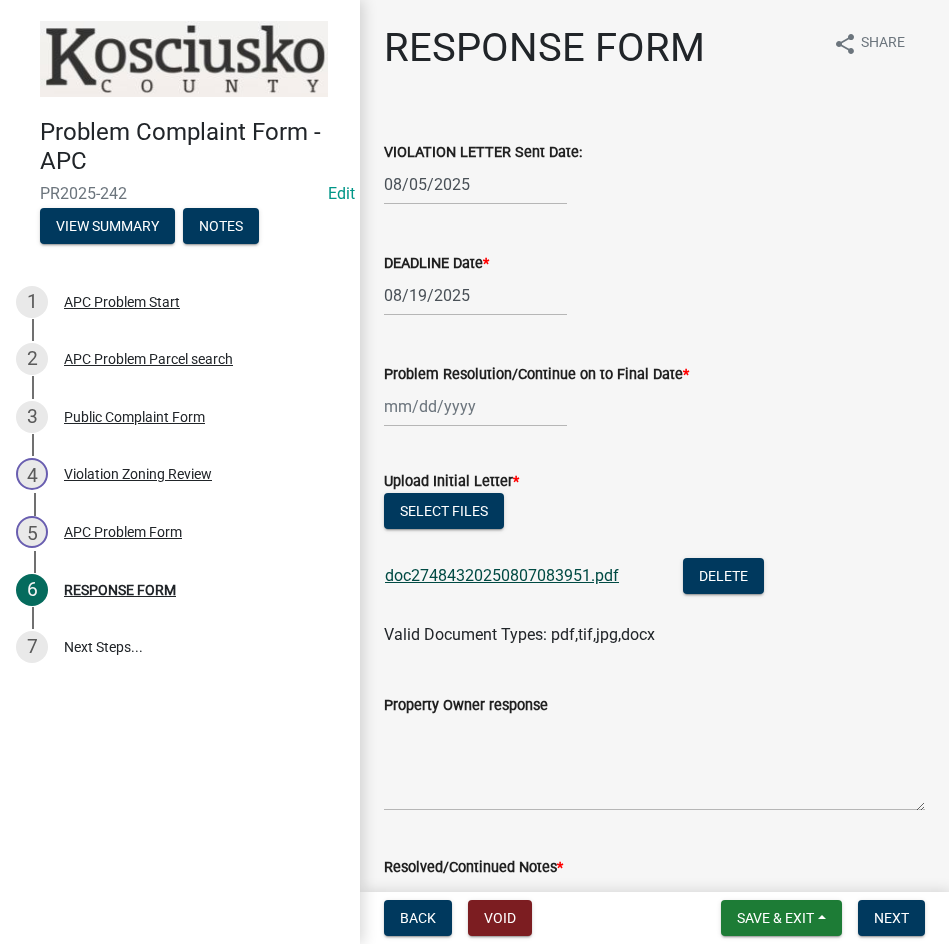 click on "doc27484320250807083951.pdf" 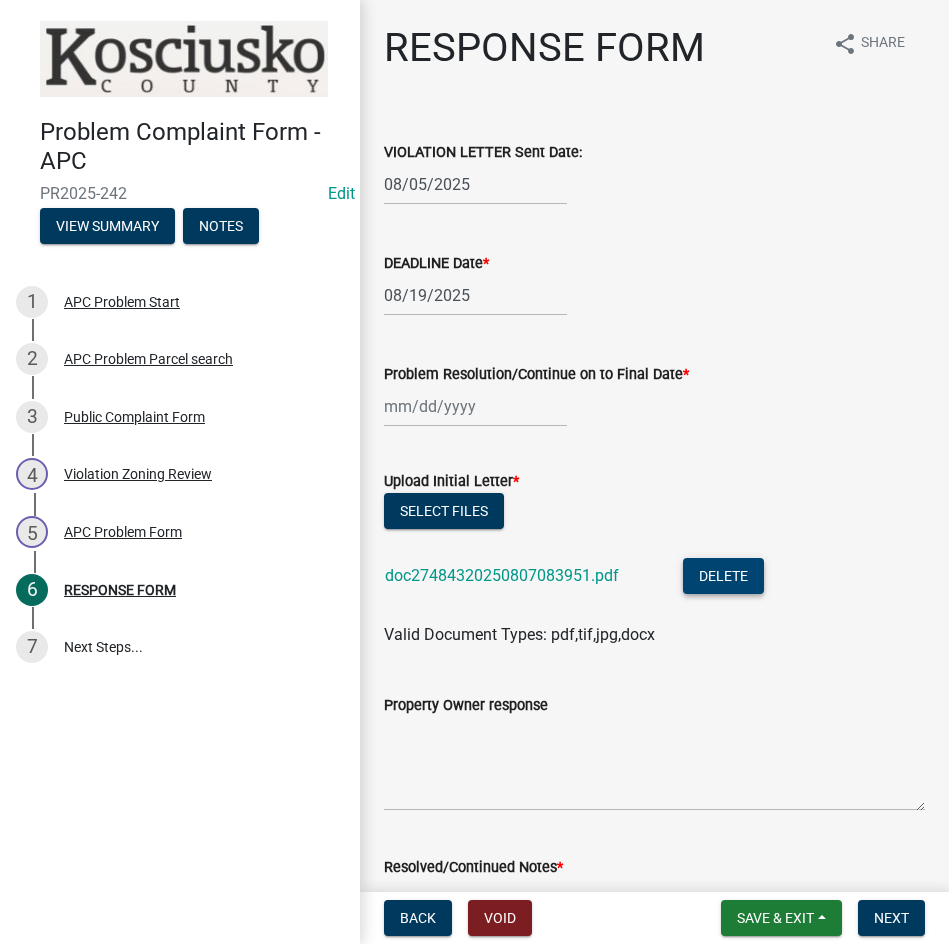 click on "Delete" at bounding box center (723, 576) 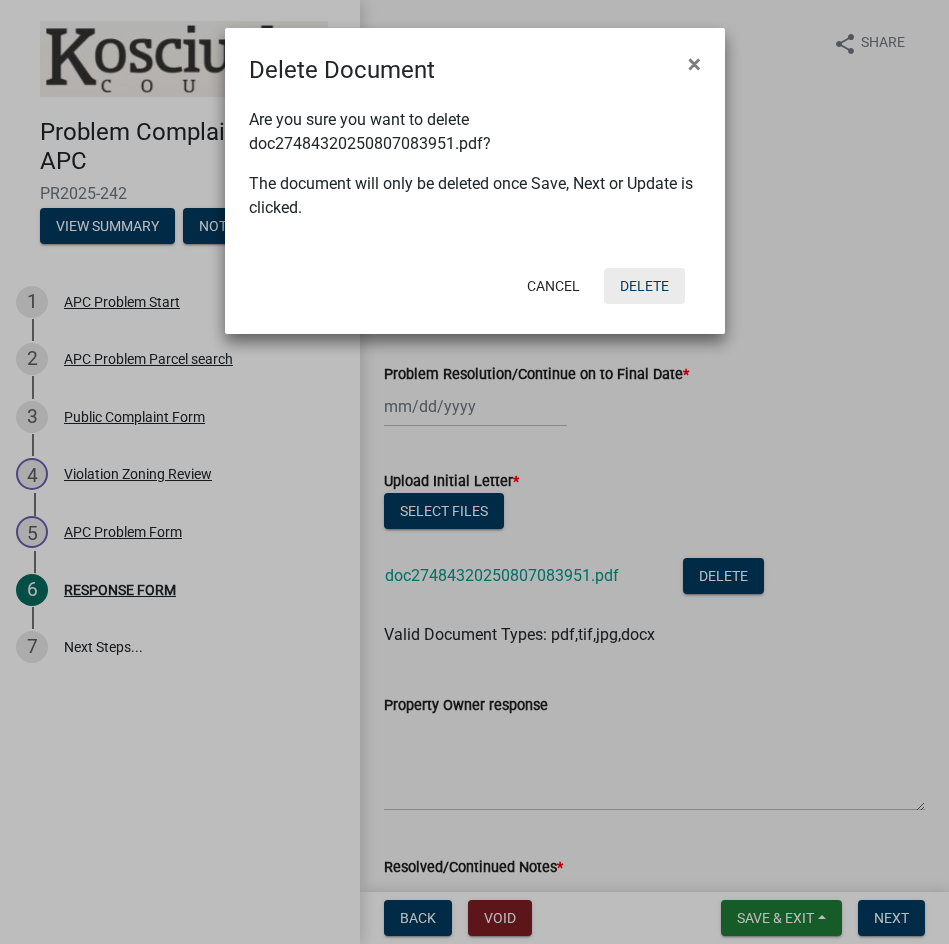 click on "Delete" 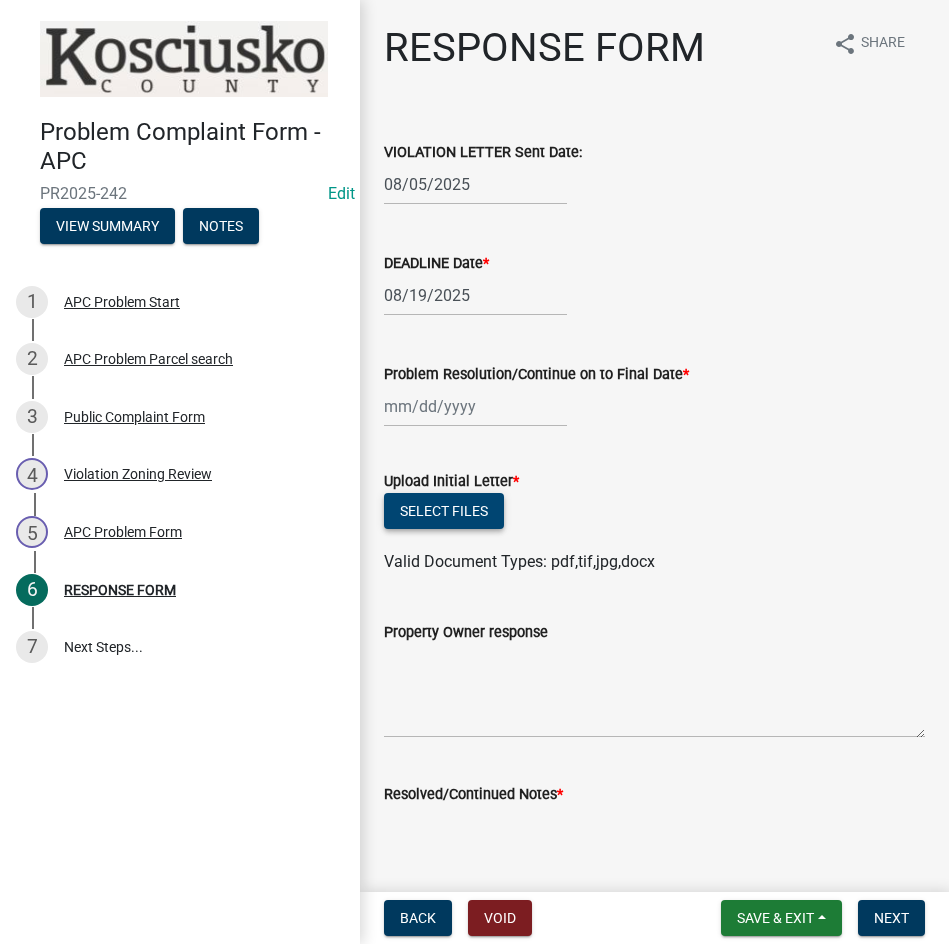 click on "Select files" 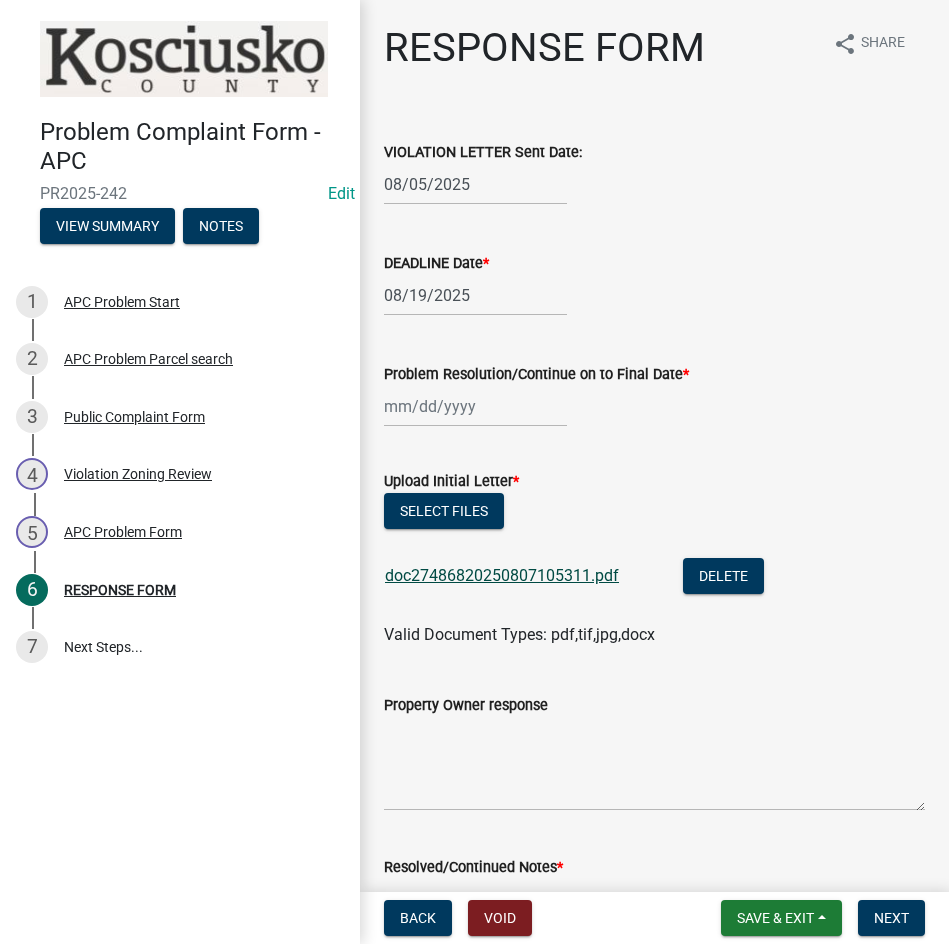 click on "doc27486820250807105311.pdf" 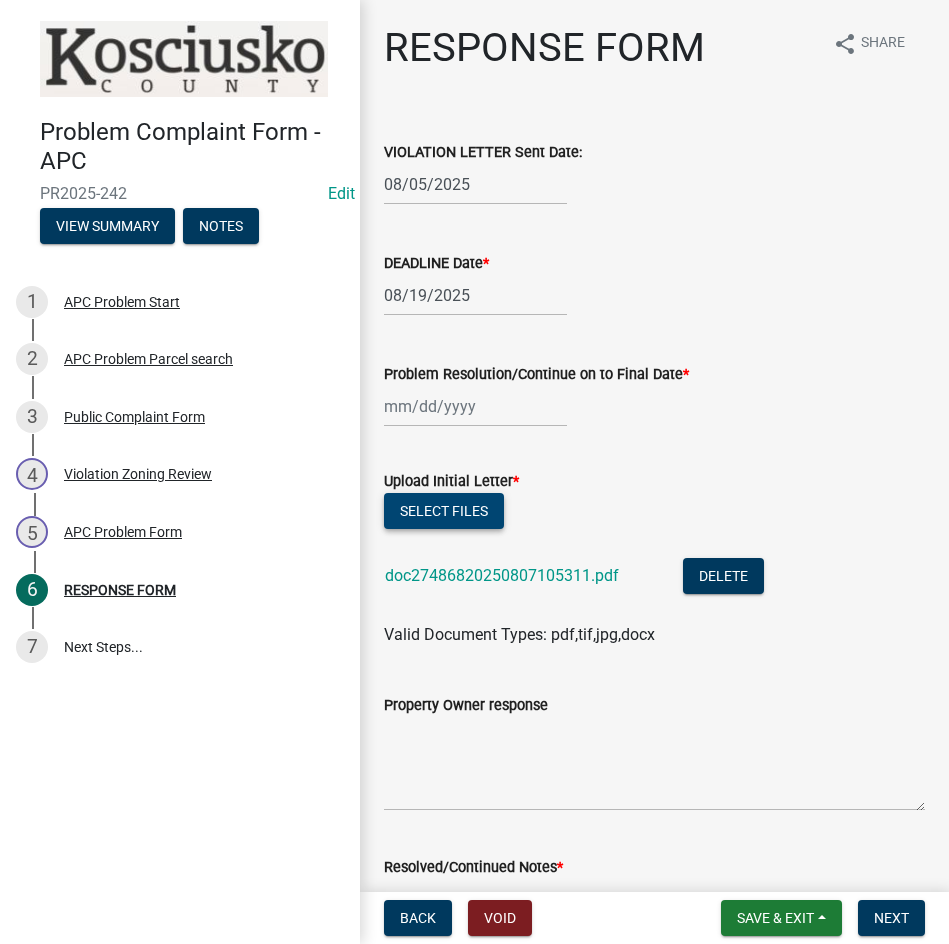click on "Select files" 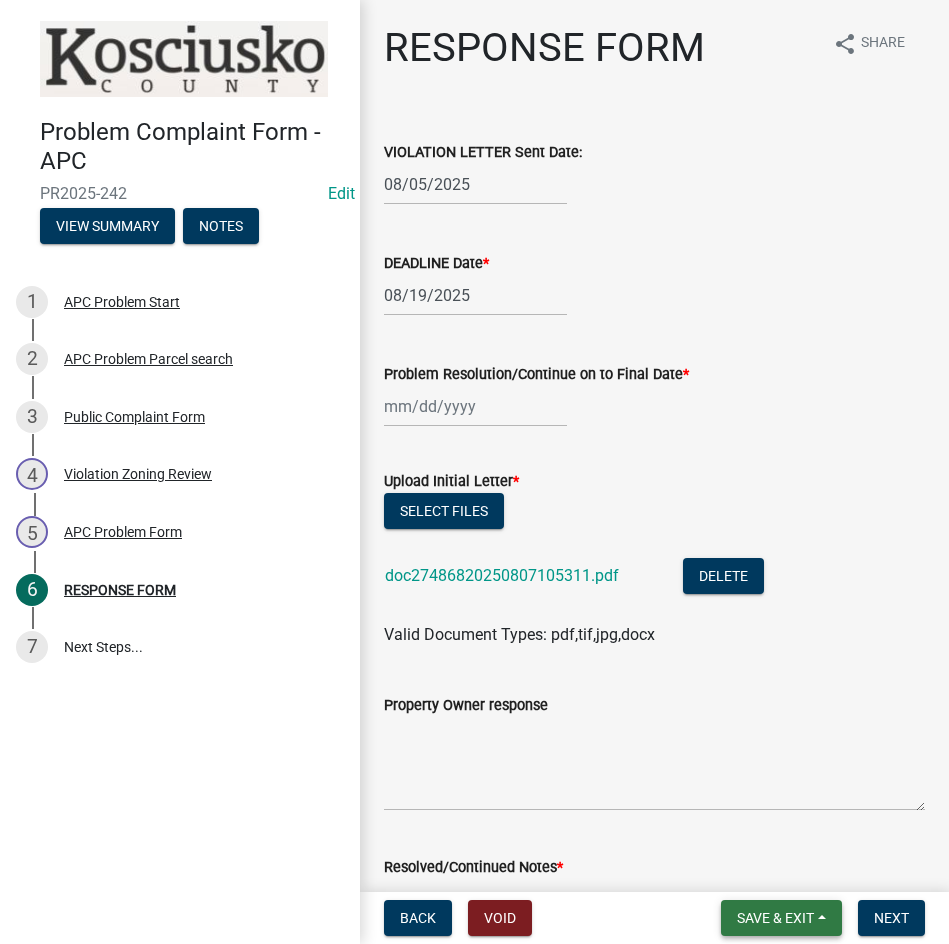 click on "Save & Exit" at bounding box center [775, 918] 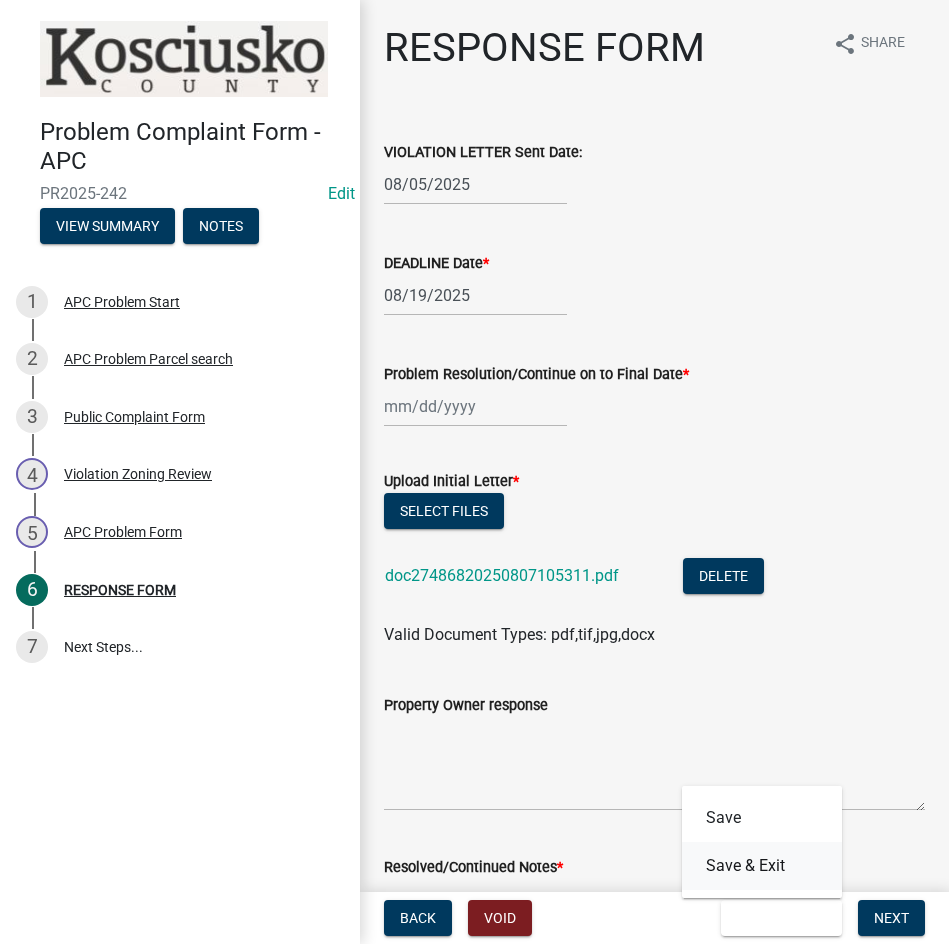 click on "Save & Exit" at bounding box center [762, 866] 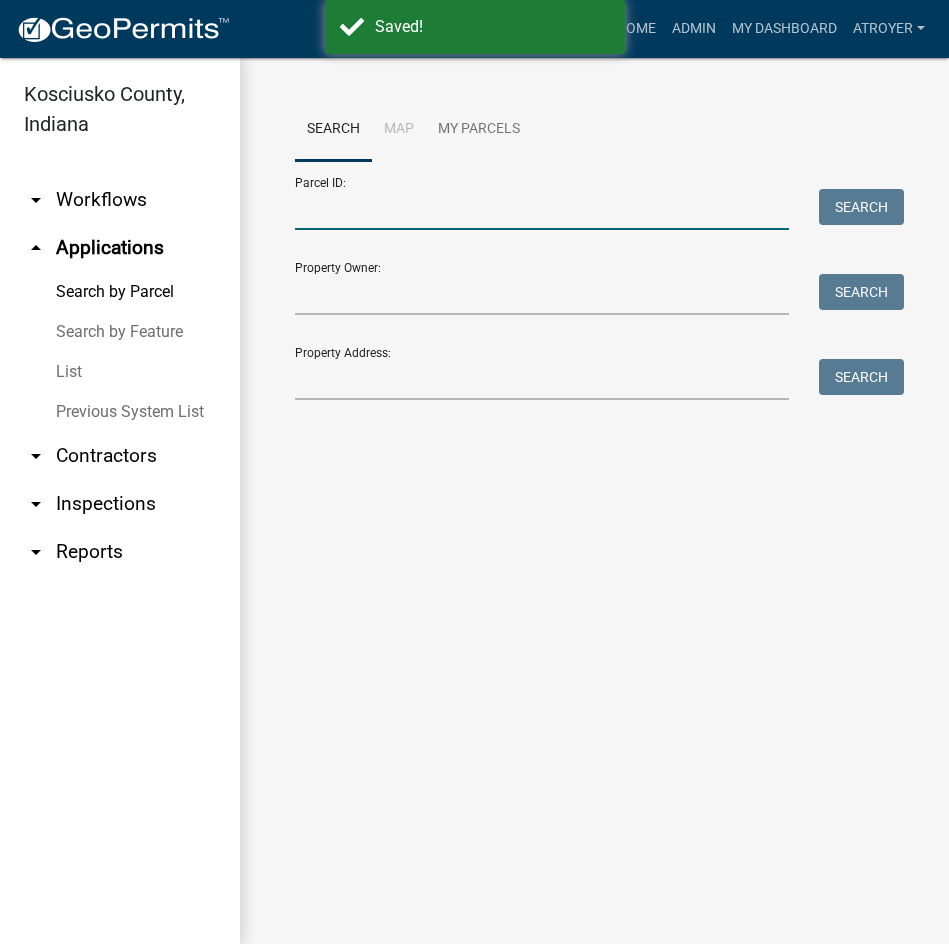 click on "Parcel ID:" at bounding box center [542, 209] 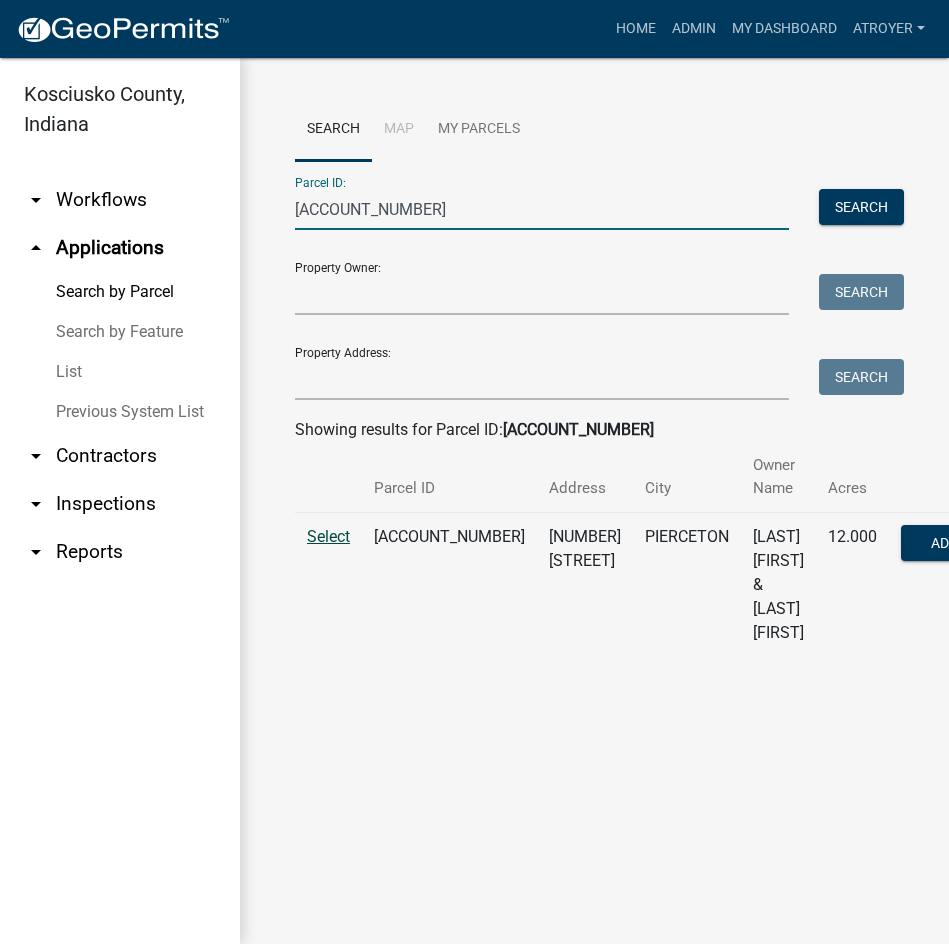 type on "[ACCOUNT_NUMBER]" 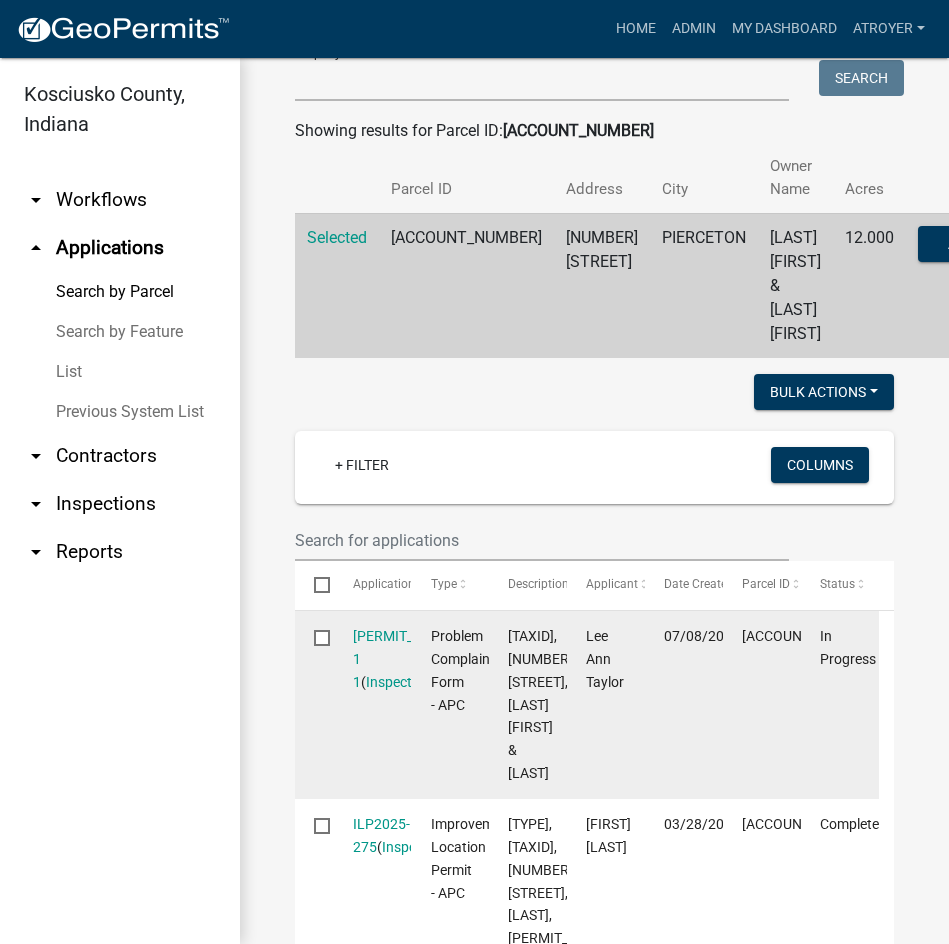 scroll, scrollTop: 300, scrollLeft: 0, axis: vertical 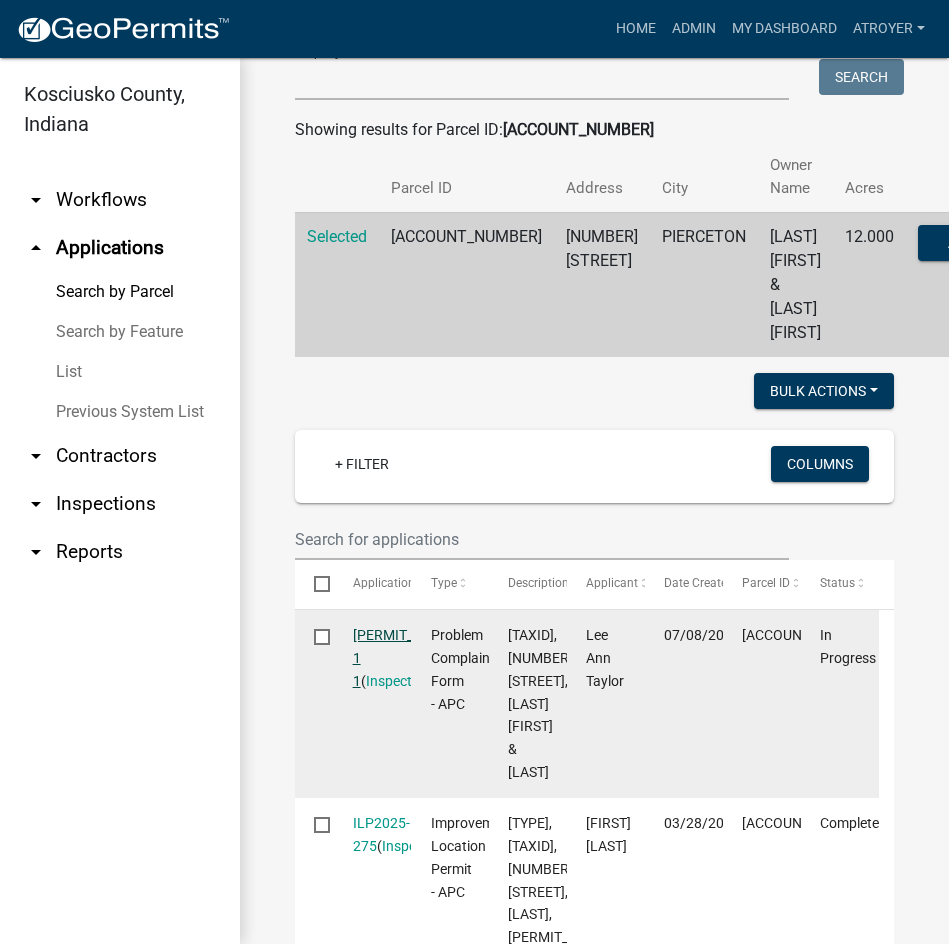 click on "[PERMIT_NUMBER] 1 1" 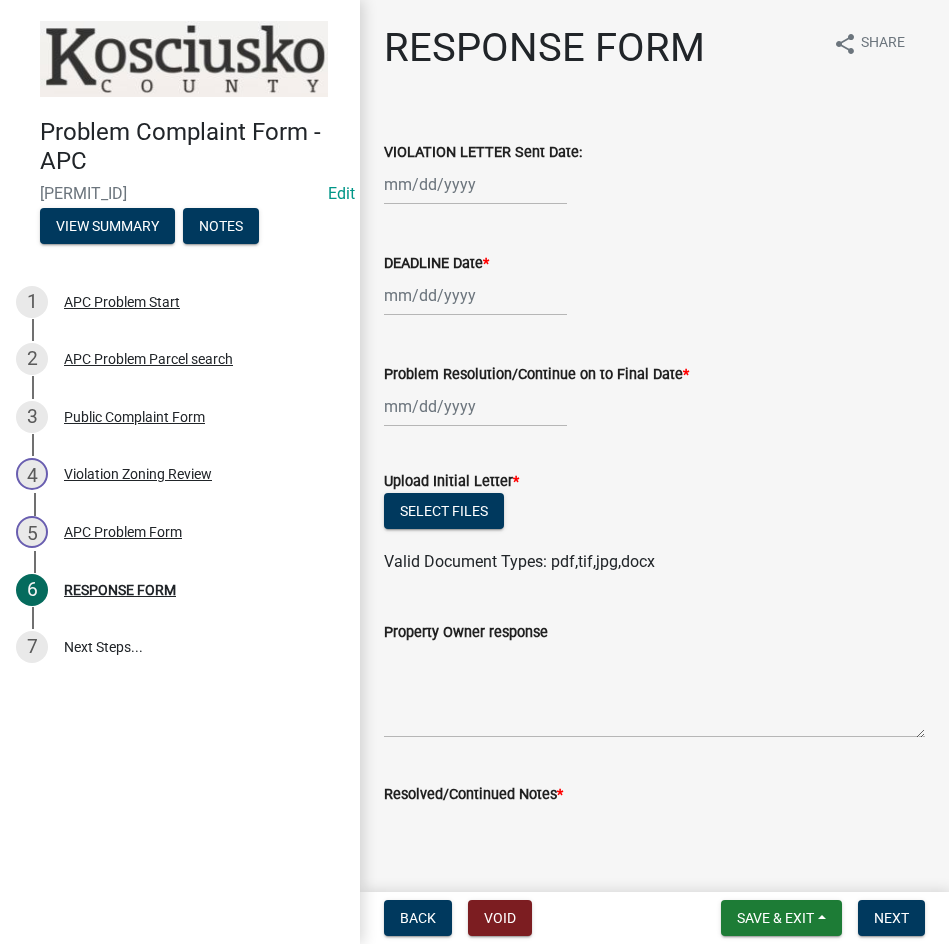 click 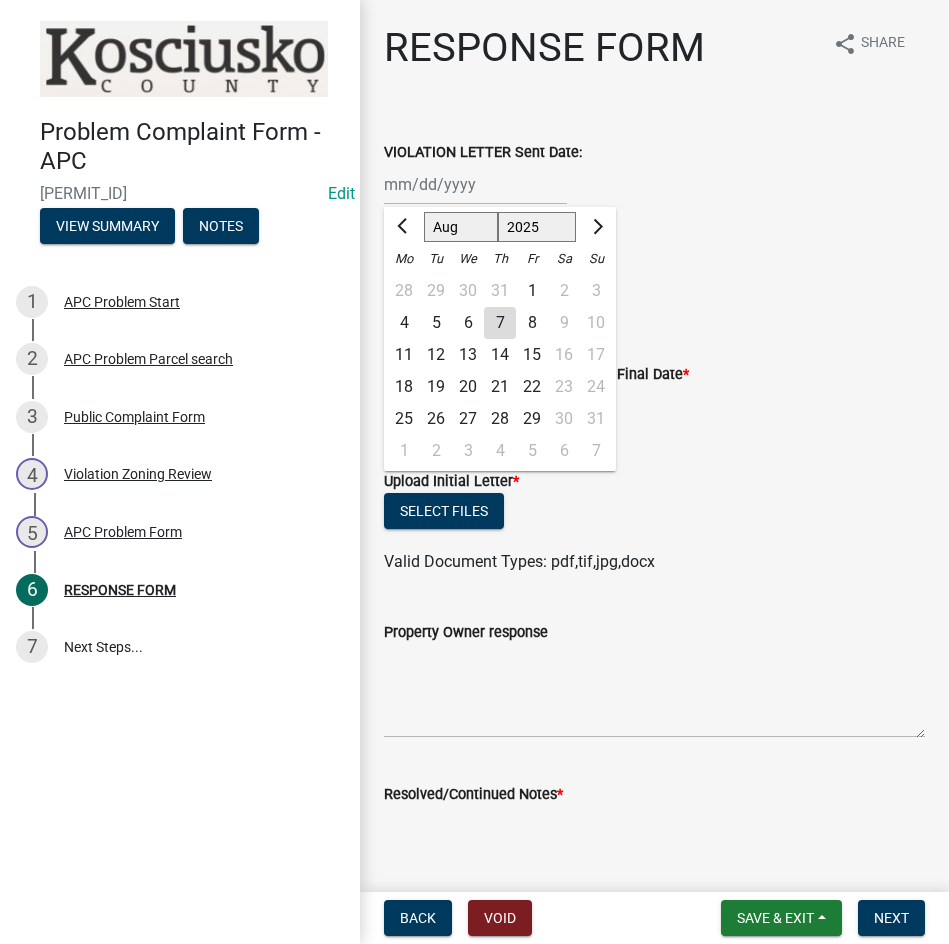 drag, startPoint x: 433, startPoint y: 314, endPoint x: 421, endPoint y: 292, distance: 25.059929 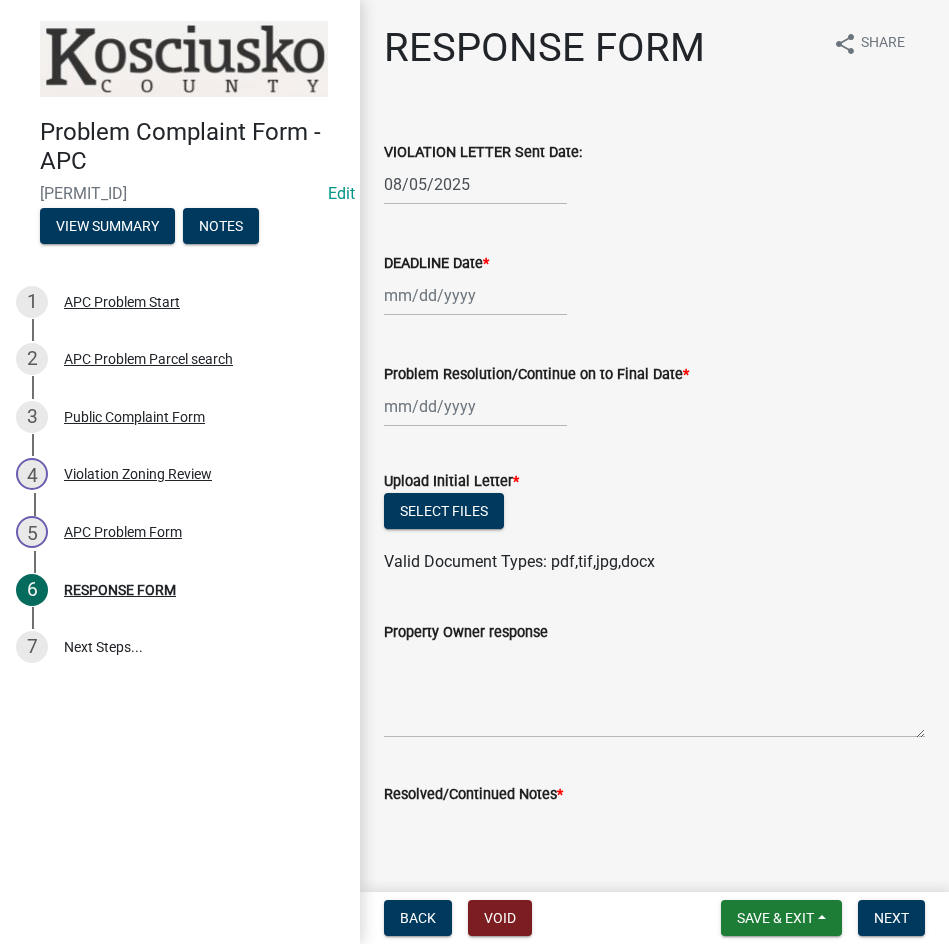 click 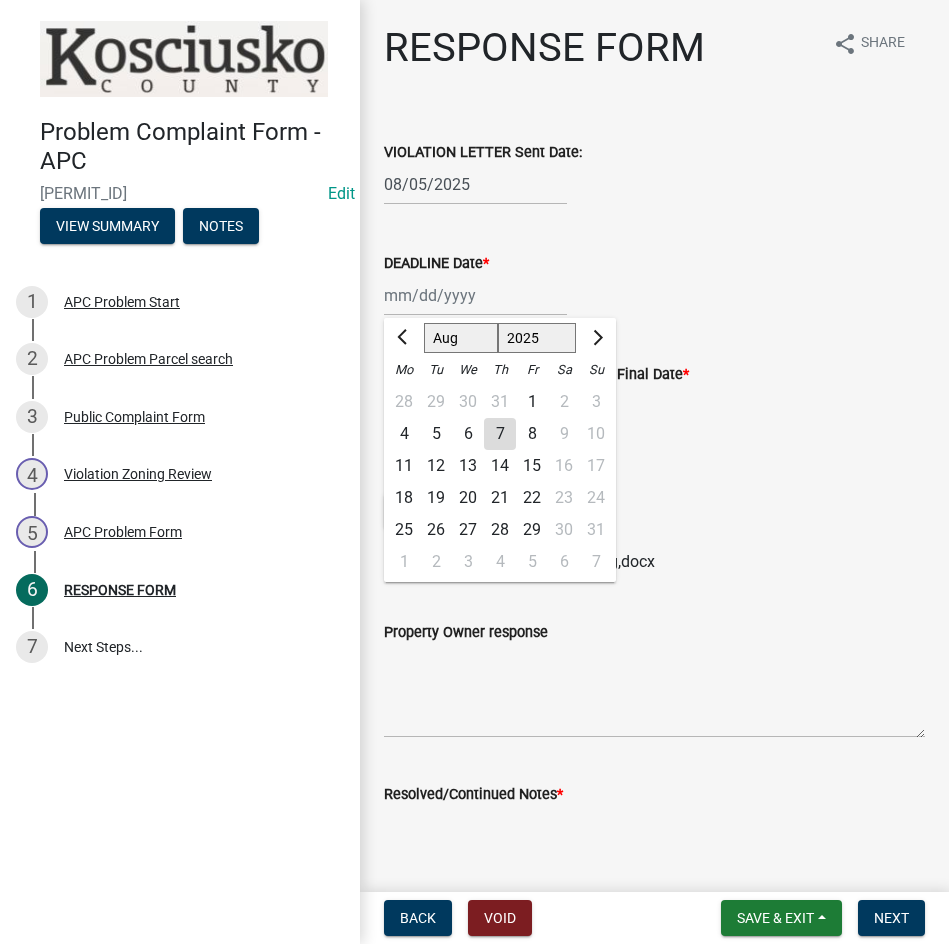 click on "19" 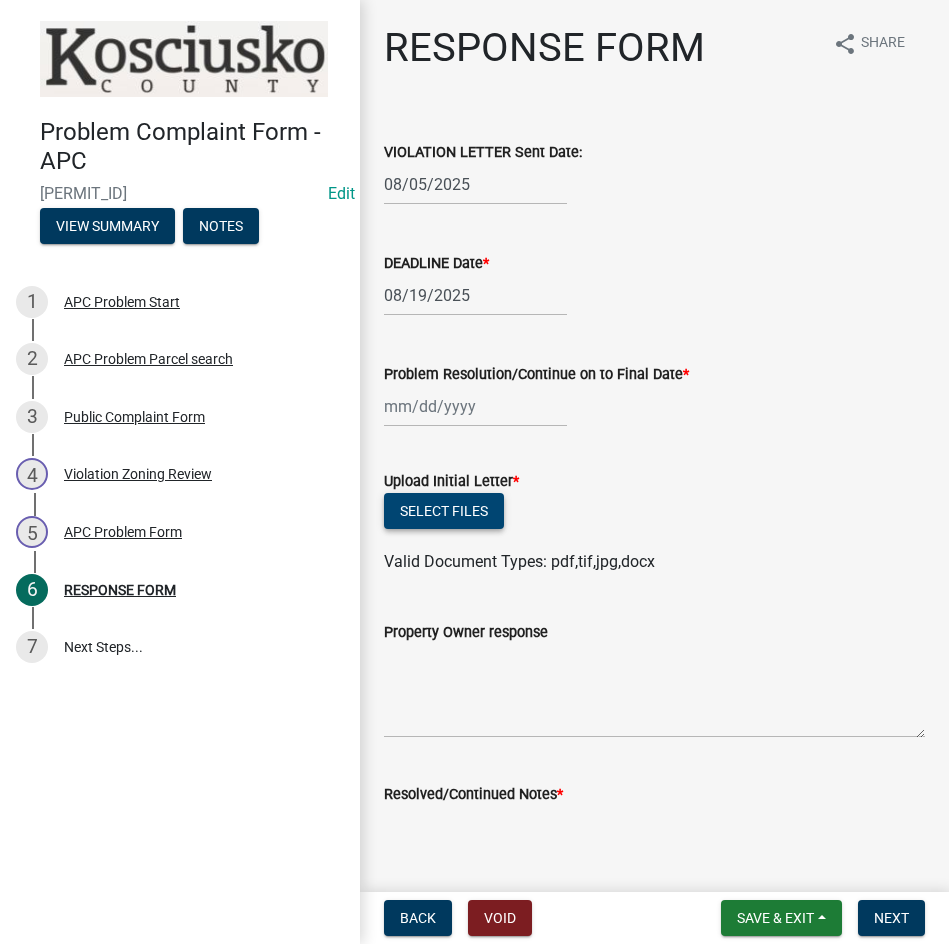 click on "Select files" 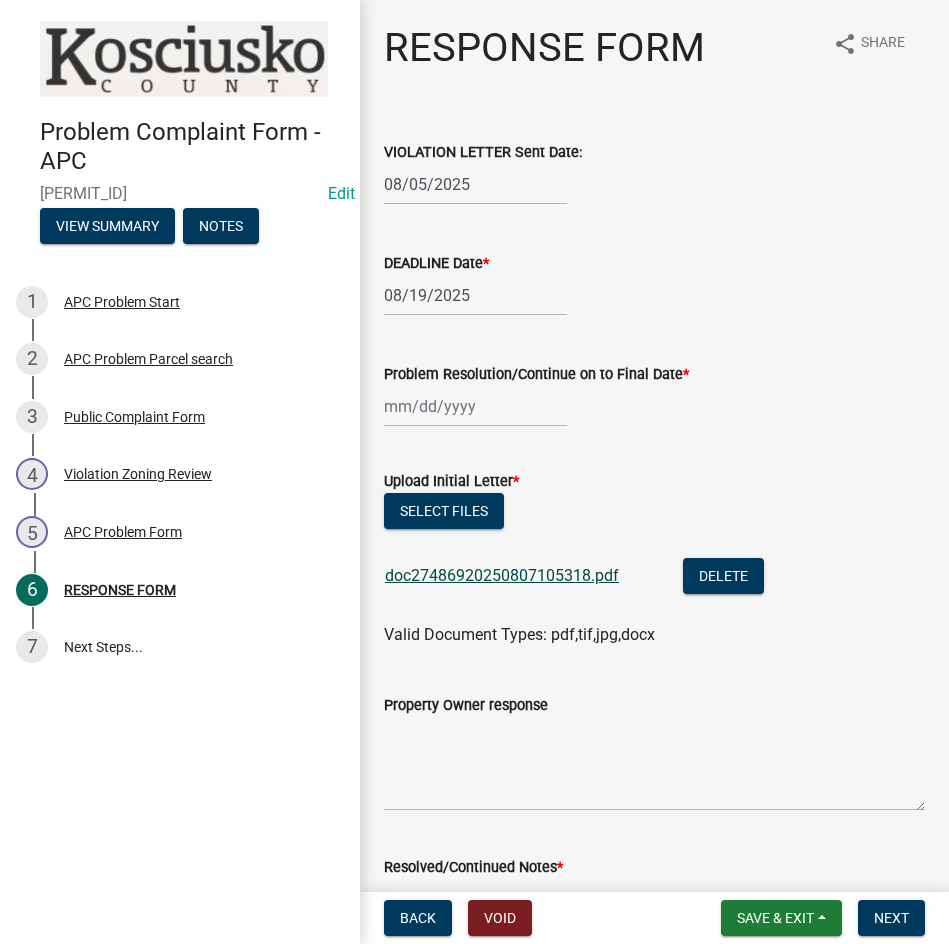 click on "doc27486920250807105318.pdf" 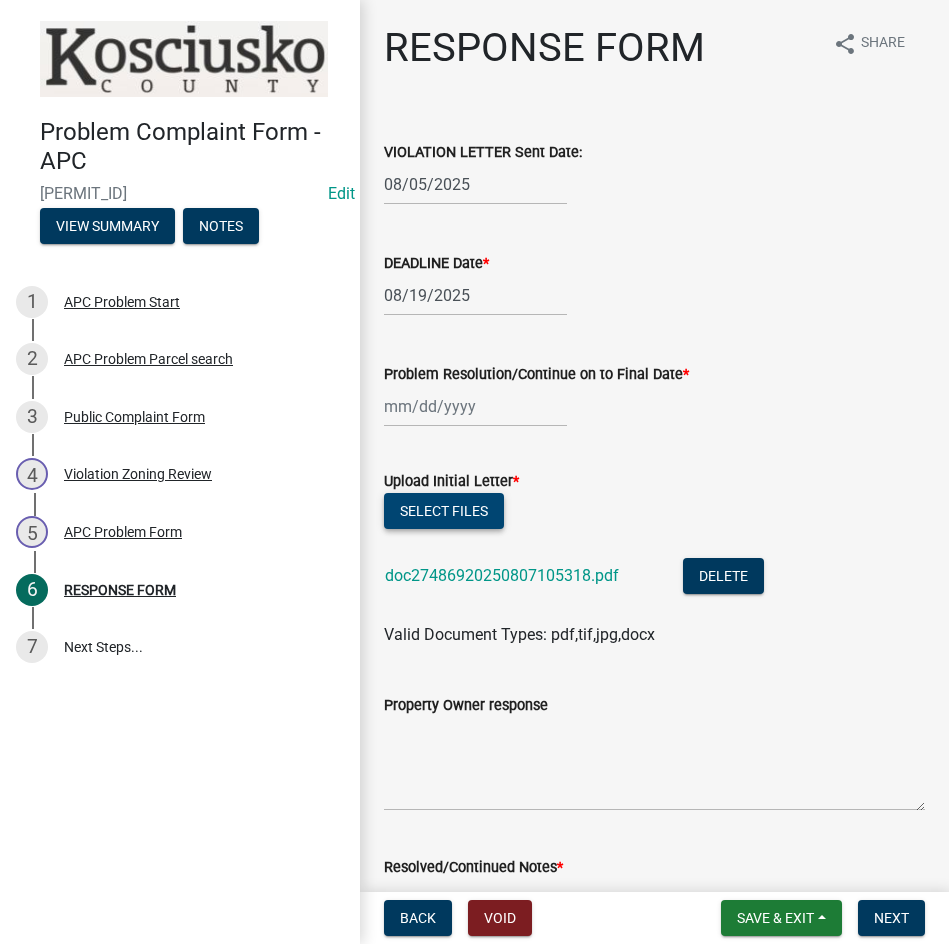 click on "Select files" 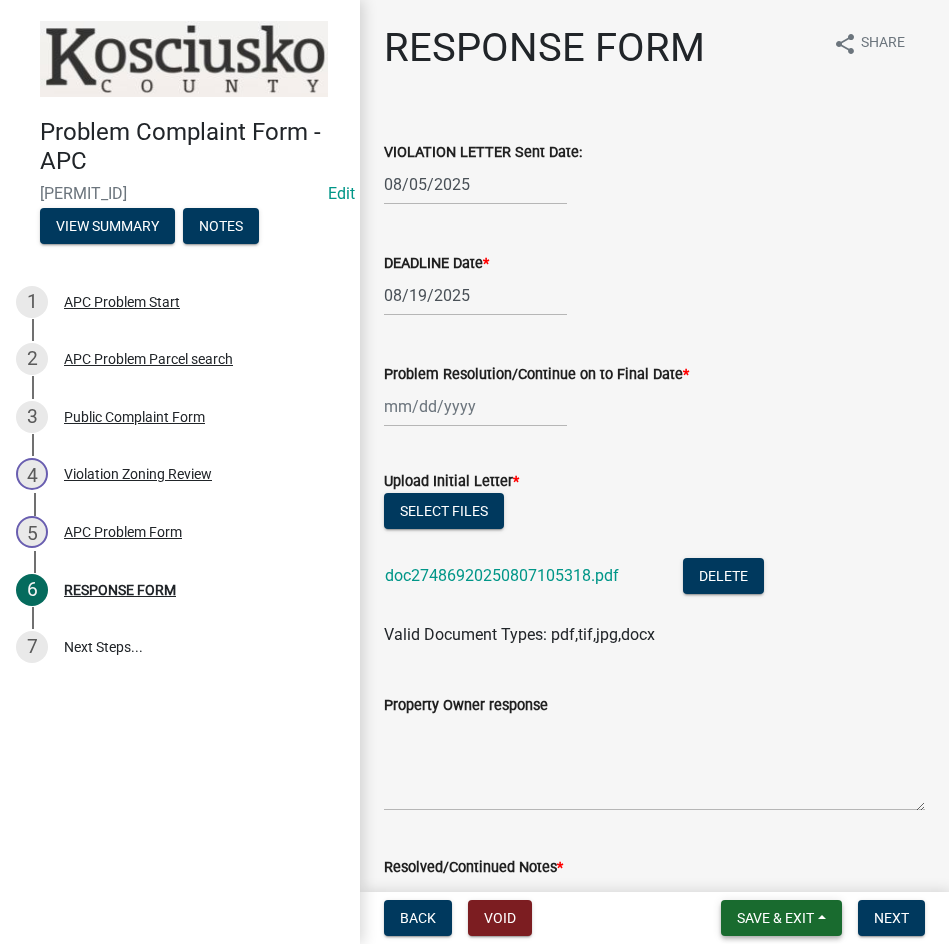 click on "Save & Exit" at bounding box center (775, 918) 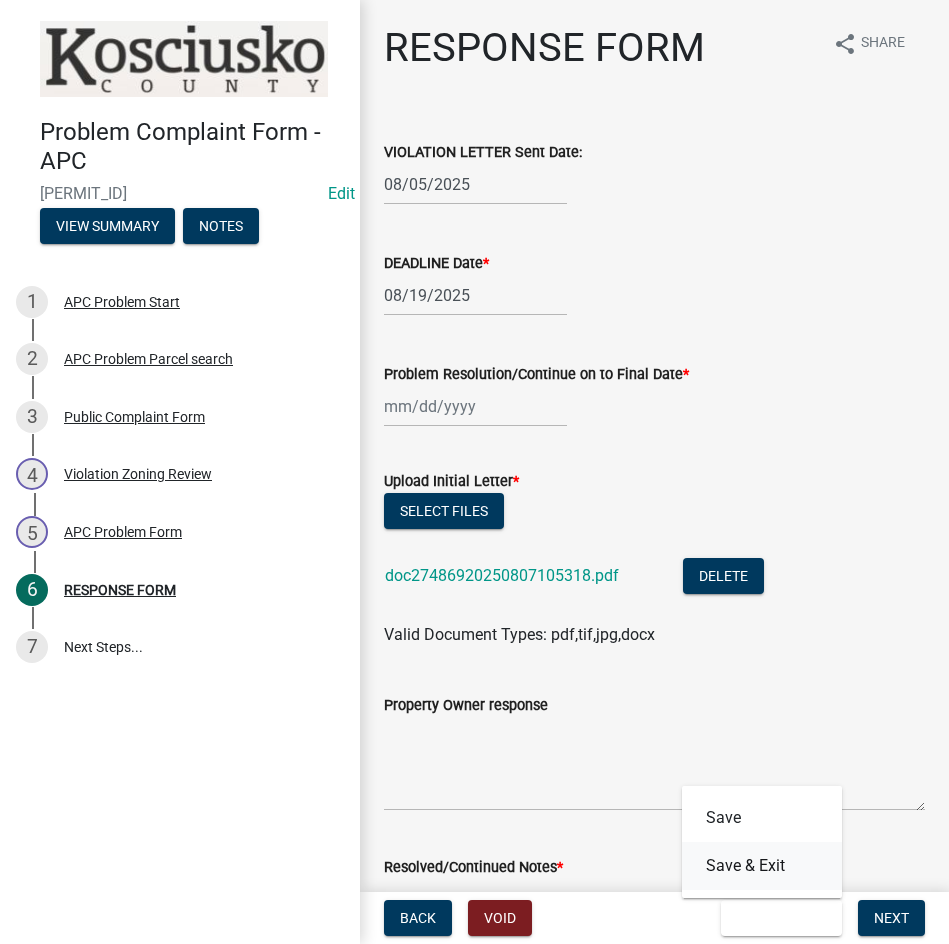 click on "Save & Exit" at bounding box center (762, 866) 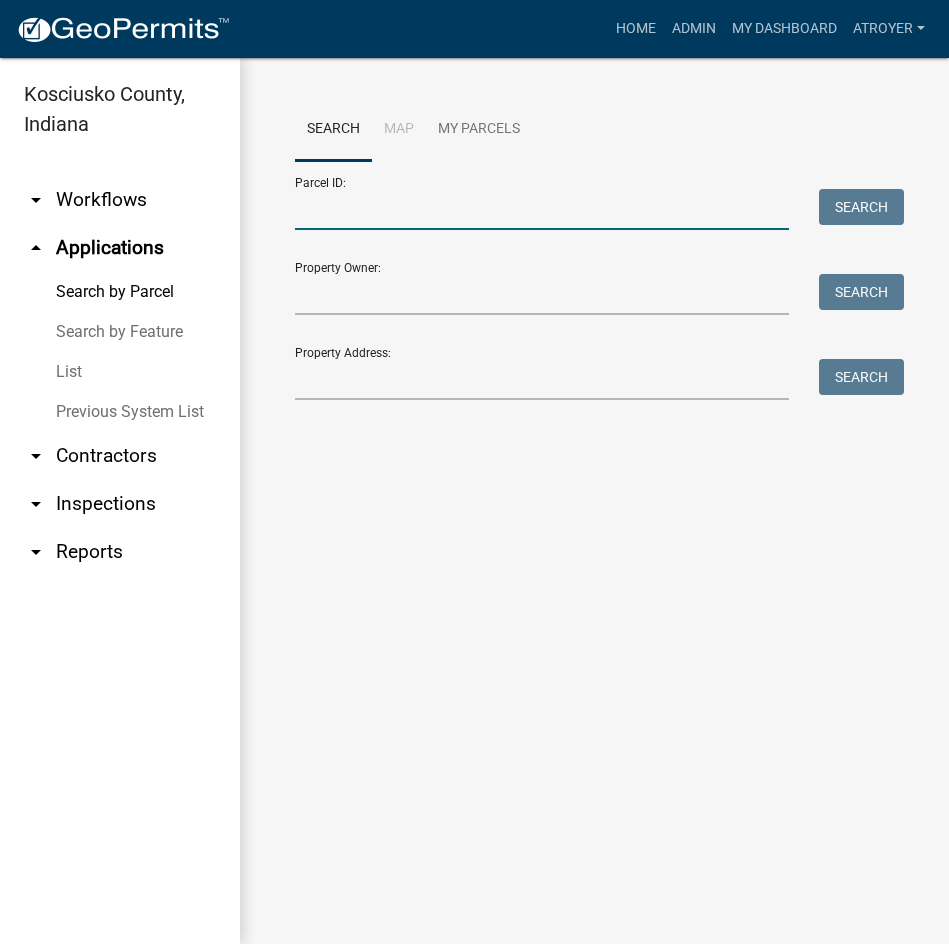 click on "Parcel ID:" at bounding box center [542, 209] 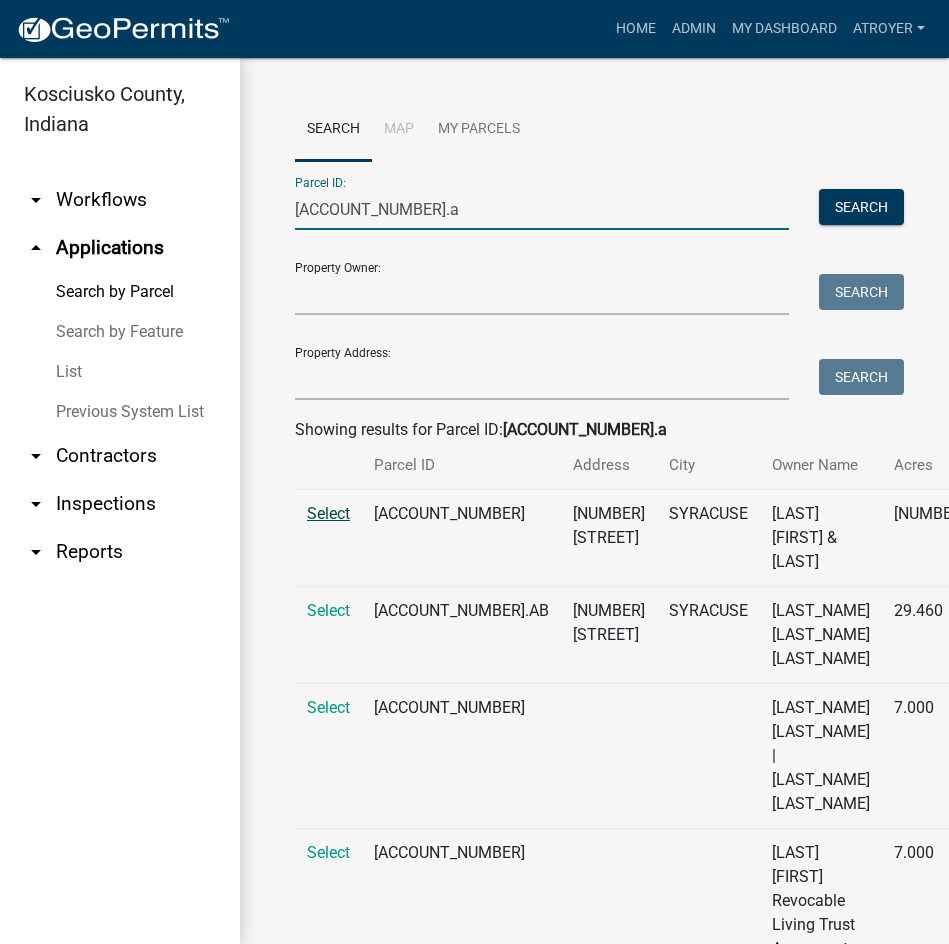 type on "[ACCOUNT_NUMBER].a" 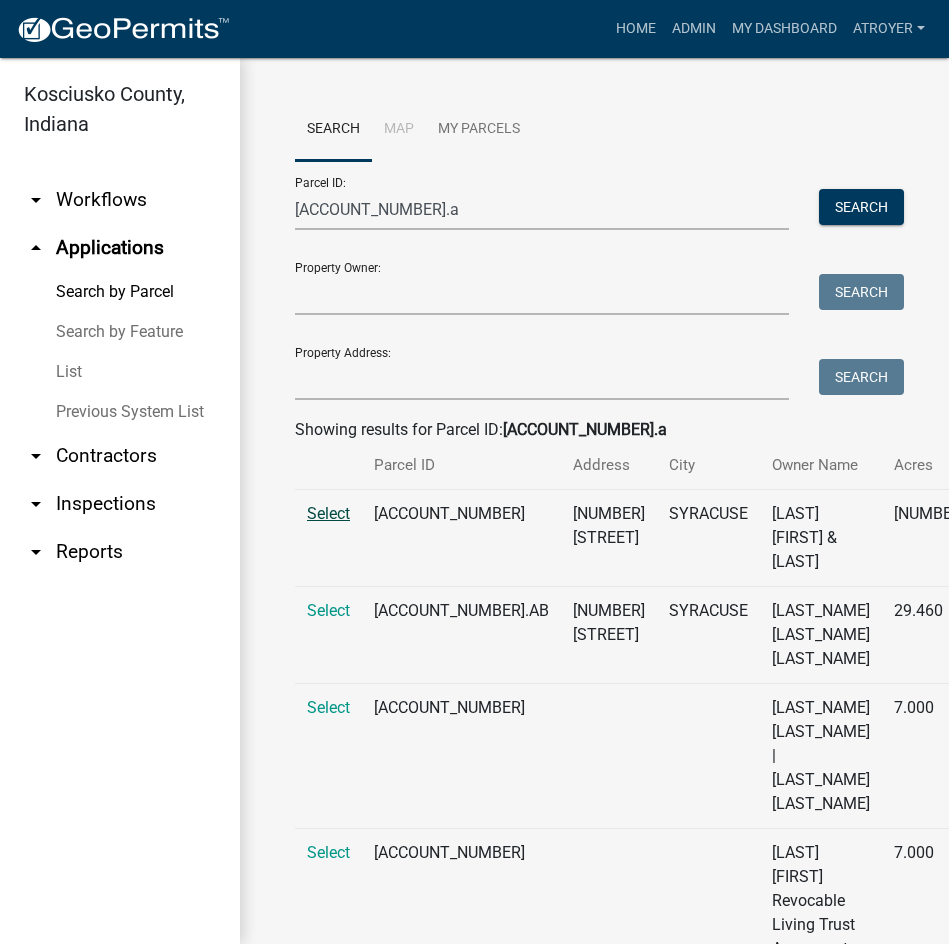 click on "Select" at bounding box center [328, 513] 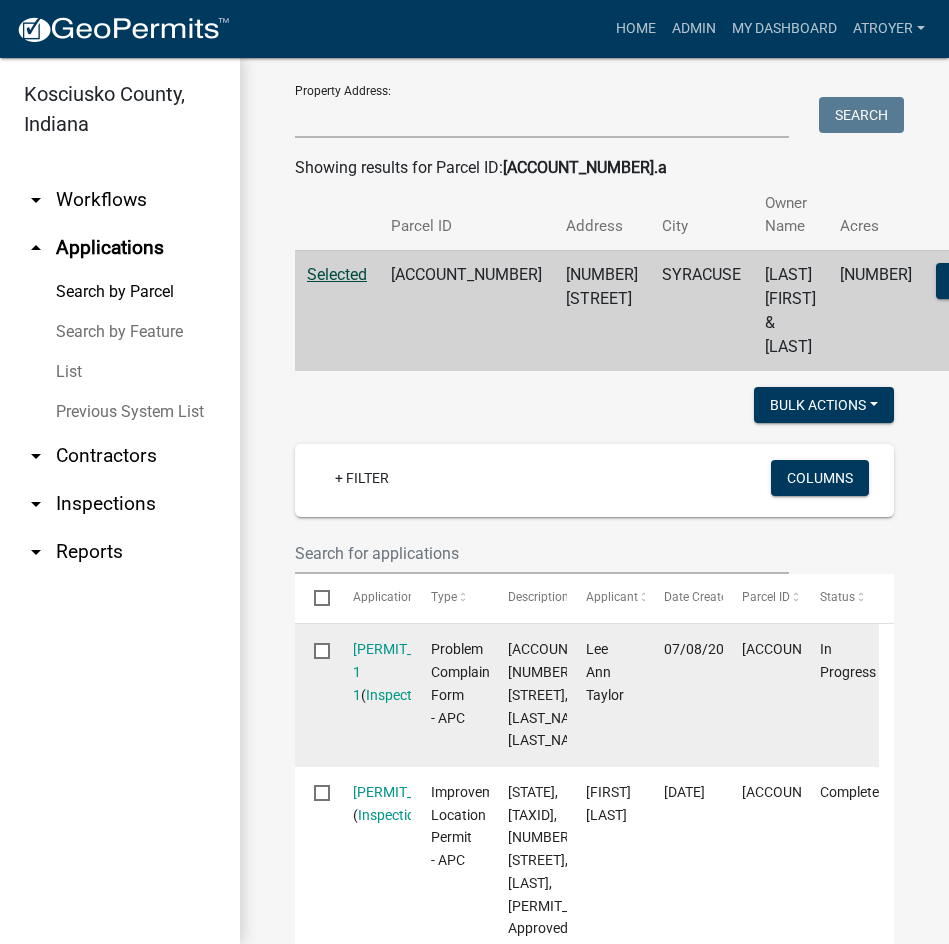 scroll, scrollTop: 300, scrollLeft: 0, axis: vertical 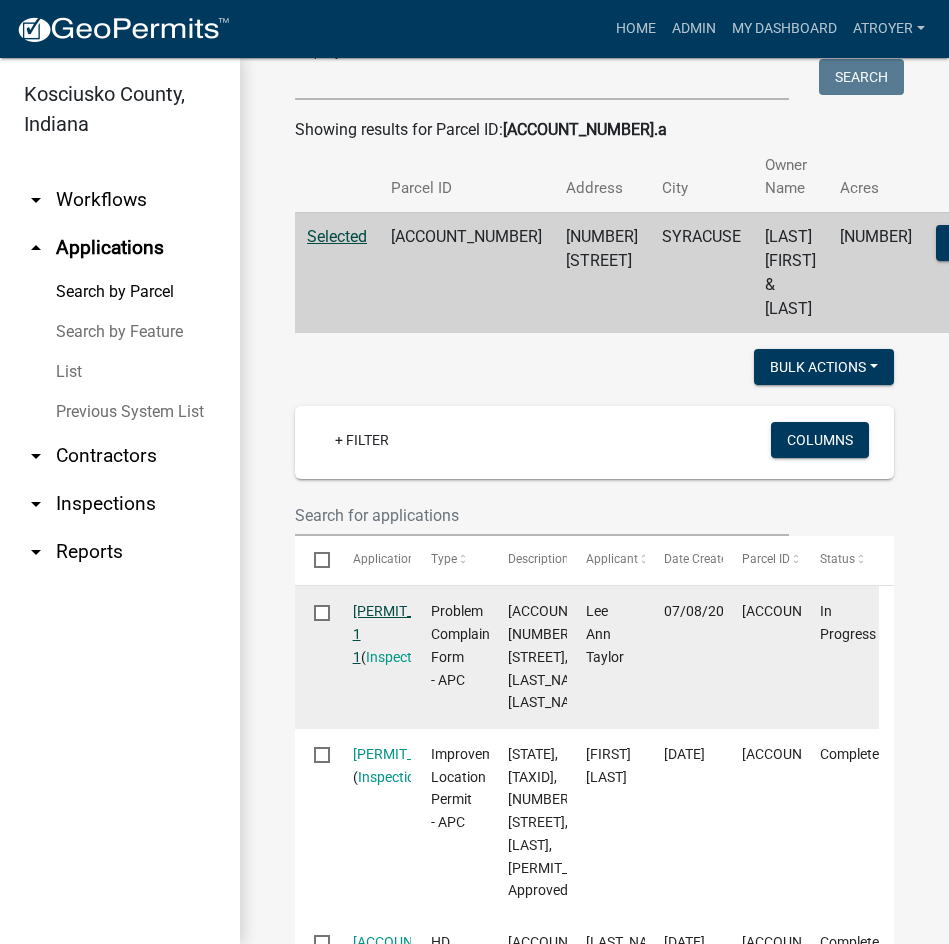 click on "[PERMIT_NUMBER] 1 1" 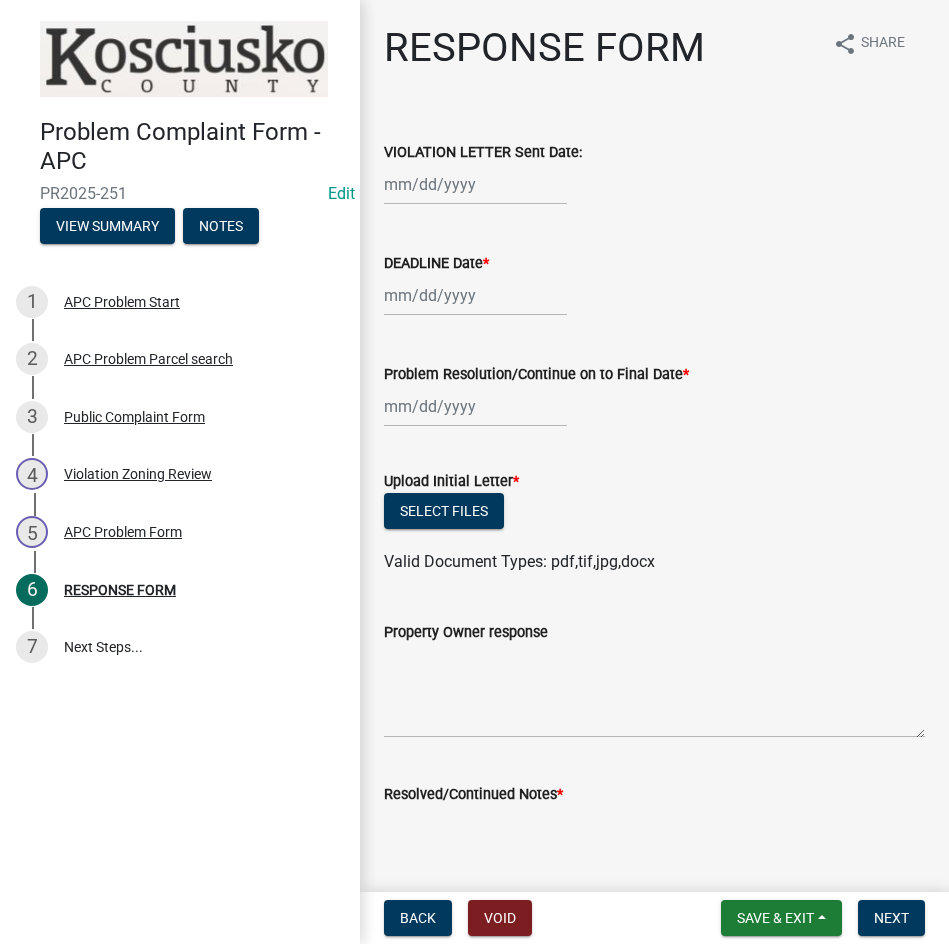 click 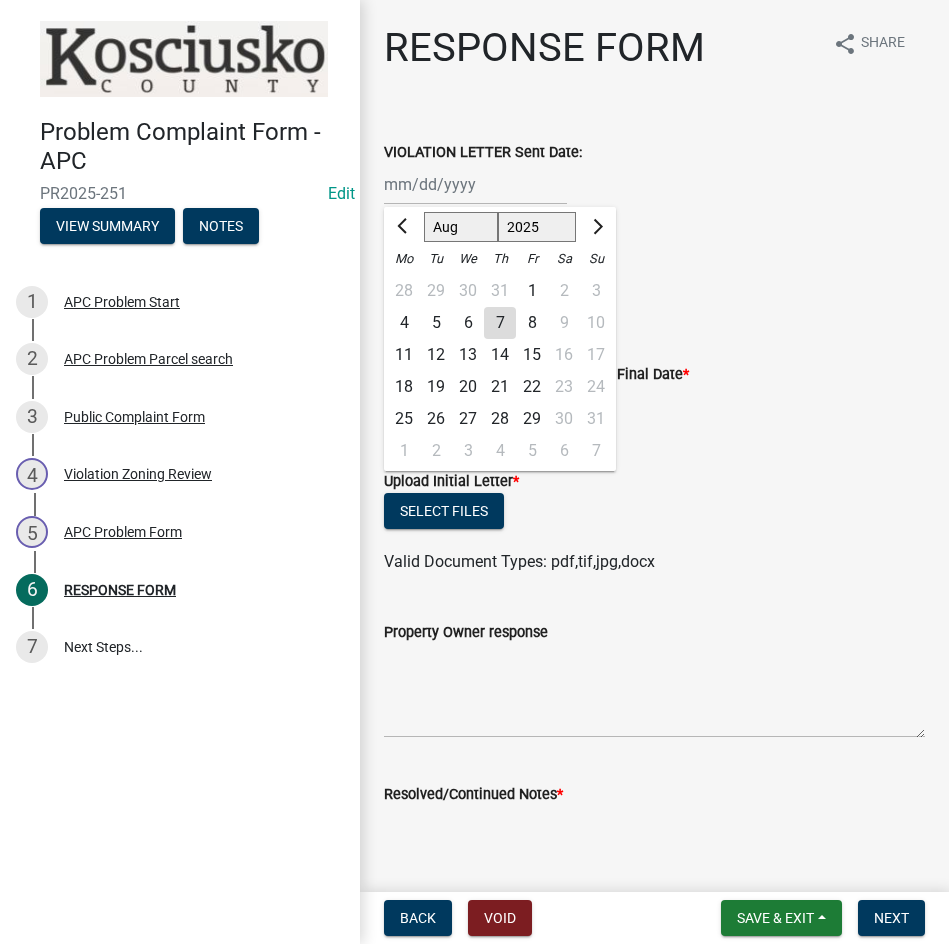 click on "5" 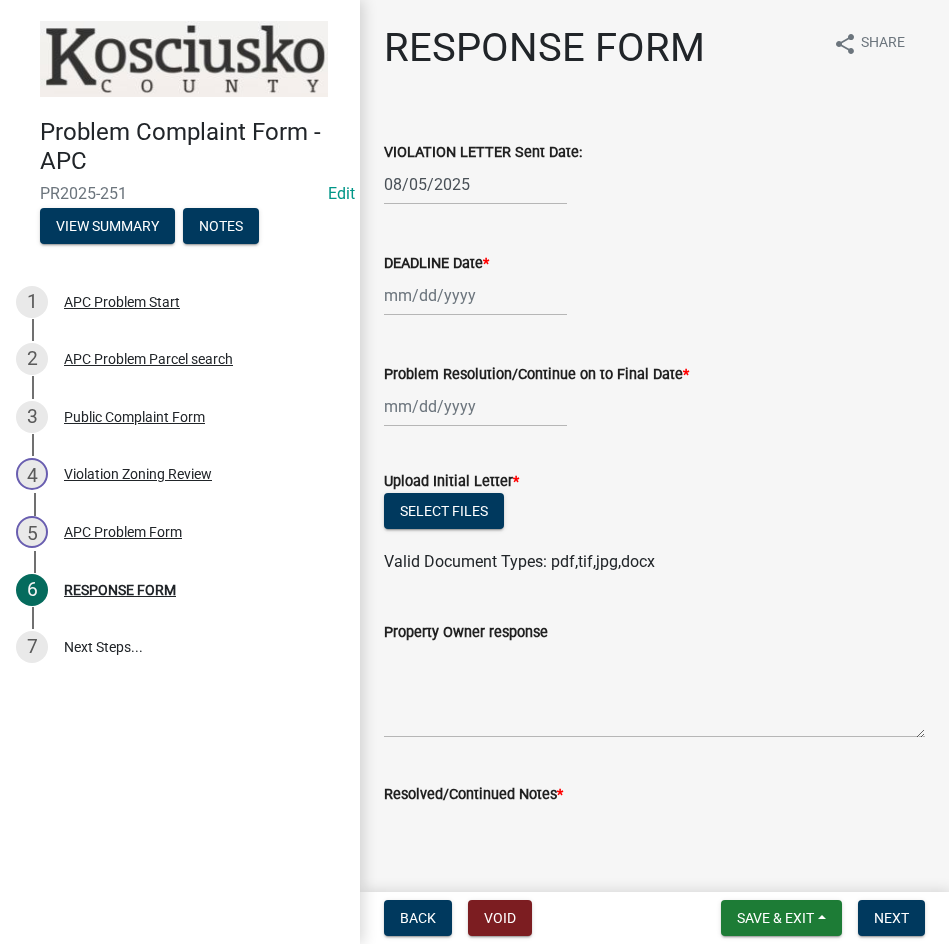 click 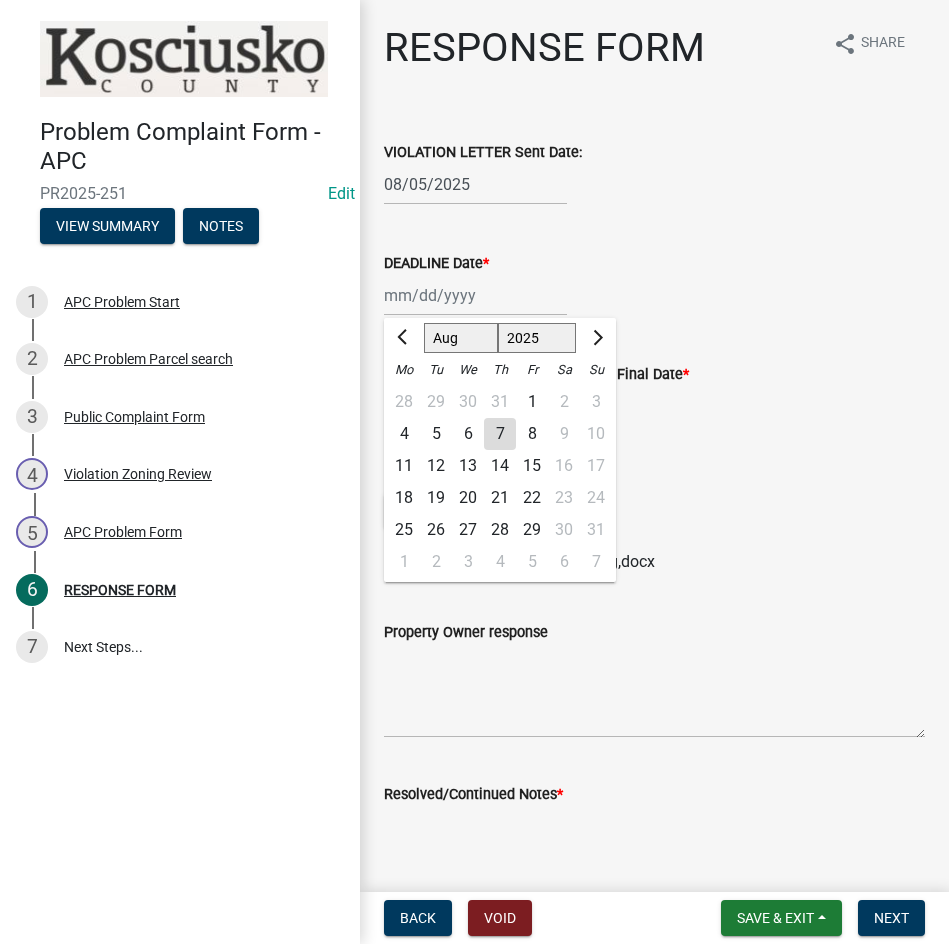 click on "19" 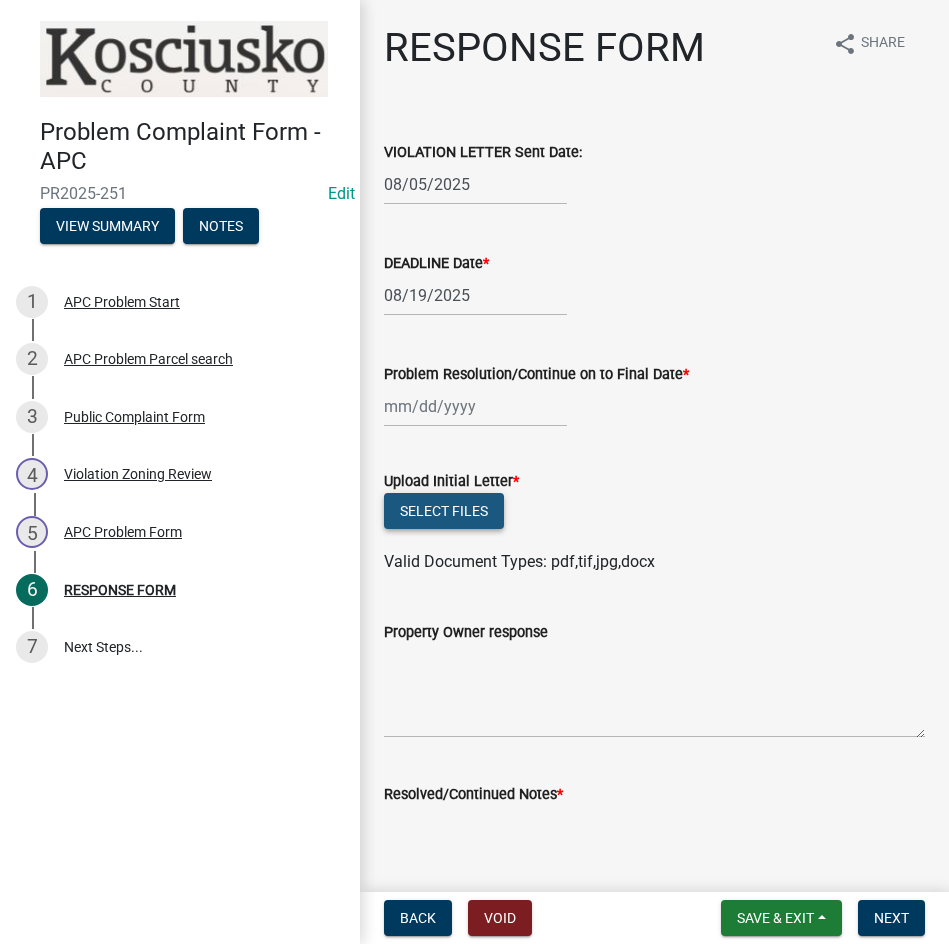 click on "Select files" 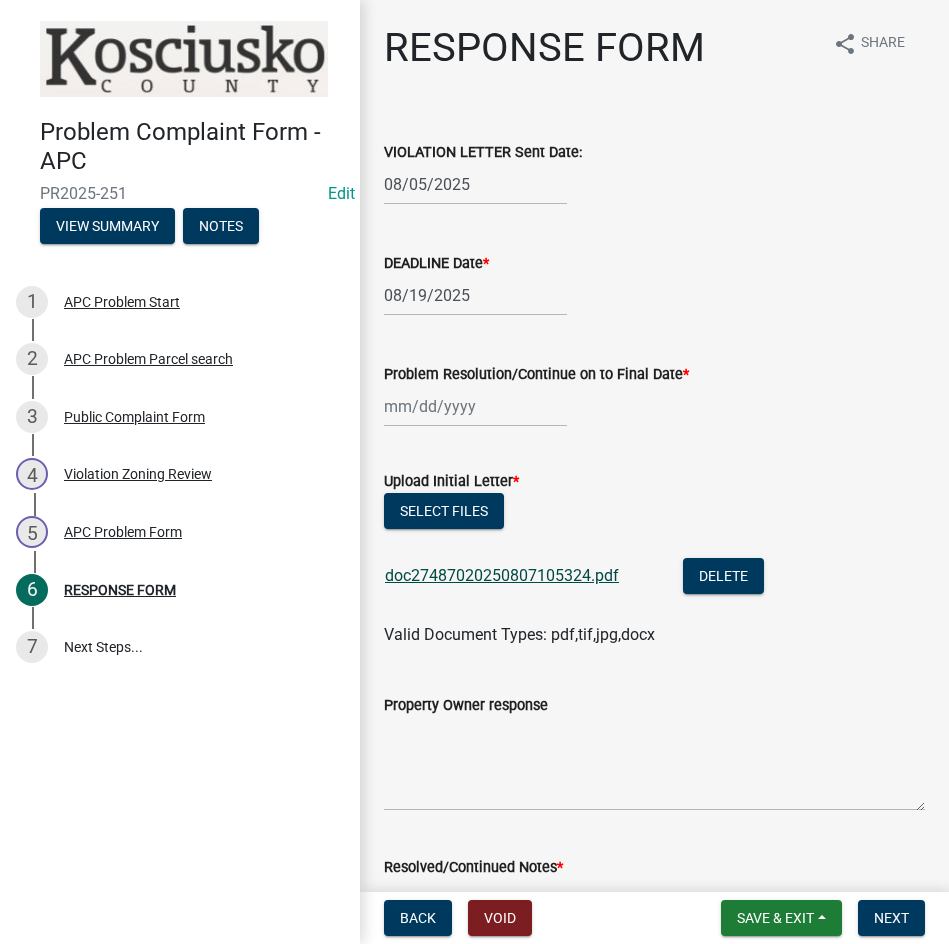click on "doc27487020250807105324.pdf" 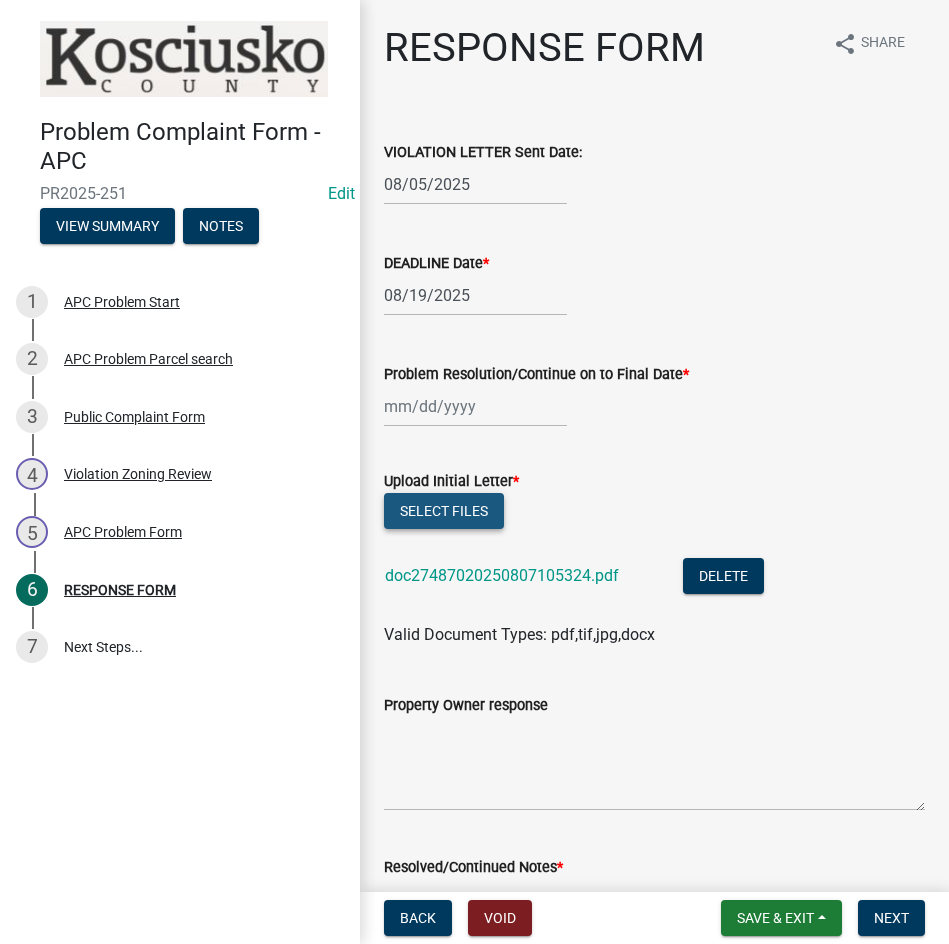 click on "Select files" 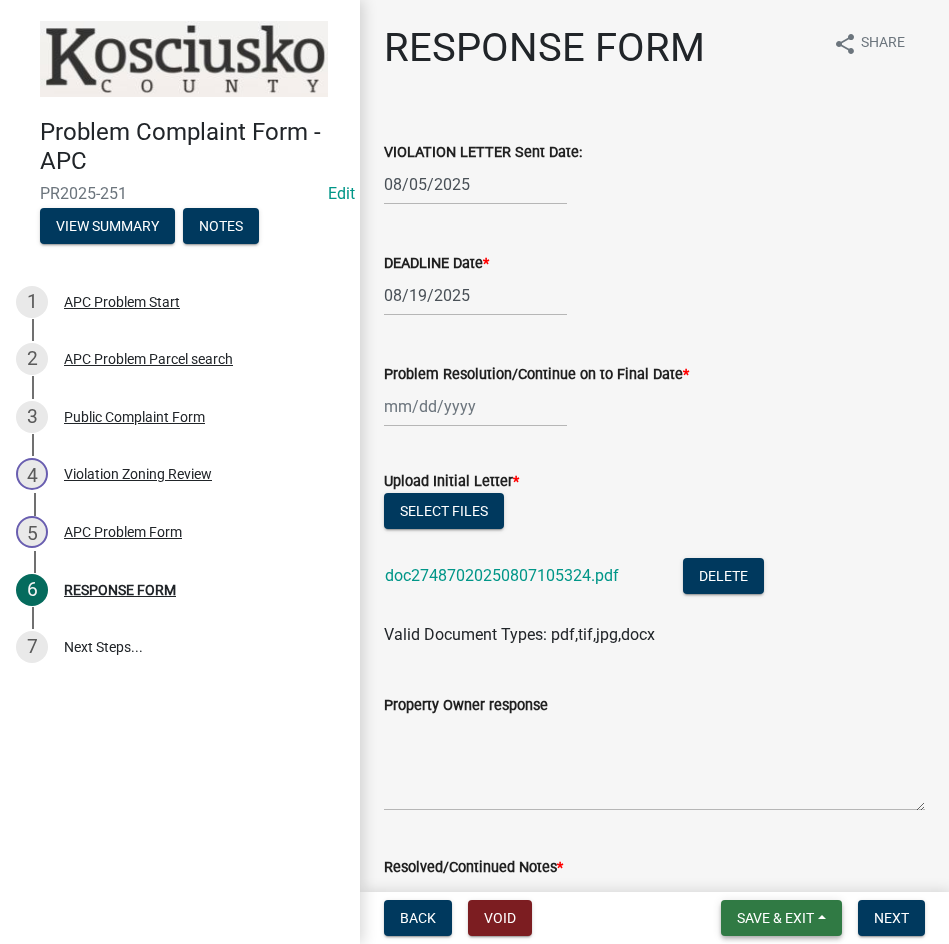 click on "Save & Exit" at bounding box center (781, 918) 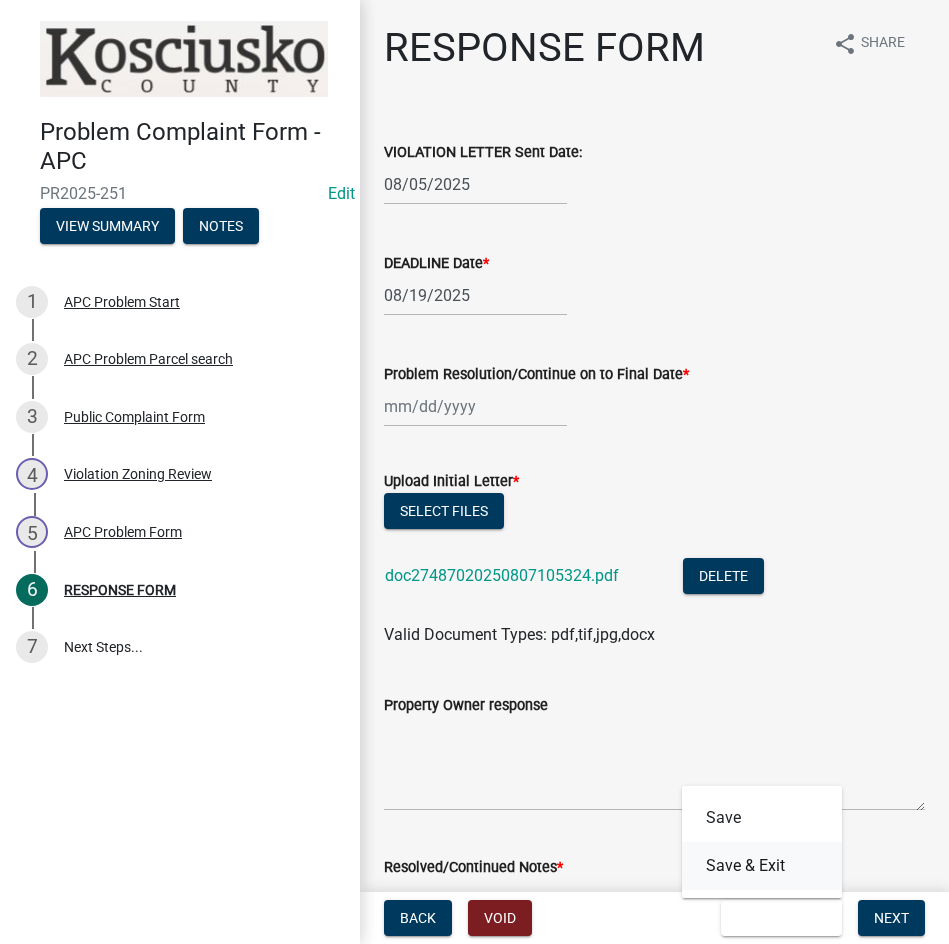 click on "Save & Exit" at bounding box center (762, 866) 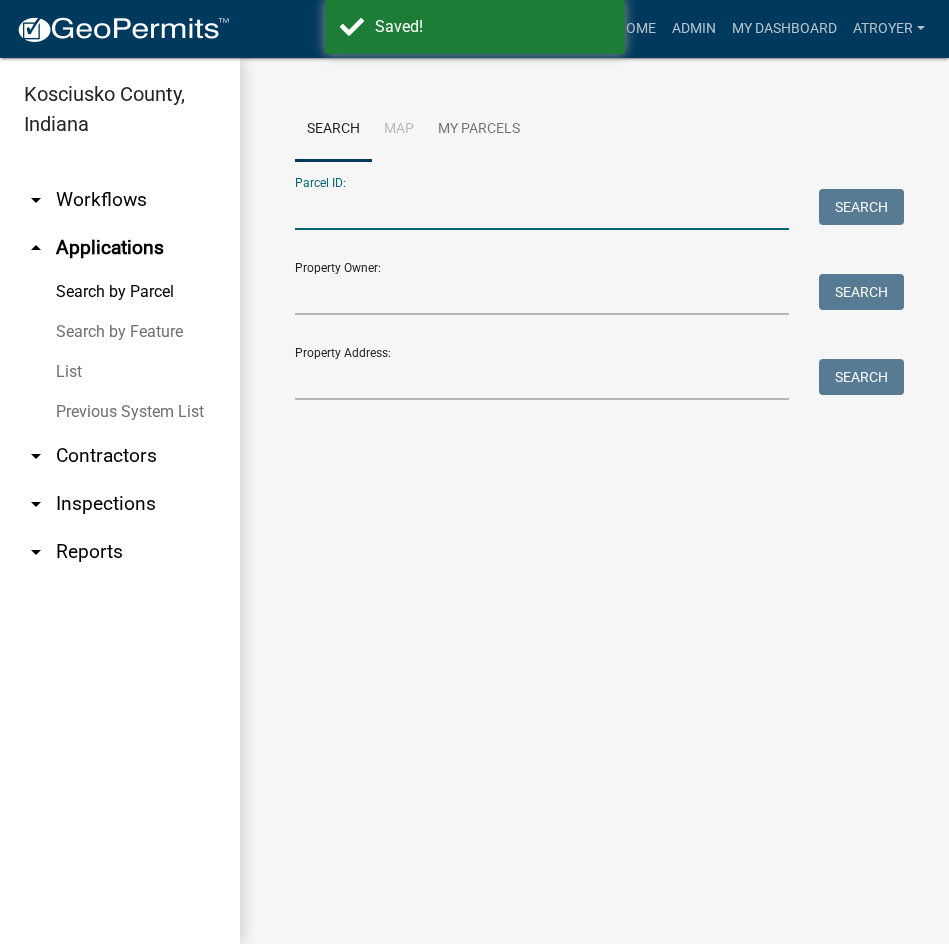 click on "Parcel ID:" at bounding box center (542, 209) 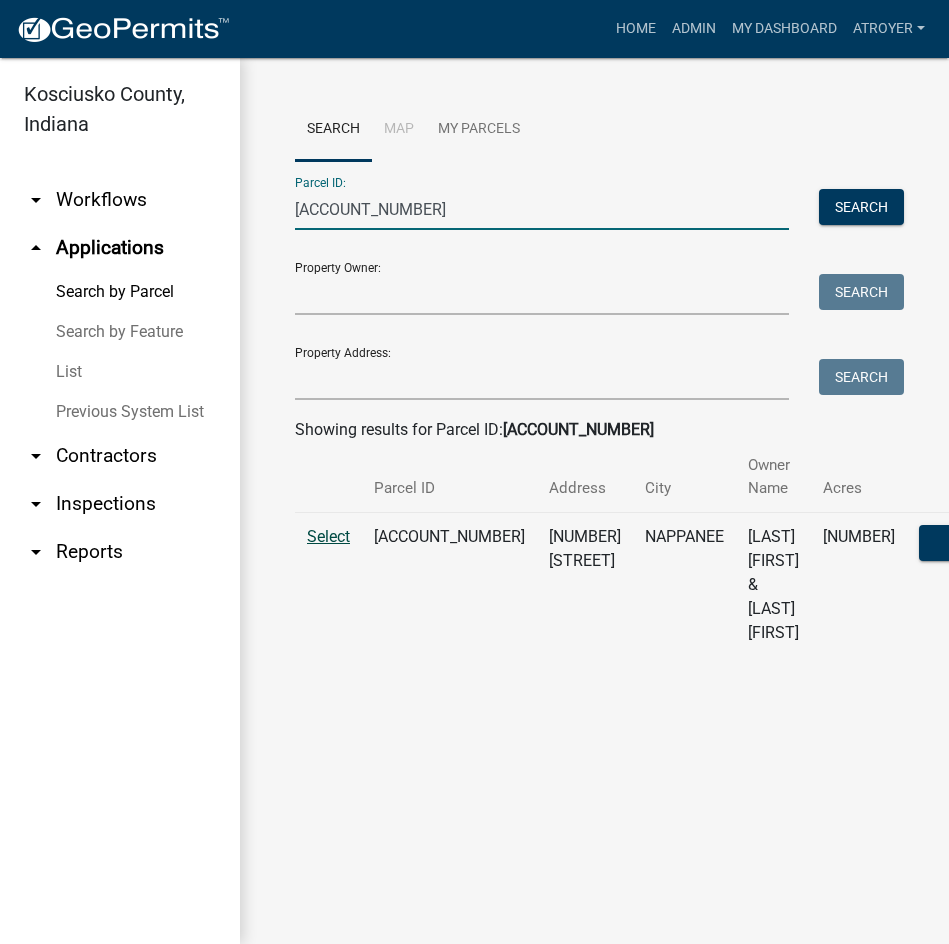 type on "[ACCOUNT_NUMBER]" 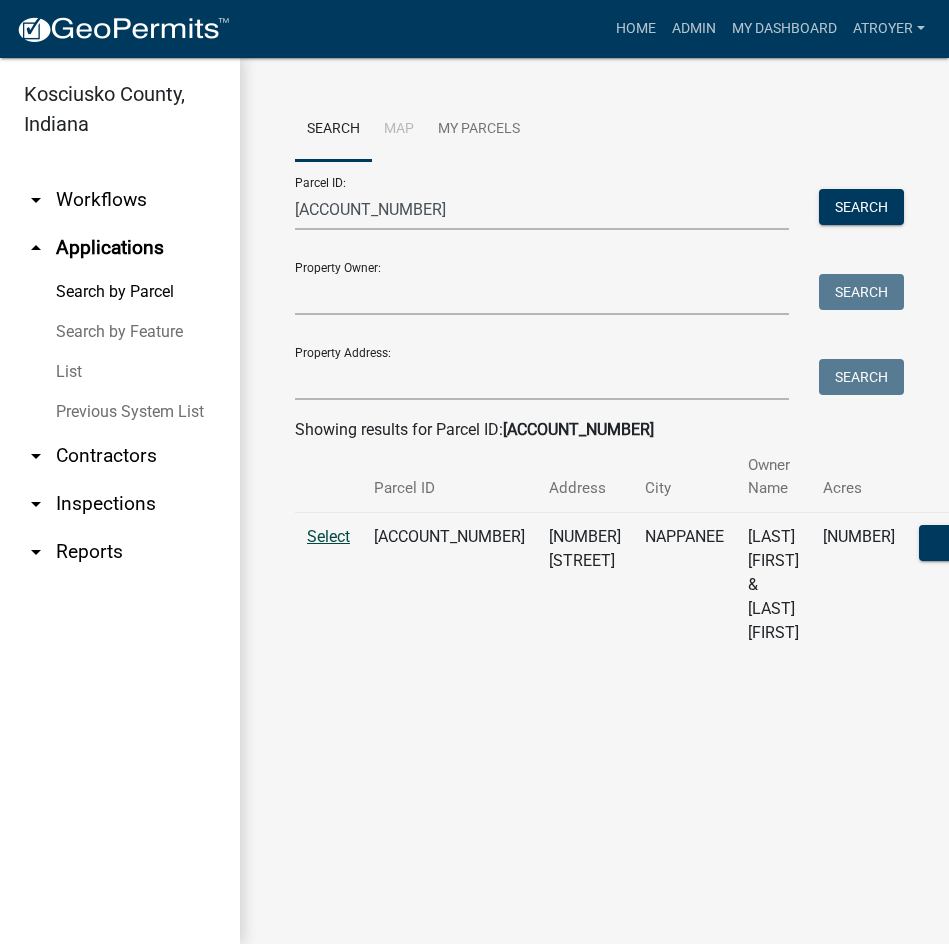 click on "Select" at bounding box center (328, 536) 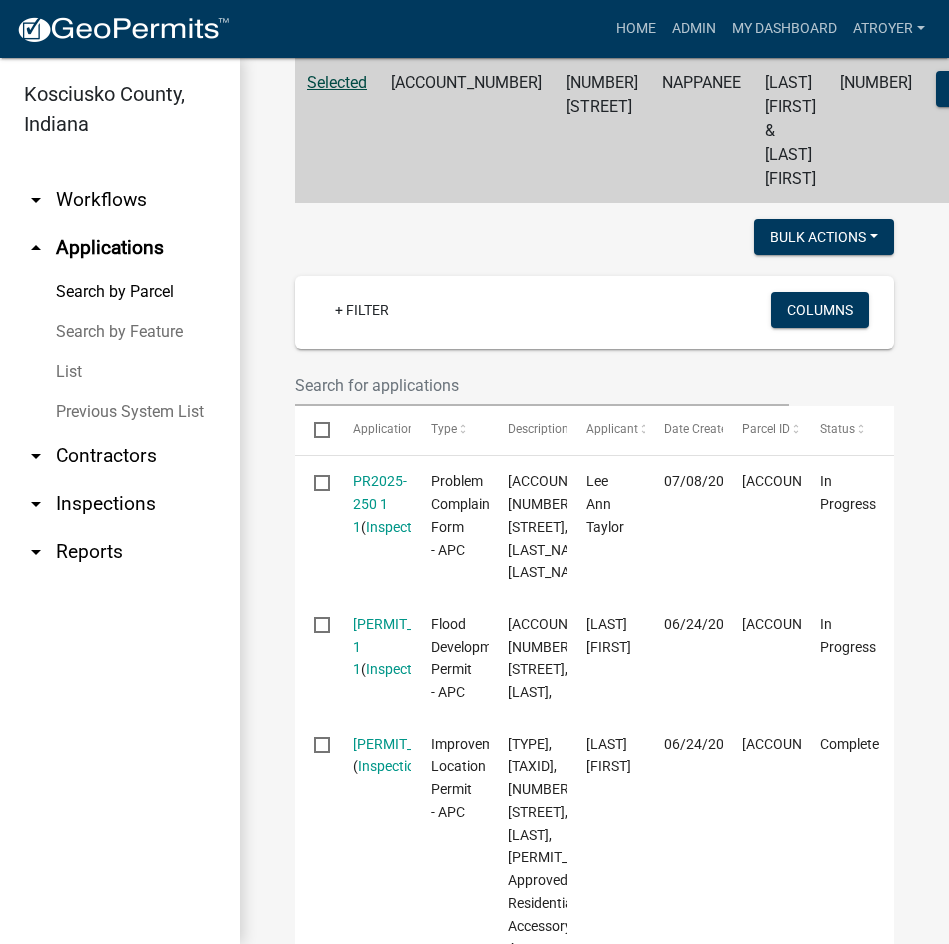 scroll, scrollTop: 500, scrollLeft: 0, axis: vertical 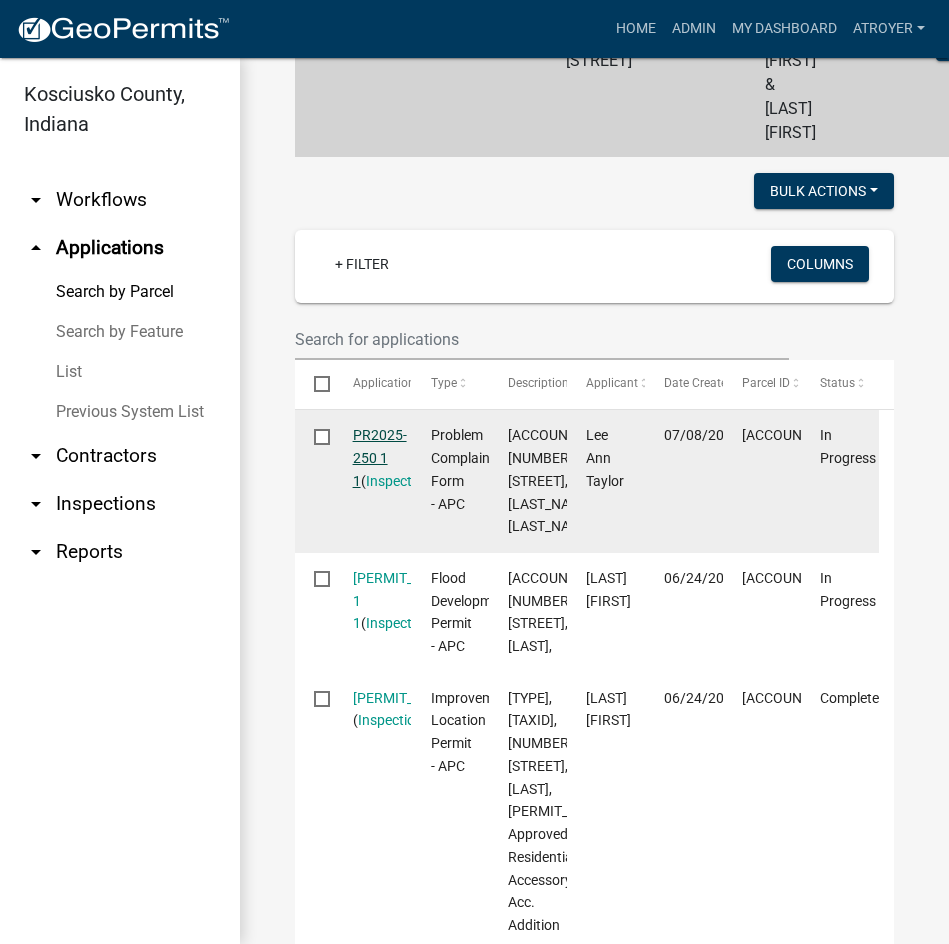 click on "PR2025-250 1 1" 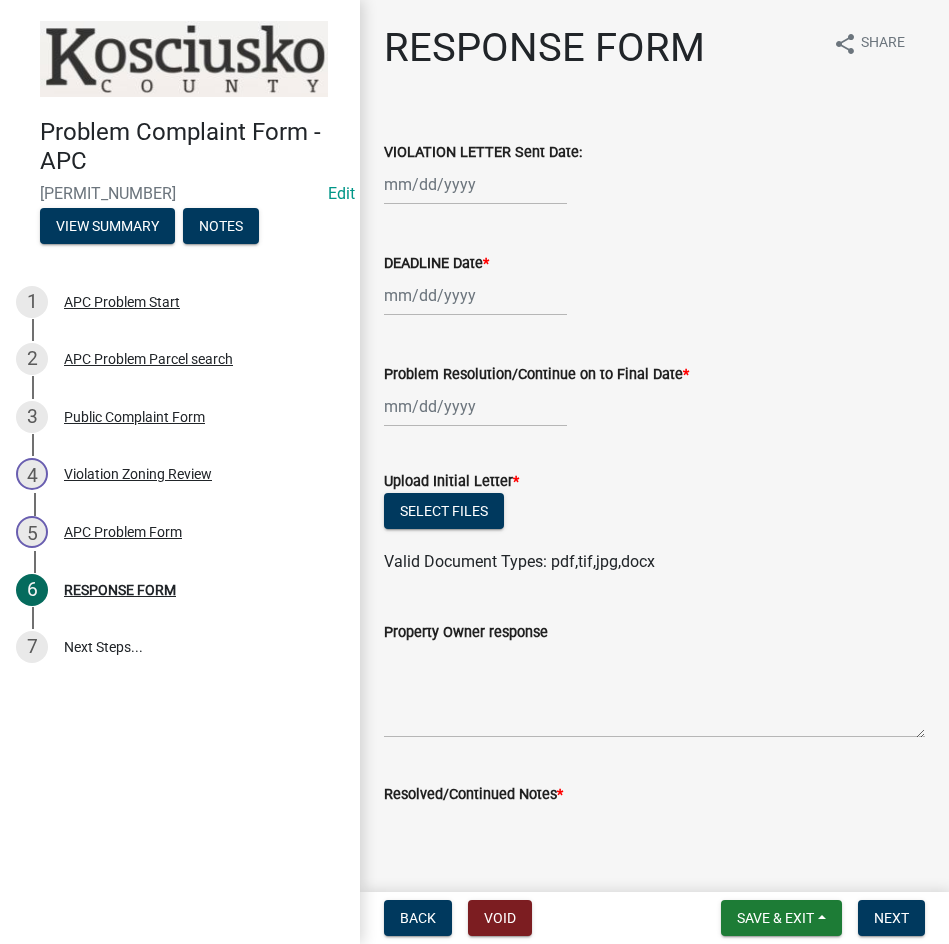 click 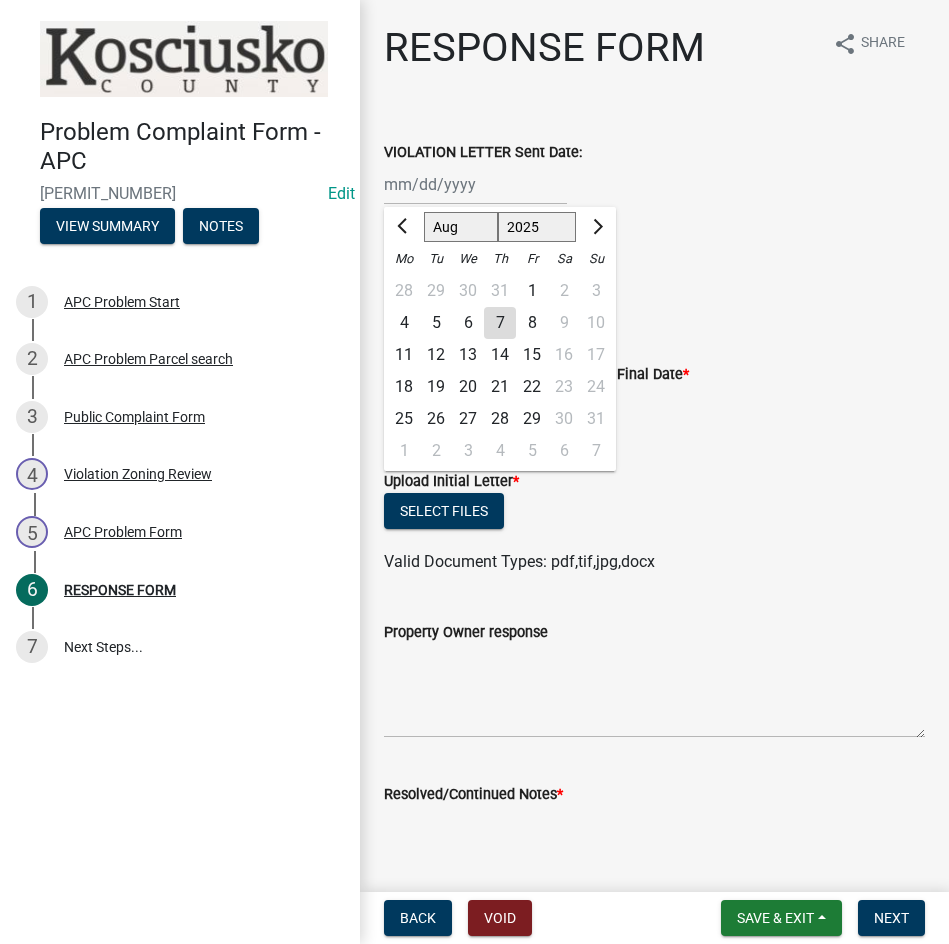 click on "5" 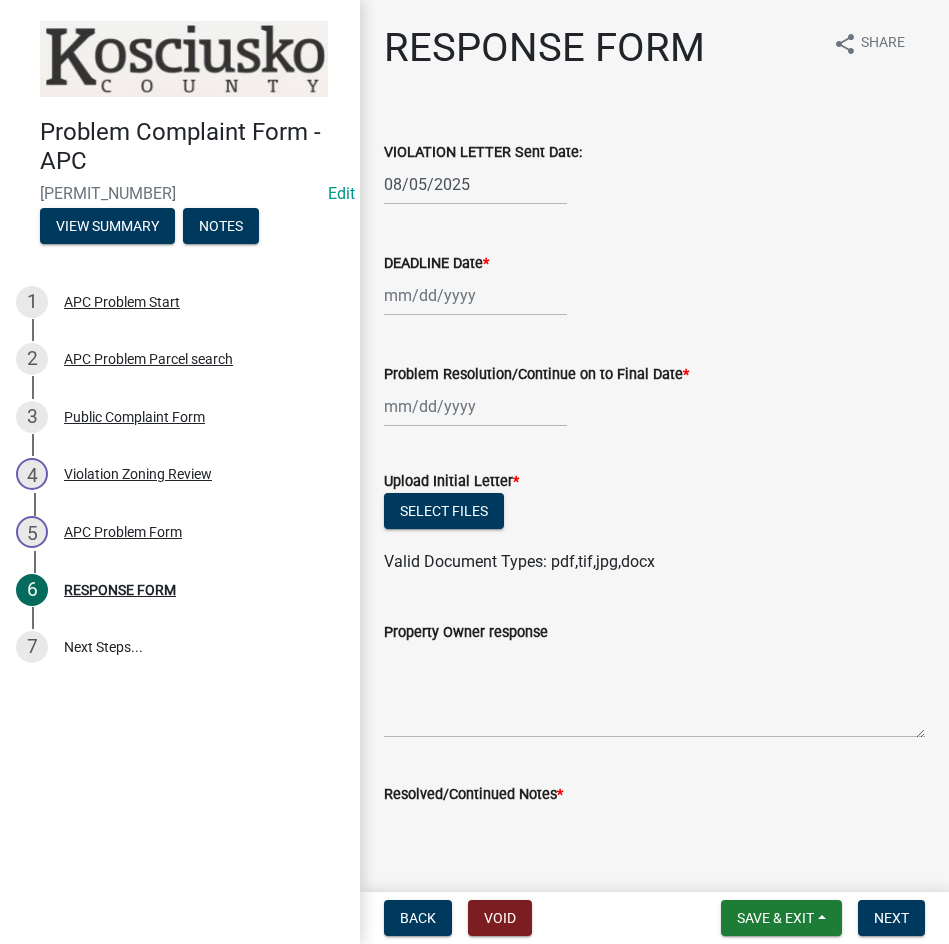 click 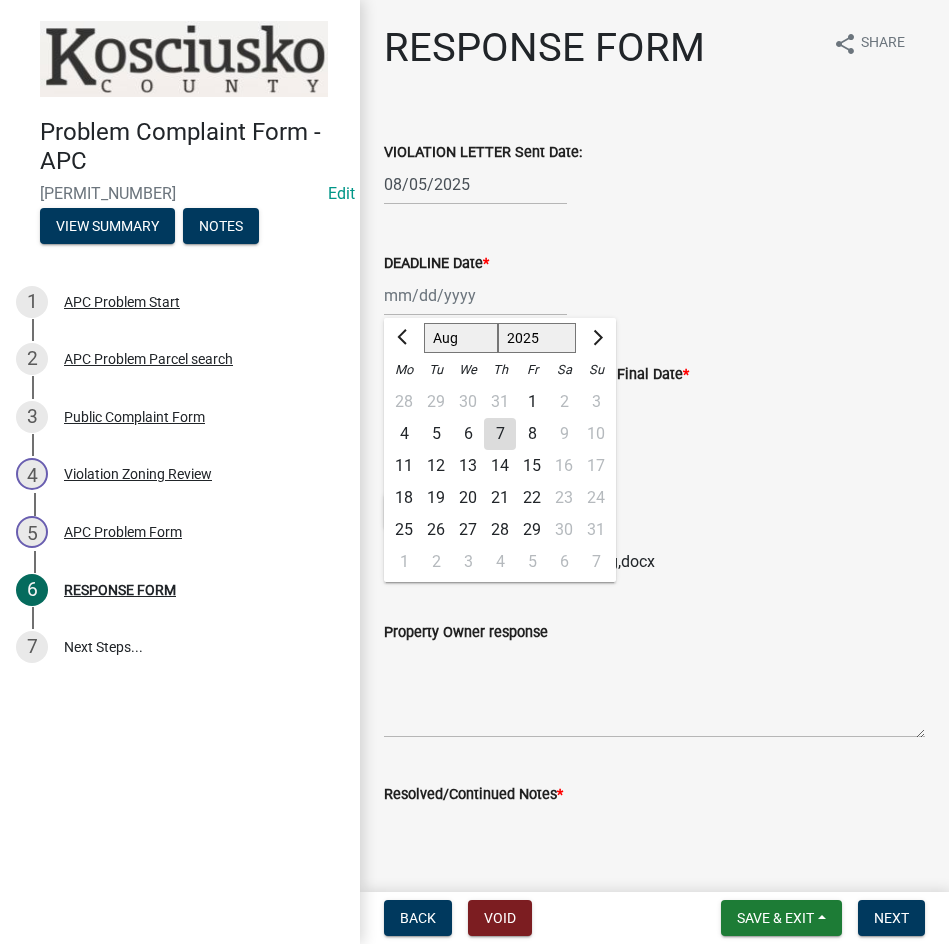 click on "19" 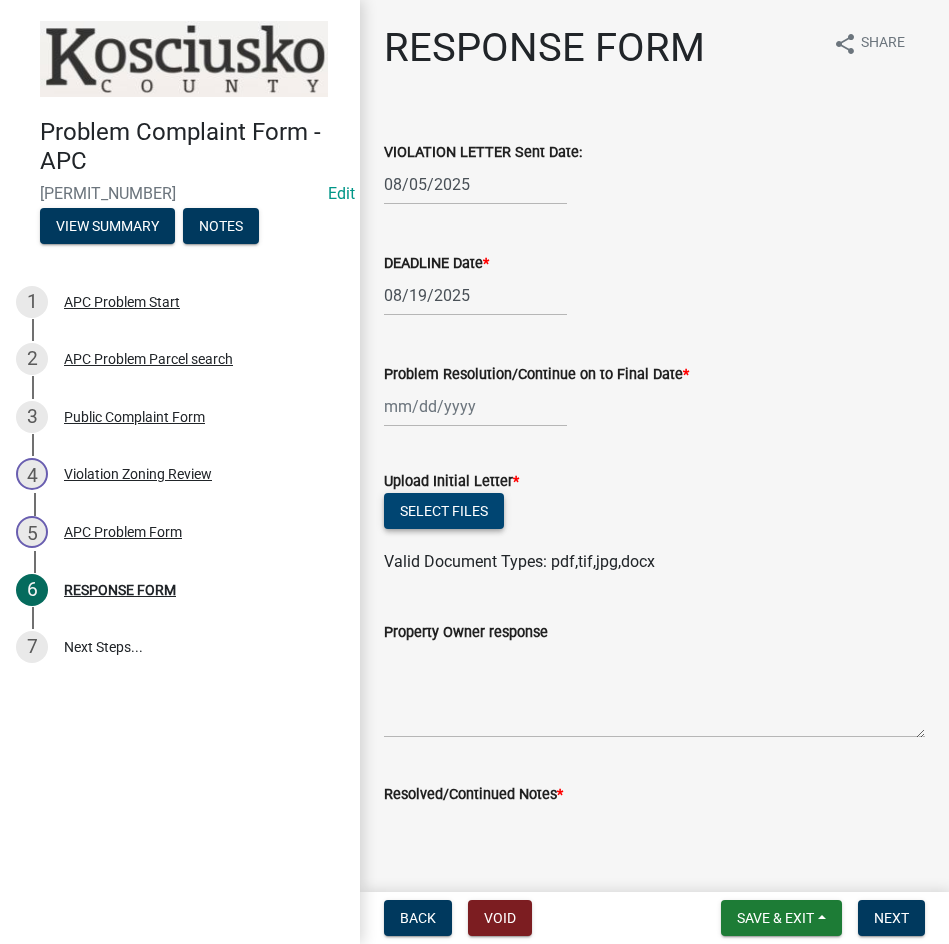click on "Select files" 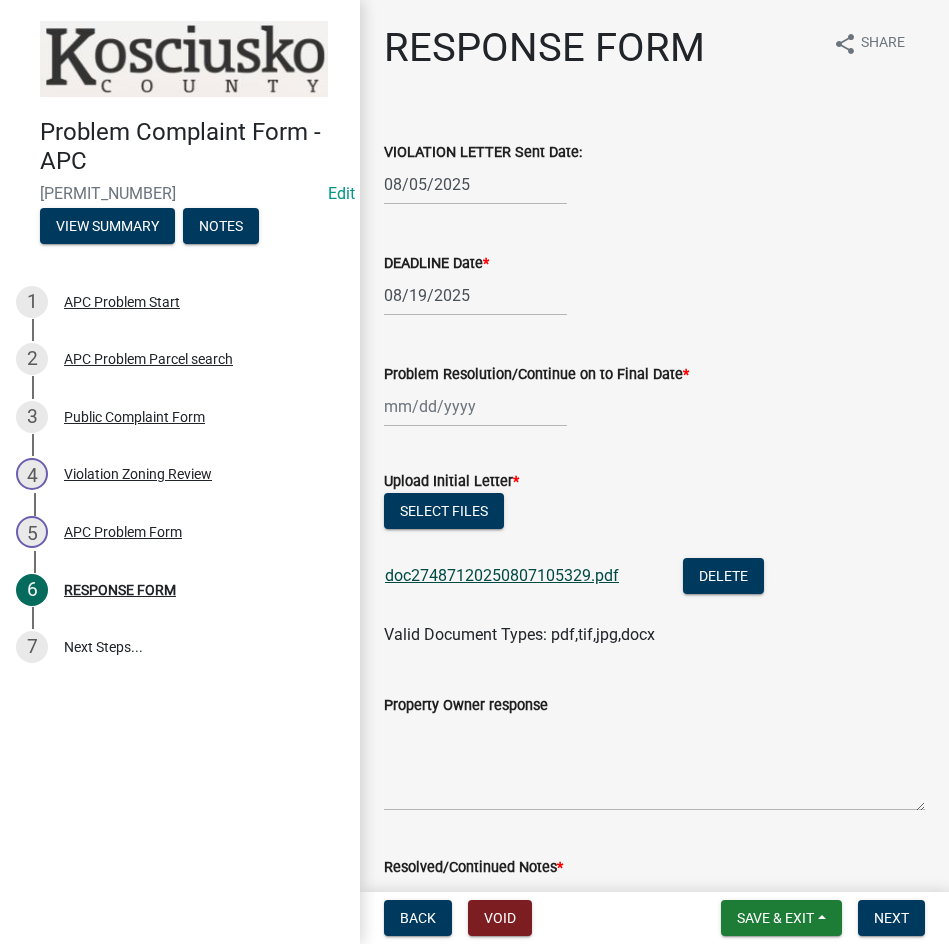 click on "doc27487120250807105329.pdf" 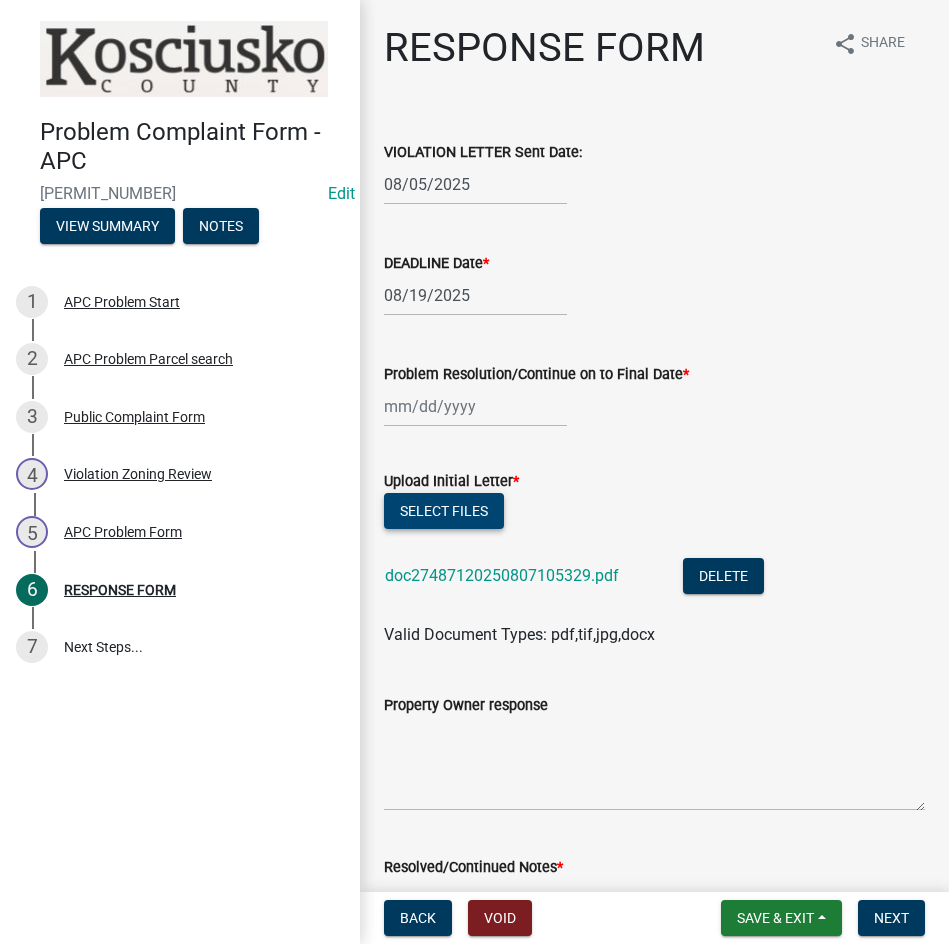 click on "Select files" 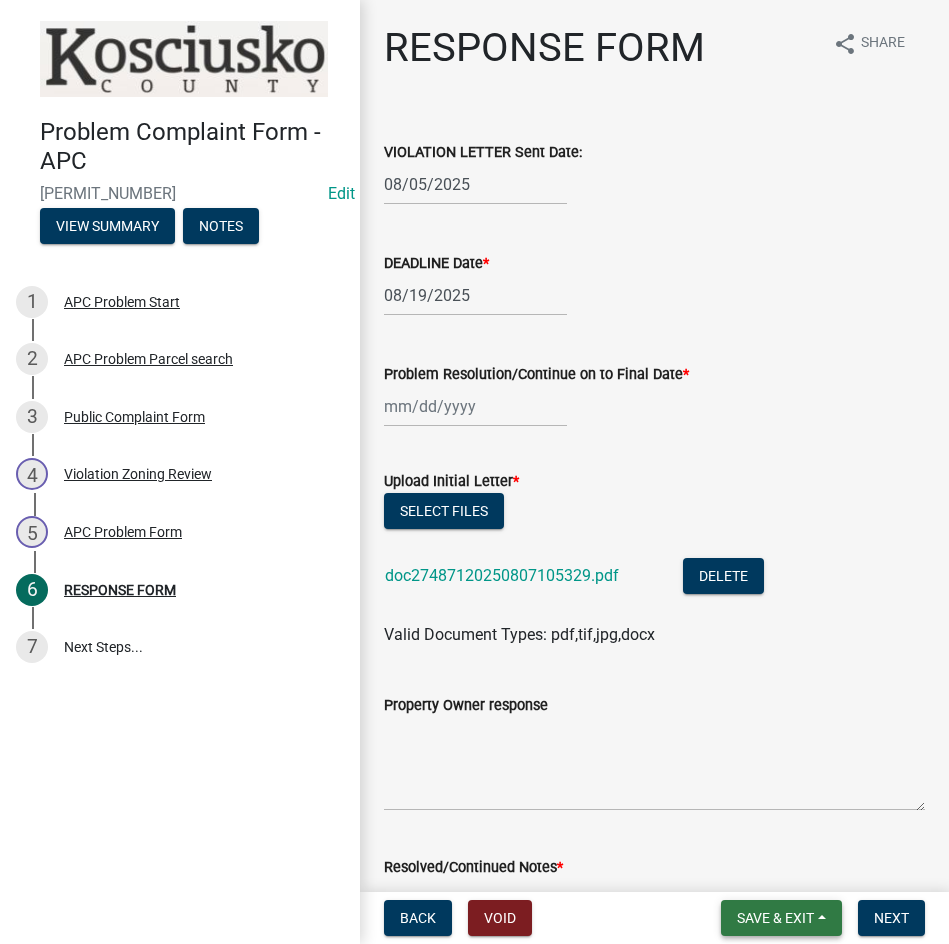 drag, startPoint x: 772, startPoint y: 917, endPoint x: 761, endPoint y: 871, distance: 47.296936 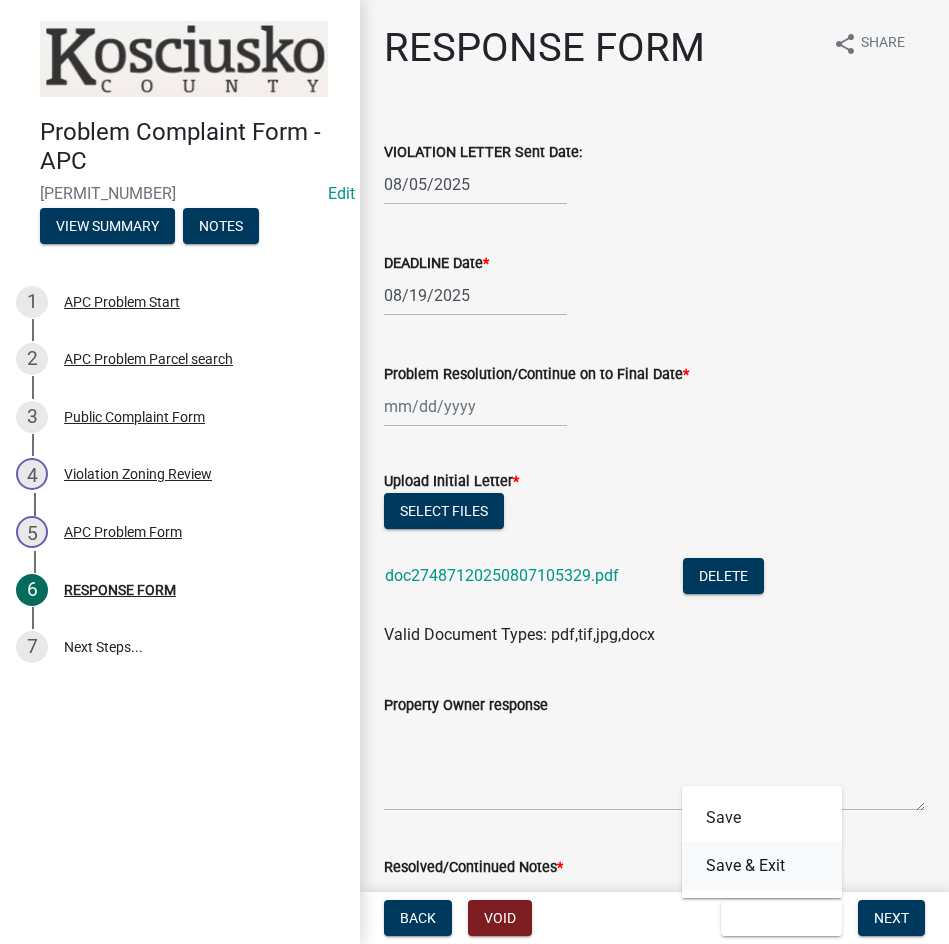 click on "Save & Exit" at bounding box center [762, 866] 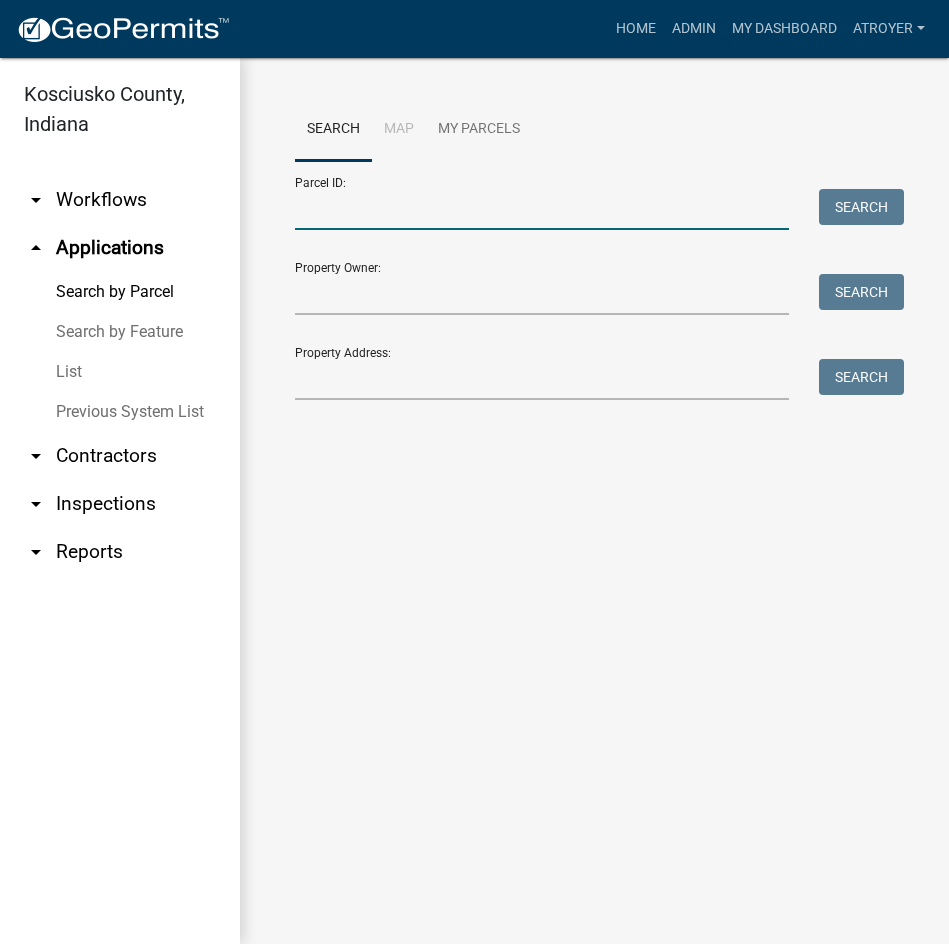 click on "Parcel ID:" at bounding box center [542, 209] 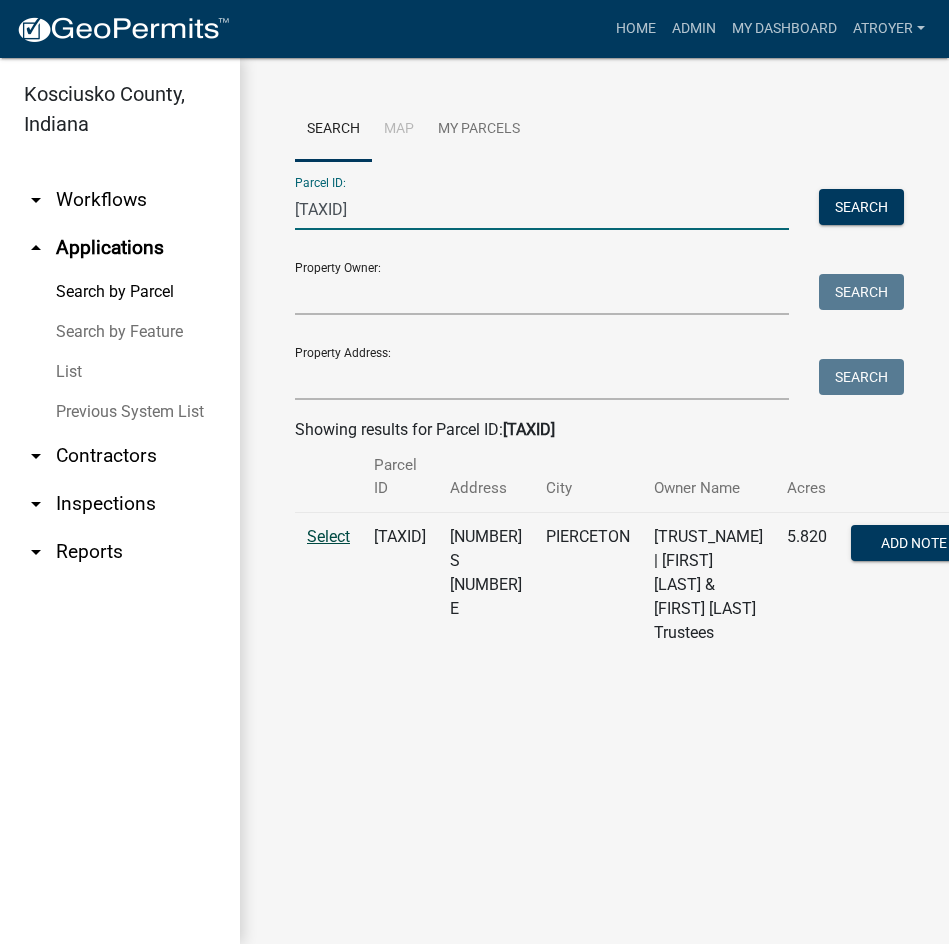 type on "[TAXID]" 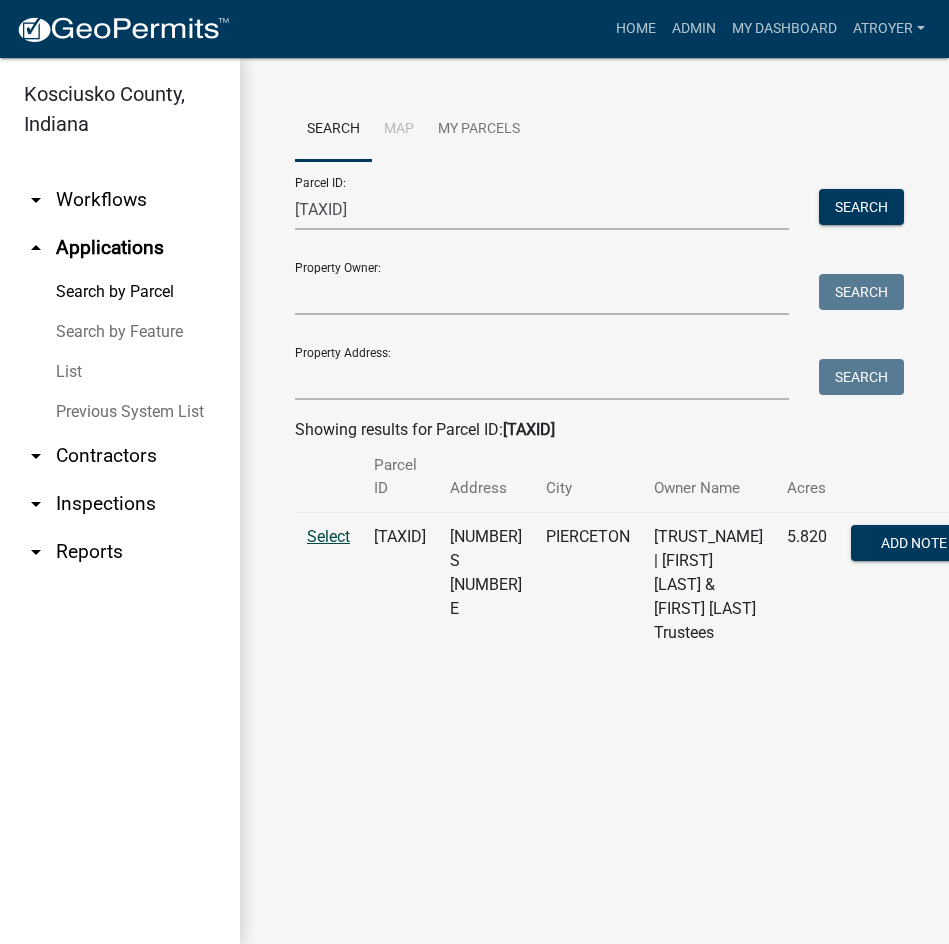 click on "Select" at bounding box center [328, 536] 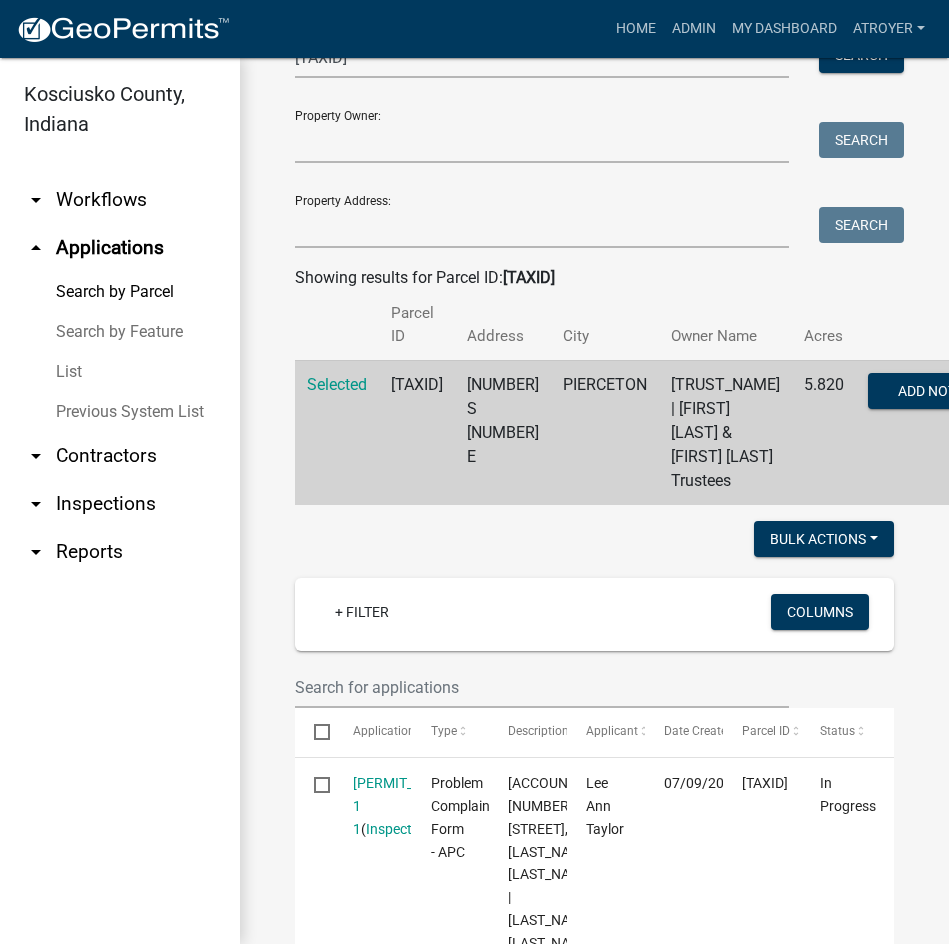 scroll, scrollTop: 500, scrollLeft: 0, axis: vertical 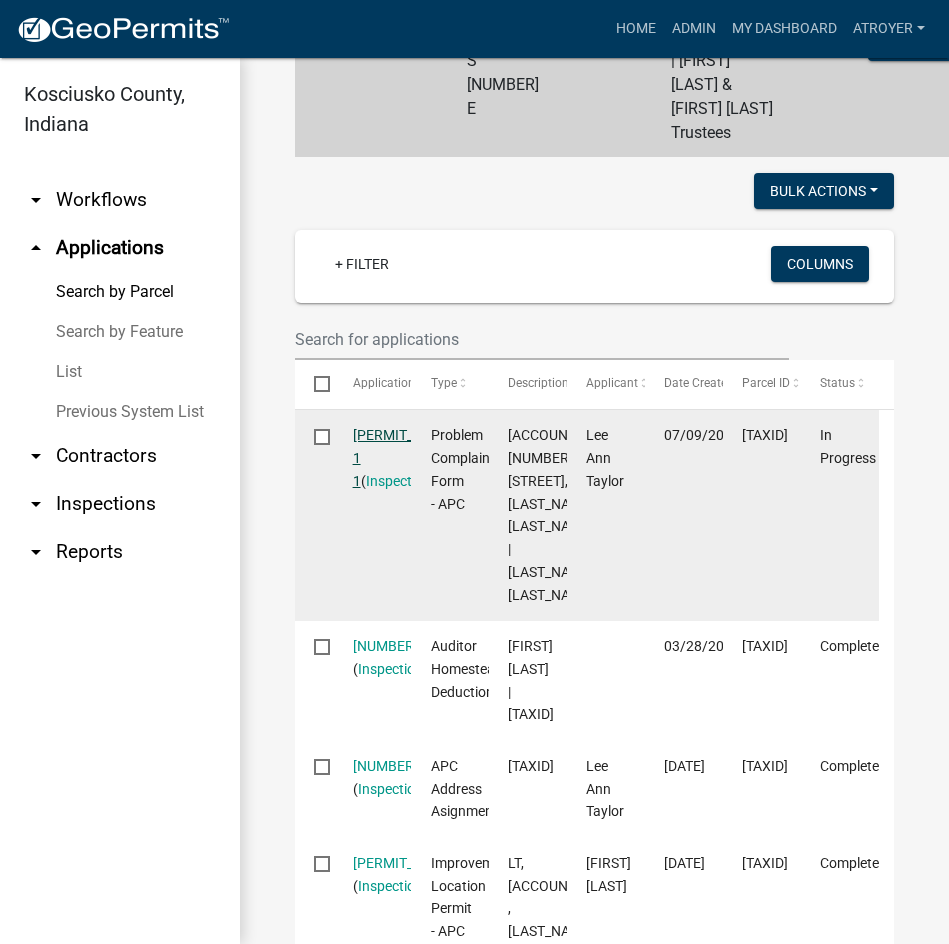 click on "[PERMIT_ID] 1 1" 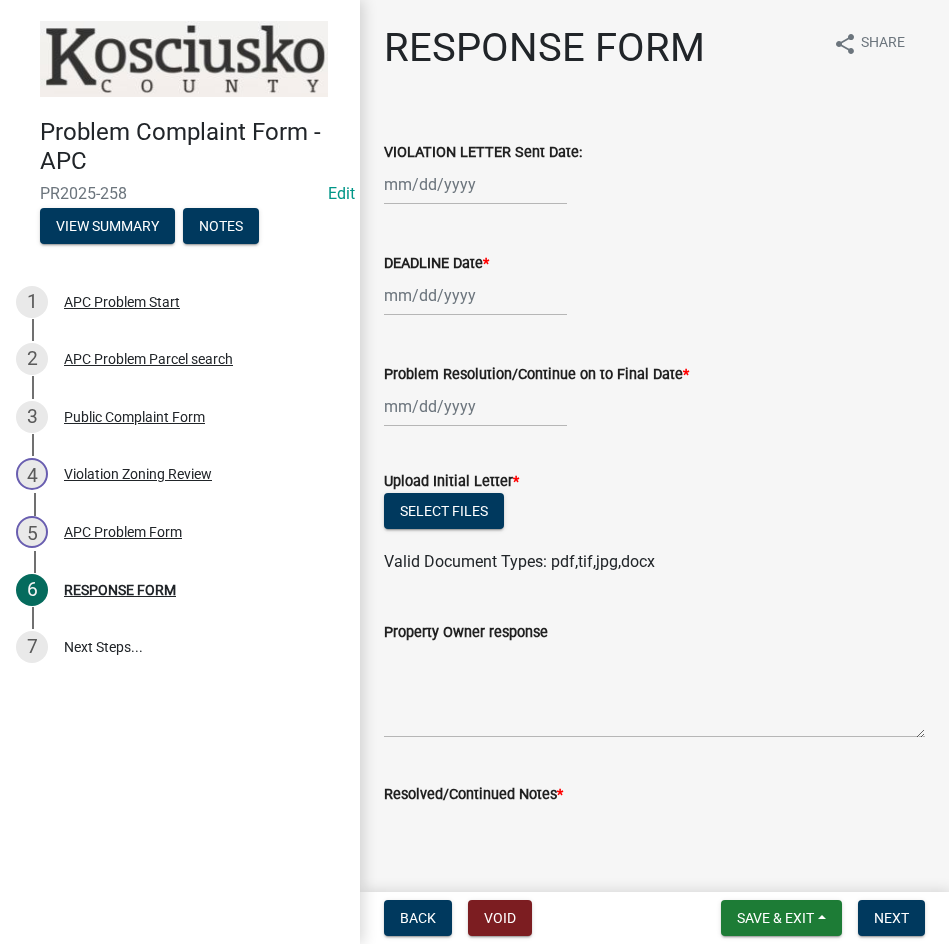 select on "8" 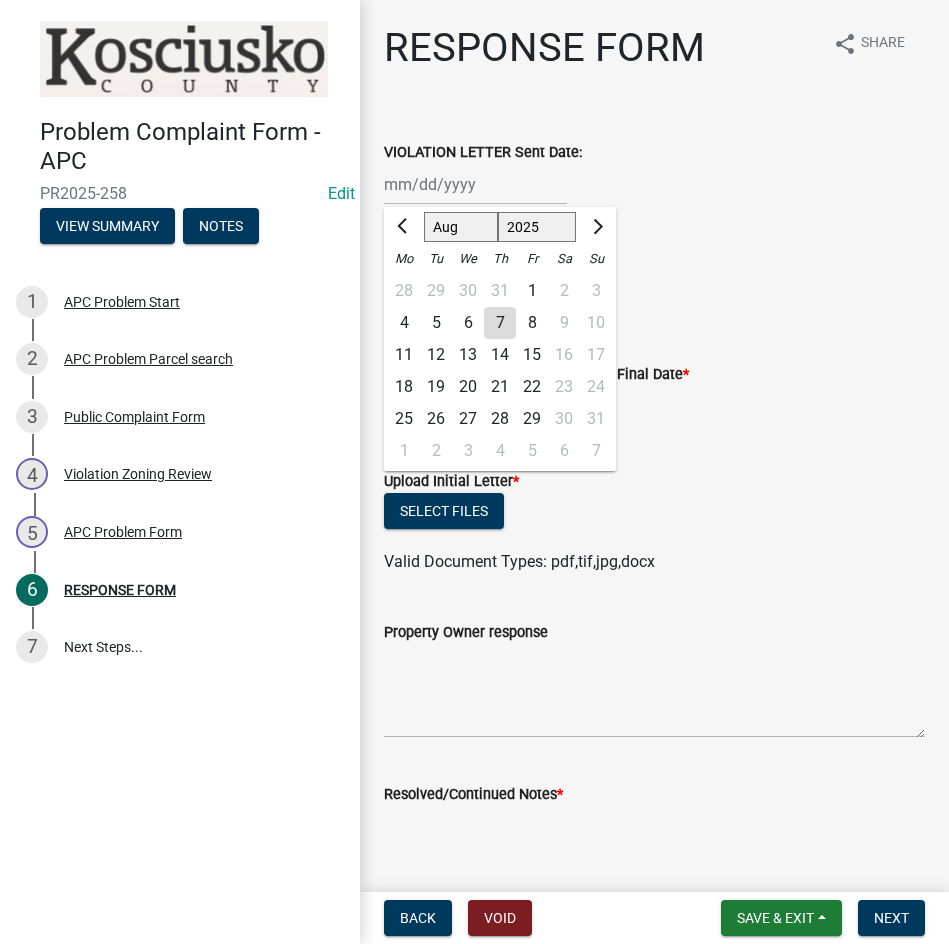 click on "Jan Feb Mar Apr May Jun Jul Aug Sep Oct Nov Dec 1525 1526 1527 1528 1529 1530 1531 1532 1533 1534 1535 1536 1537 1538 1539 1540 1541 1542 1543 1544 1545 1546 1547 1548 1549 1550 1551 1552 1553 1554 1555 1556 1557 1558 1559 1560 1561 1562 1563 1564 1565 1566 1567 1568 1569 1570 1571 1572 1573 1574 1575 1576 1577 1578 1579 1580 1581 1582 1583 1584 1585 1586 1587 1588 1589 1590 1591 1592 1593 1594 1595 1596 1597 1598 1599 1600 1601 1602 1603 1604 1605 1606 1607 1608 1609 1610 1611 1612 1613 1614 1615 1616 1617 1618 1619 1620 1621 1622 1623 1624 1625 1626 1627 1628 1629 1630 1631 1632 1633 1634 1635 1636 1637 1638 1639 1640 1641 1642 1643 1644 1645 1646 1647 1648 1649 1650 1651 1652 1653 1654 1655 1656 1657 1658 1659 1660 1661 1662 1663 1664 1665 1666 1667 1668 1669 1670 1671 1672 1673 1674 1675 1676 1677 1678 1679 1680 1681 1682 1683 1684 1685 1686 1687 1688 1689 1690 1691 1692 1693 1694 1695 1696 1697 1698 1699 1700 1701 1702 1703 1704 1705 1706 1707 1708 1709 1710 1711 1712 1713 1714 1715 1716 1717 1718 1719 1" 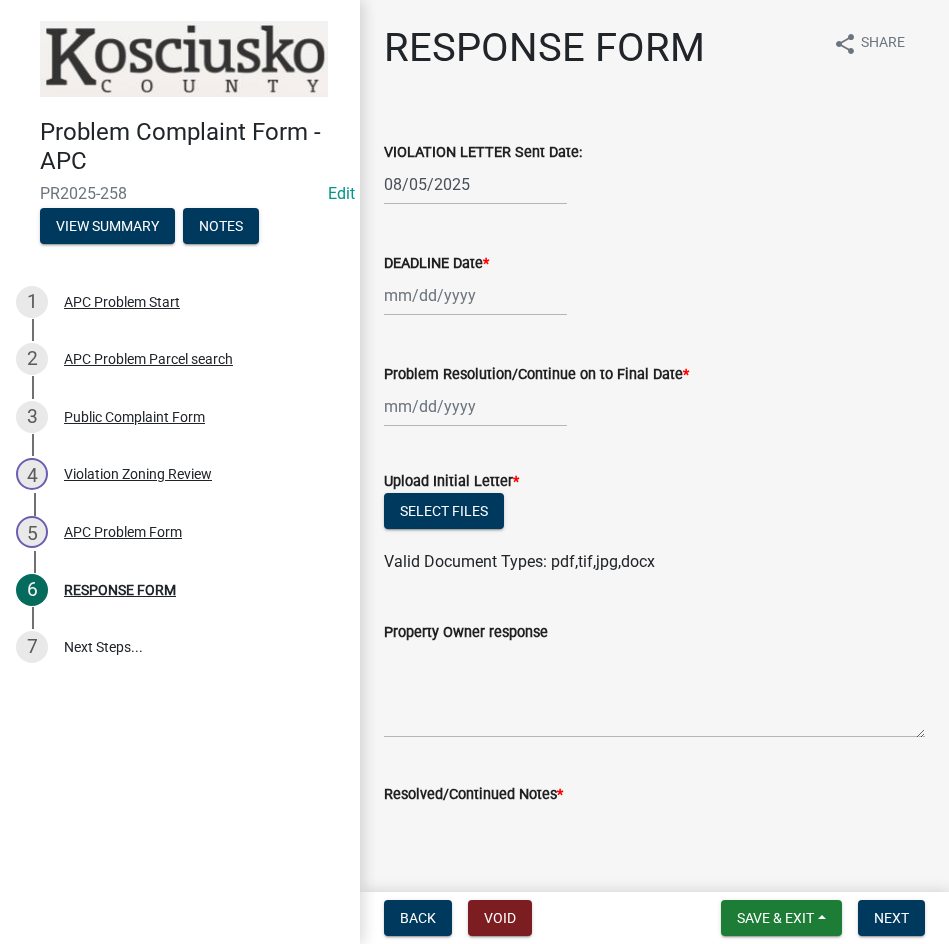 select on "8" 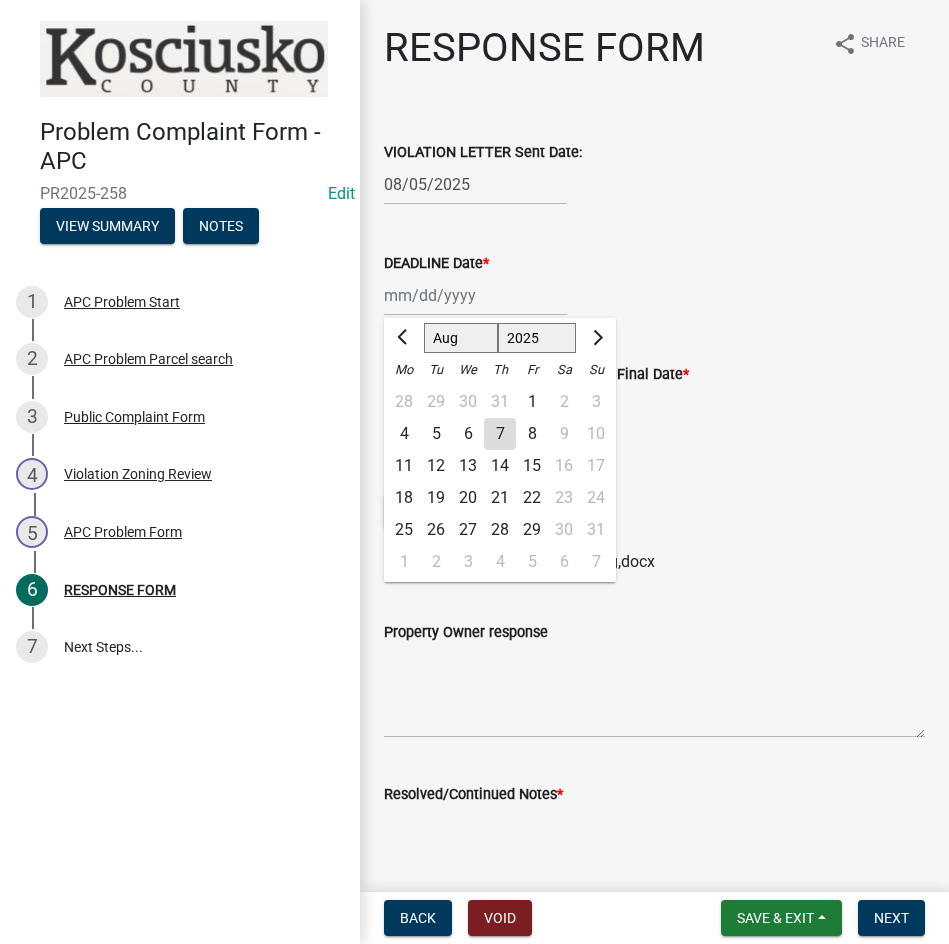 click on "Jan Feb Mar Apr May Jun Jul Aug Sep Oct Nov Dec 1525 1526 1527 1528 1529 1530 1531 1532 1533 1534 1535 1536 1537 1538 1539 1540 1541 1542 1543 1544 1545 1546 1547 1548 1549 1550 1551 1552 1553 1554 1555 1556 1557 1558 1559 1560 1561 1562 1563 1564 1565 1566 1567 1568 1569 1570 1571 1572 1573 1574 1575 1576 1577 1578 1579 1580 1581 1582 1583 1584 1585 1586 1587 1588 1589 1590 1591 1592 1593 1594 1595 1596 1597 1598 1599 1600 1601 1602 1603 1604 1605 1606 1607 1608 1609 1610 1611 1612 1613 1614 1615 1616 1617 1618 1619 1620 1621 1622 1623 1624 1625 1626 1627 1628 1629 1630 1631 1632 1633 1634 1635 1636 1637 1638 1639 1640 1641 1642 1643 1644 1645 1646 1647 1648 1649 1650 1651 1652 1653 1654 1655 1656 1657 1658 1659 1660 1661 1662 1663 1664 1665 1666 1667 1668 1669 1670 1671 1672 1673 1674 1675 1676 1677 1678 1679 1680 1681 1682 1683 1684 1685 1686 1687 1688 1689 1690 1691 1692 1693 1694 1695 1696 1697 1698 1699 1700 1701 1702 1703 1704 1705 1706 1707 1708 1709 1710 1711 1712 1713 1714 1715 1716 1717 1718 1719 1" 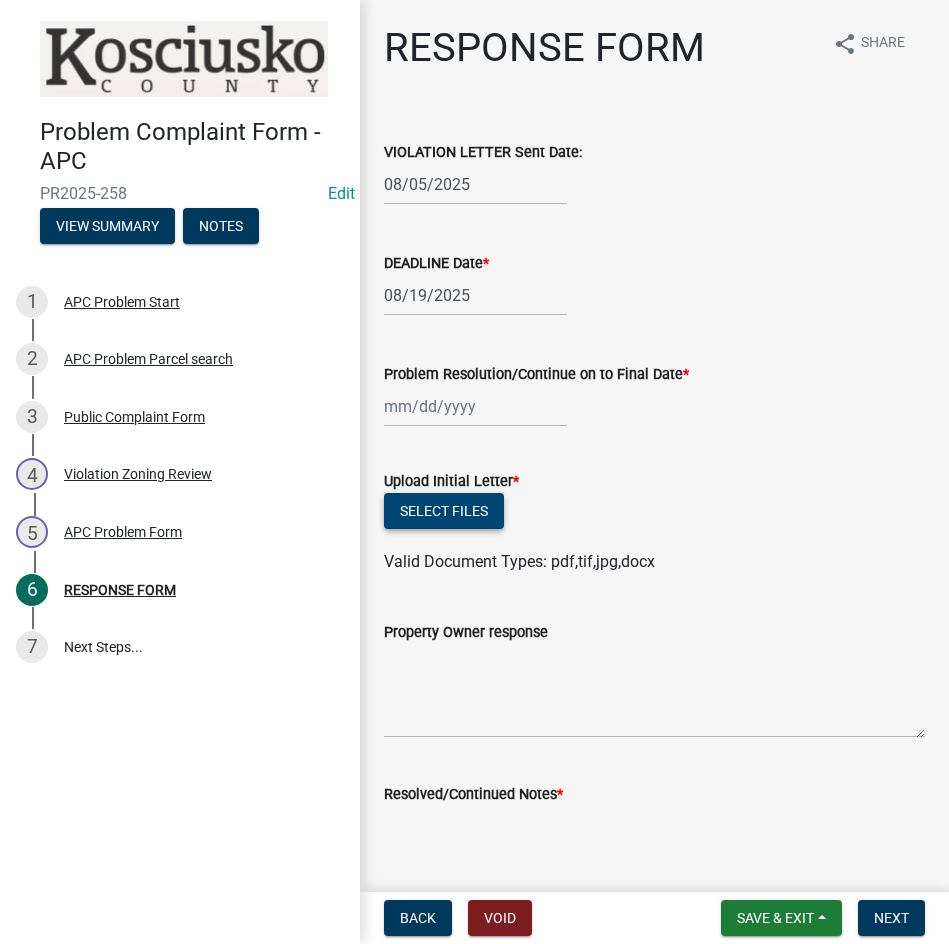 click on "Select files" 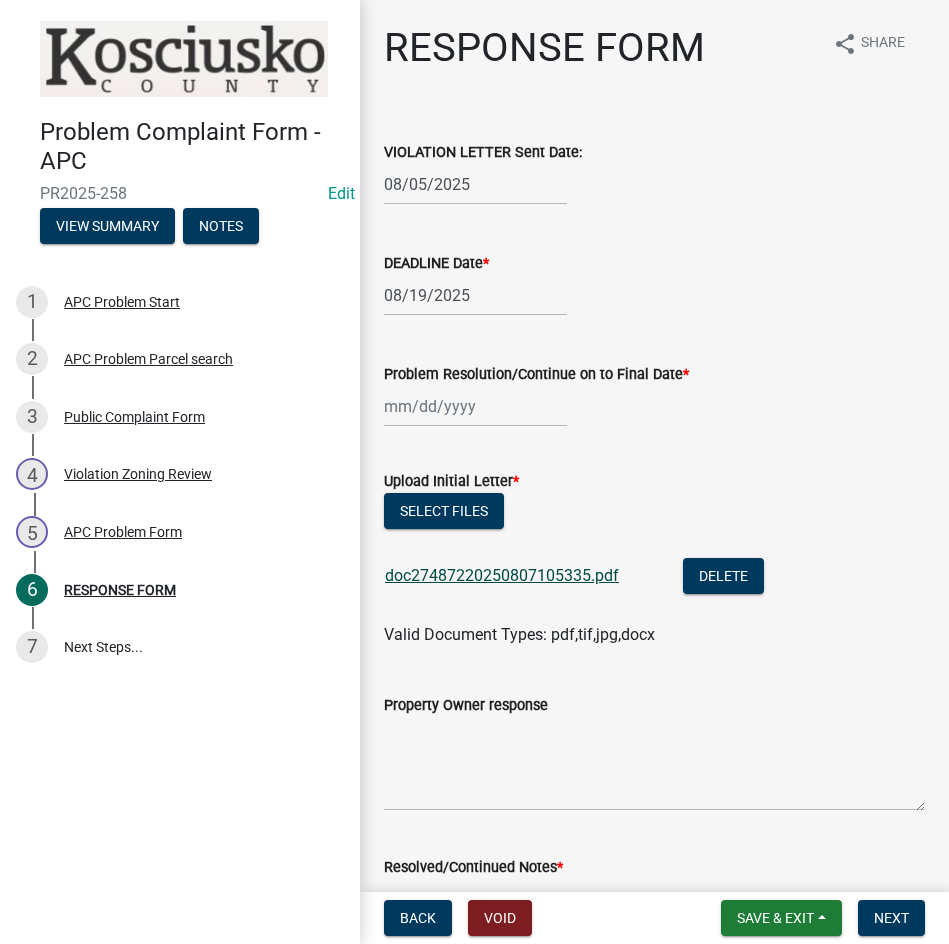 click on "doc27487220250807105335.pdf" 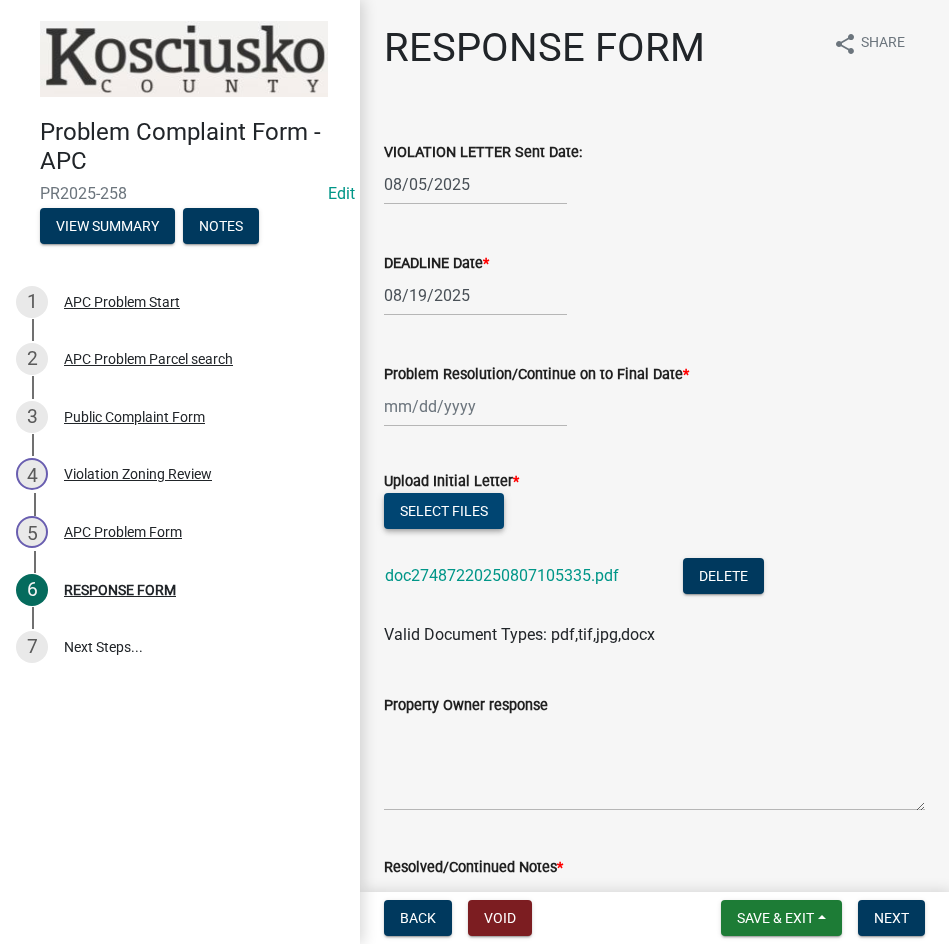 click on "Select files" 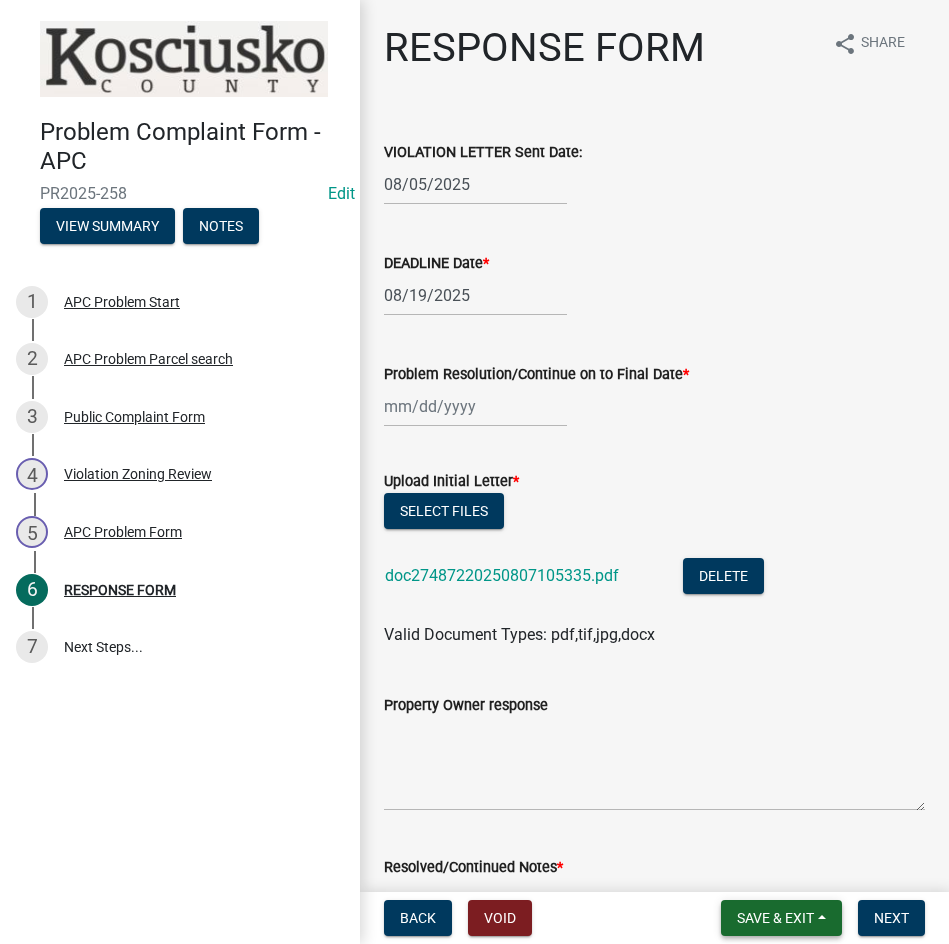 click on "Save & Exit" at bounding box center (775, 918) 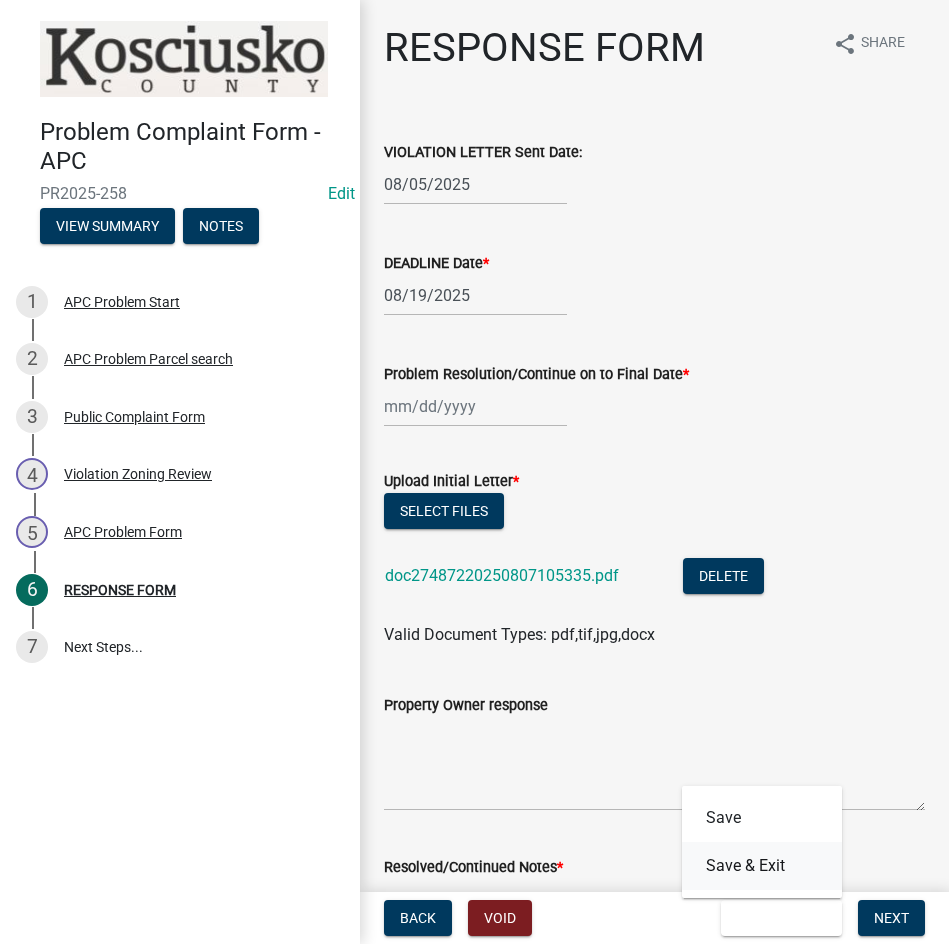 click on "Save & Exit" at bounding box center [762, 866] 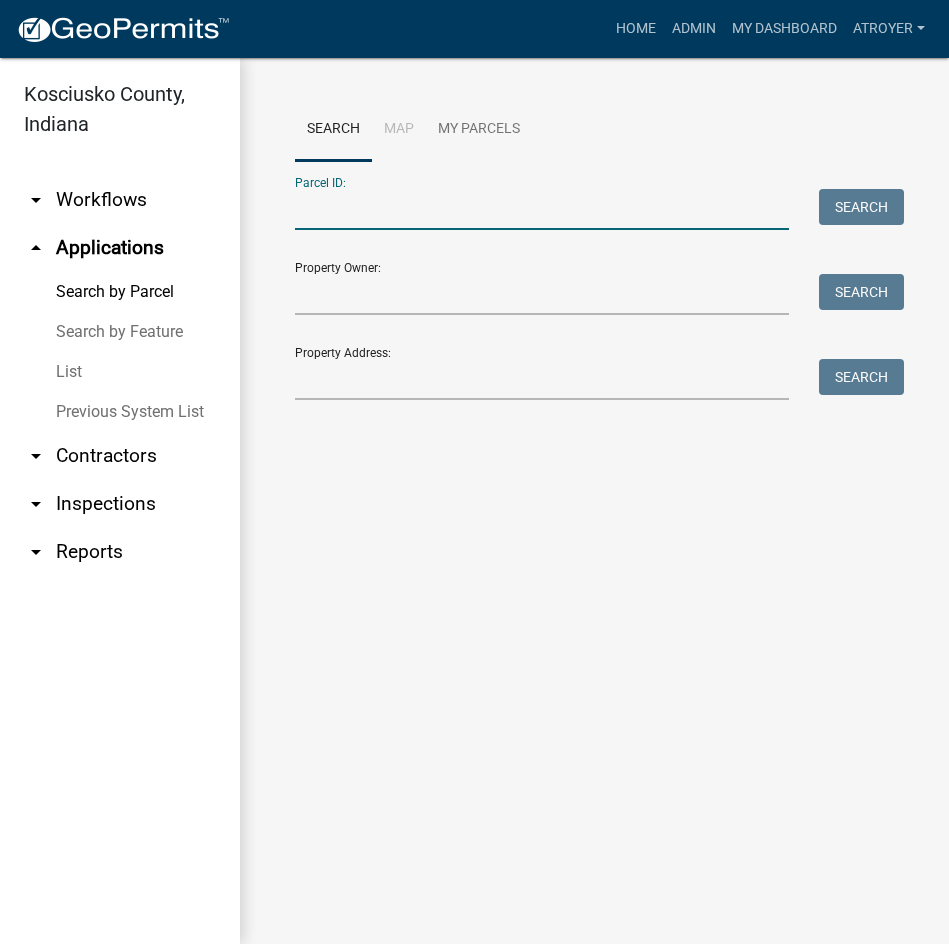 drag, startPoint x: 358, startPoint y: 213, endPoint x: 370, endPoint y: 220, distance: 13.892444 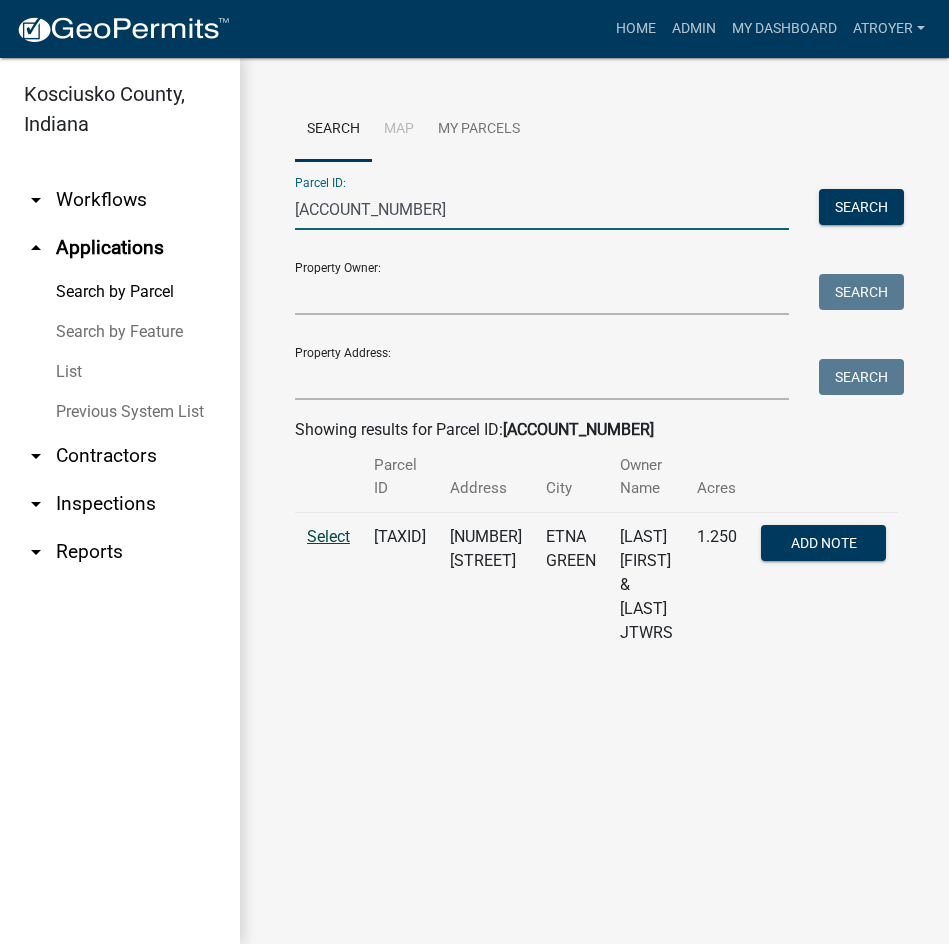 type on "[ACCOUNT_NUMBER]" 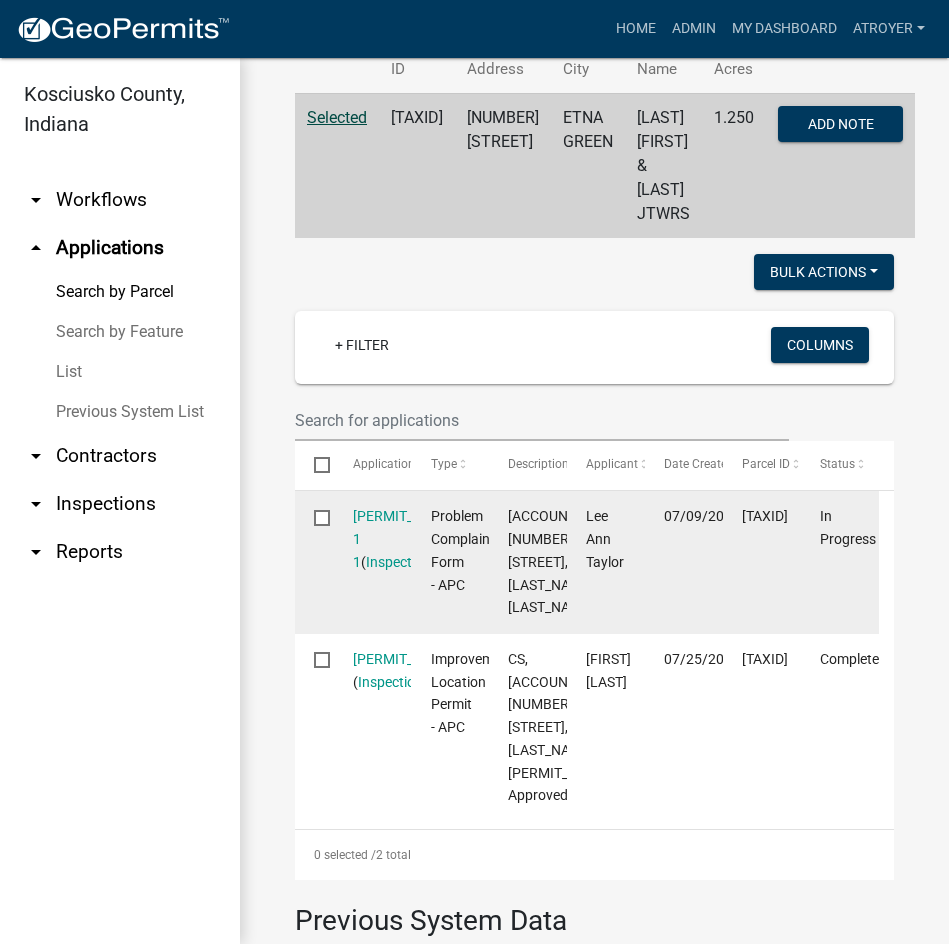 scroll, scrollTop: 500, scrollLeft: 0, axis: vertical 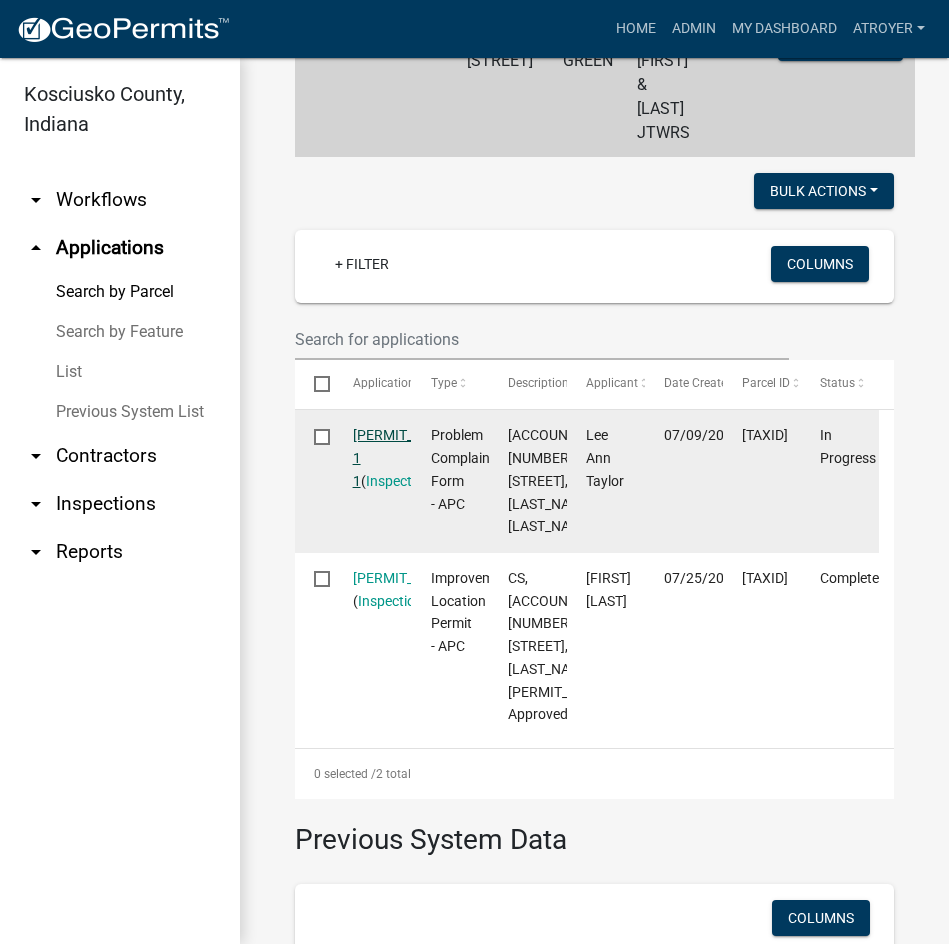 click on "[PERMIT_ID] 1 1" 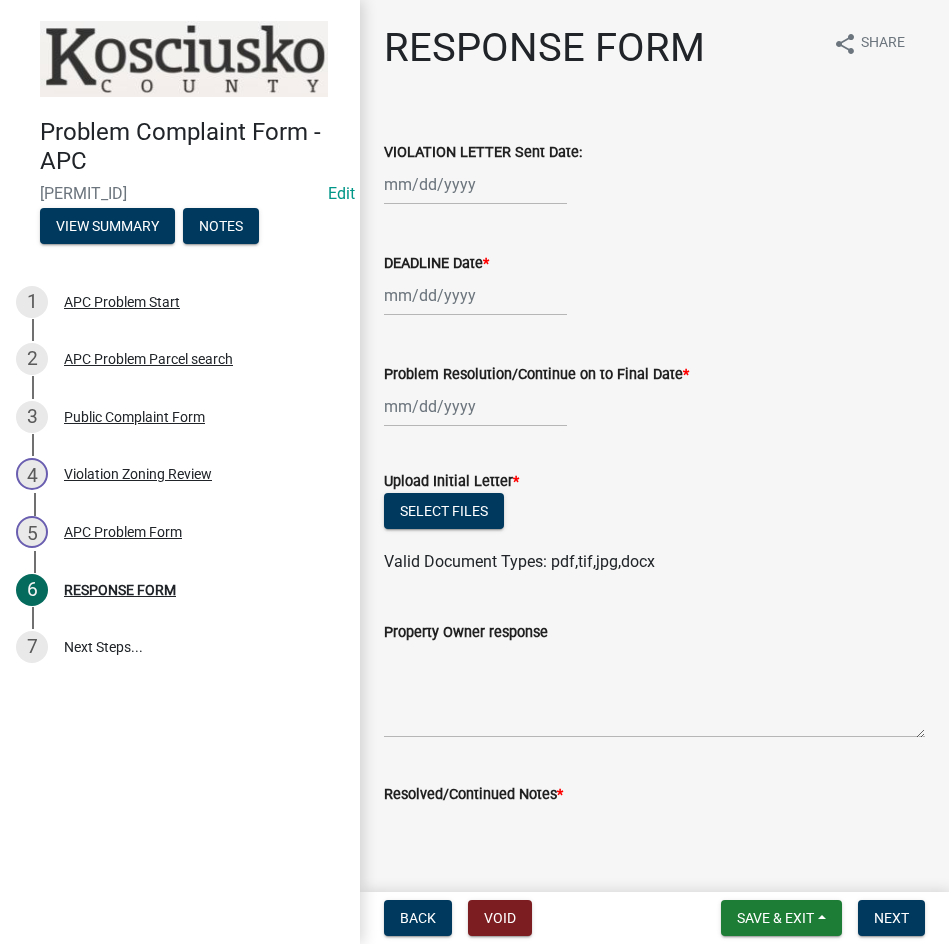 click 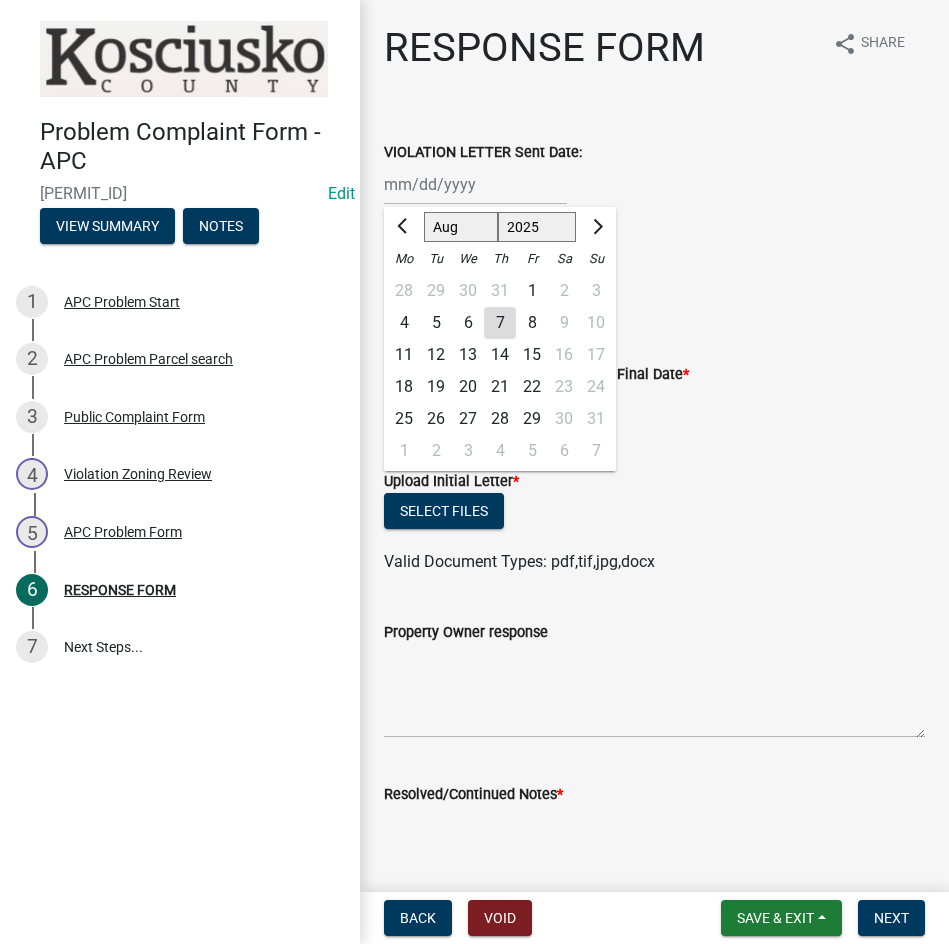 click on "5" 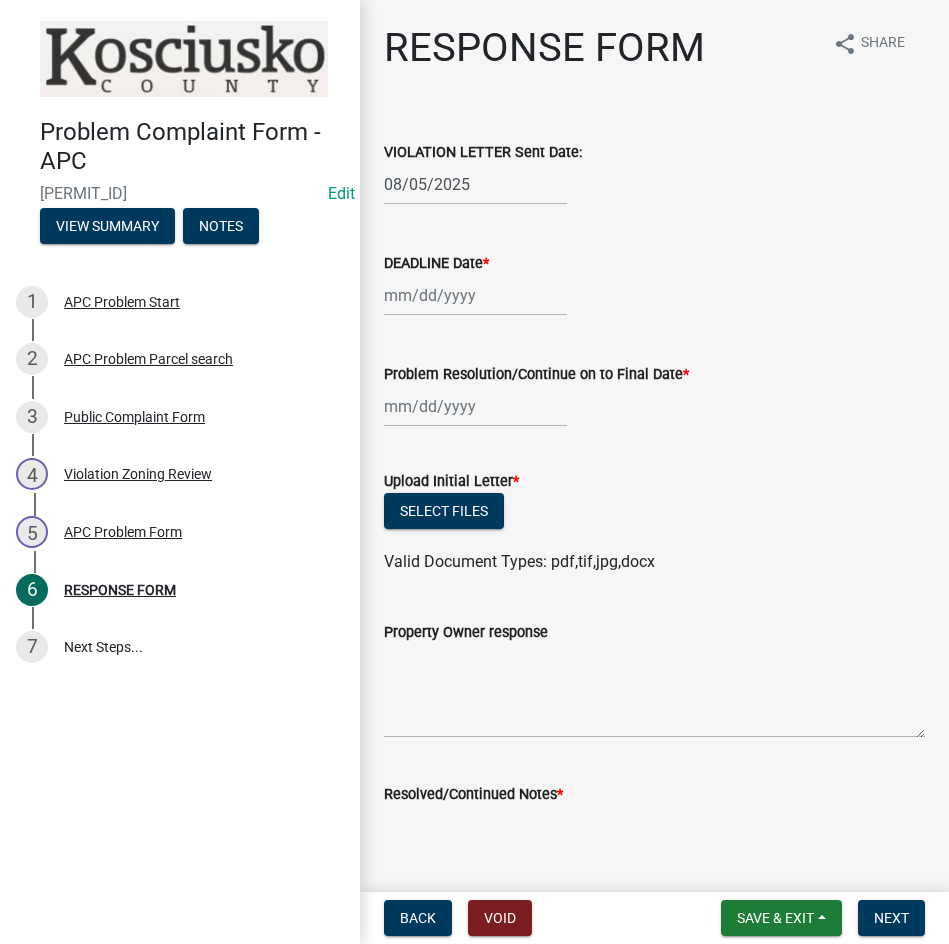 click 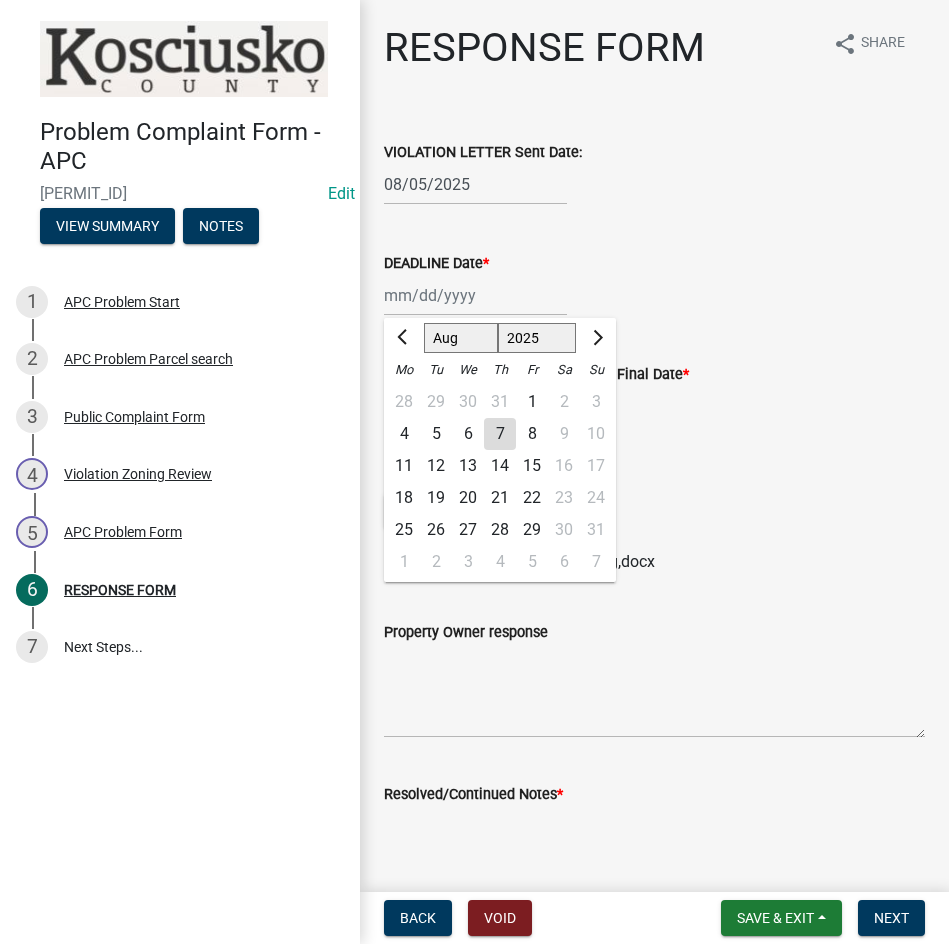 click on "19" 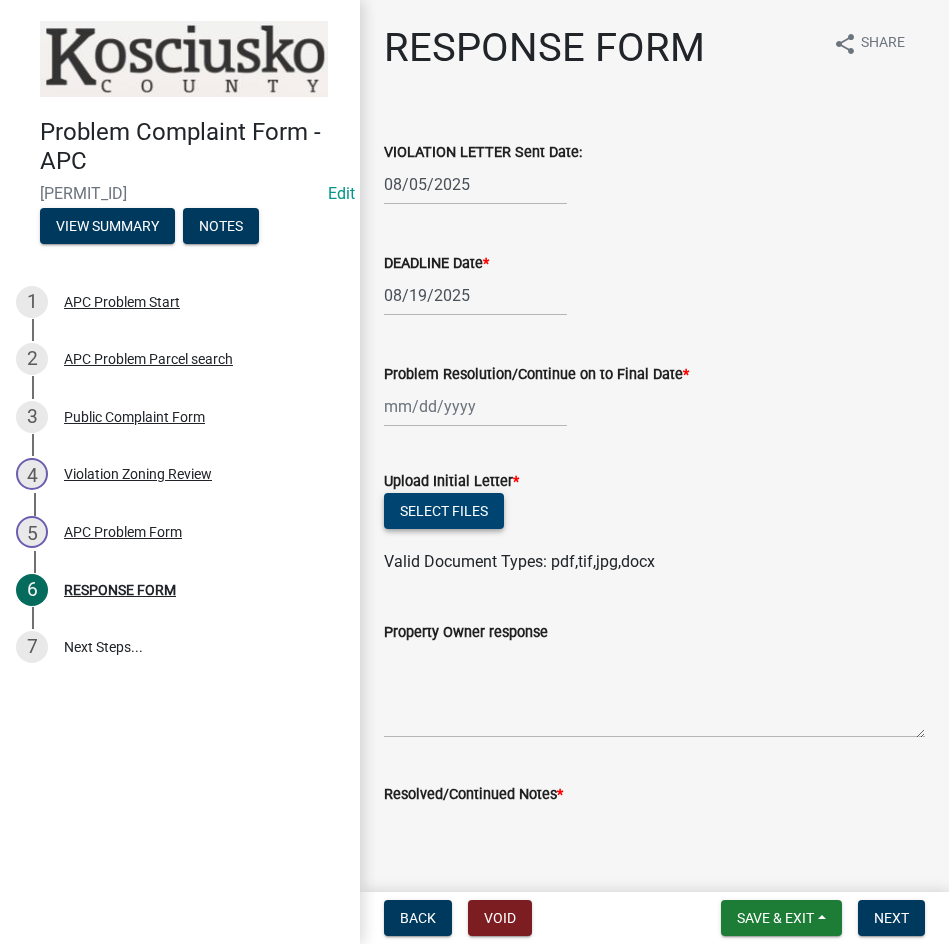 click on "Select files" 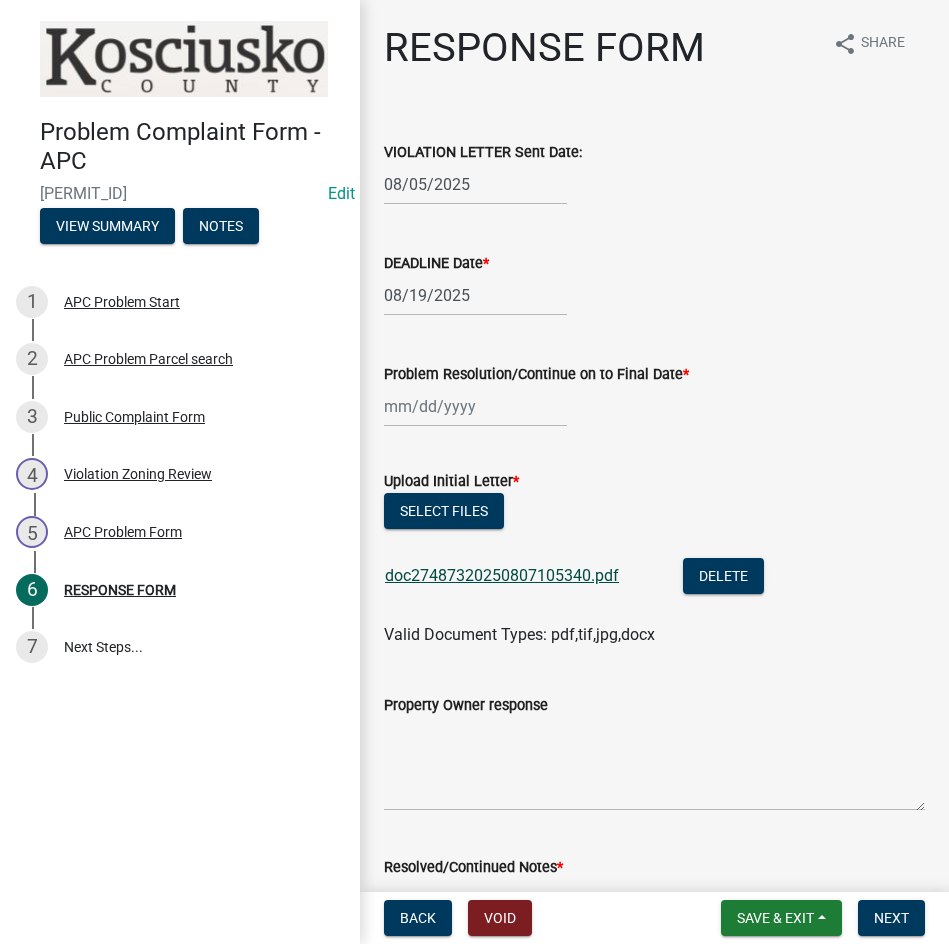 click on "doc27487320250807105340.pdf" 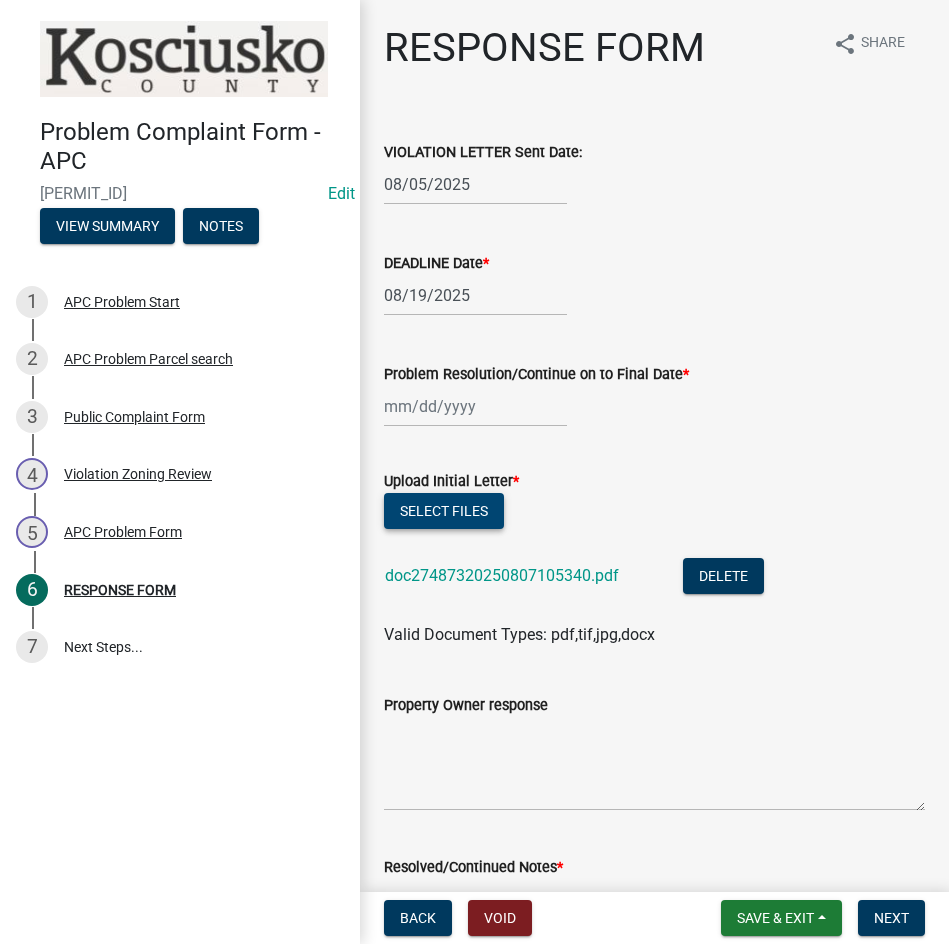 click on "Select files" 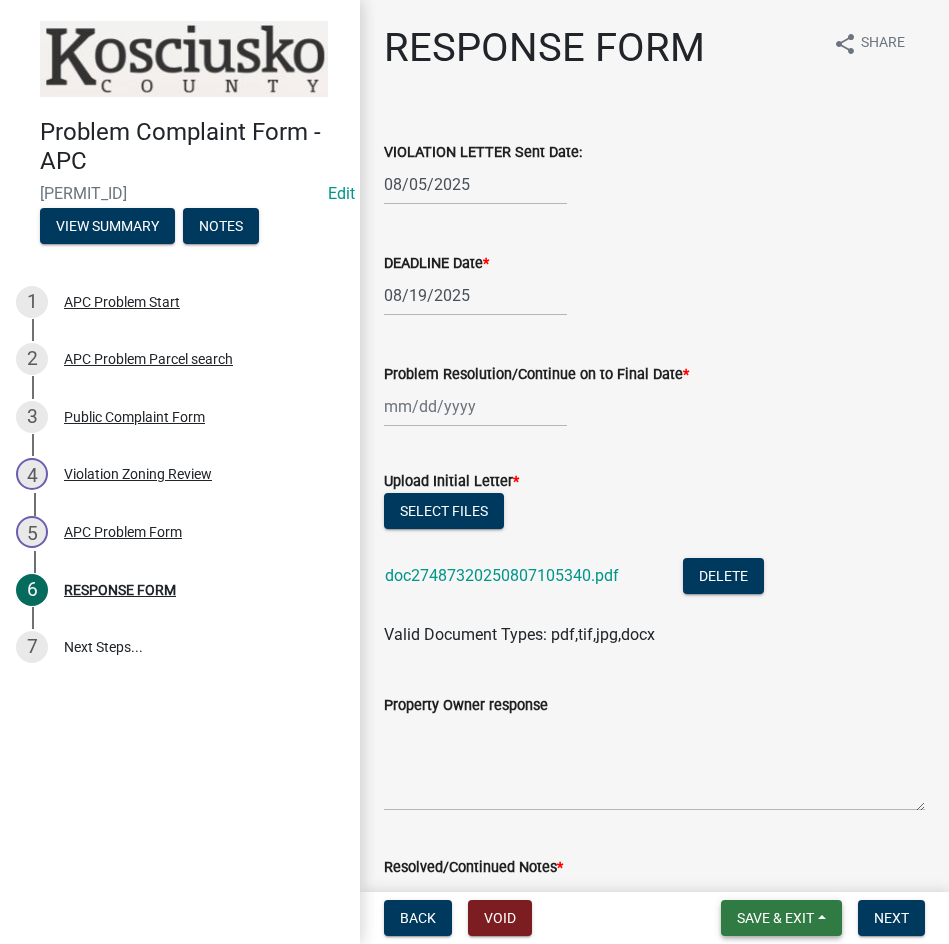 click on "Save & Exit" at bounding box center [775, 918] 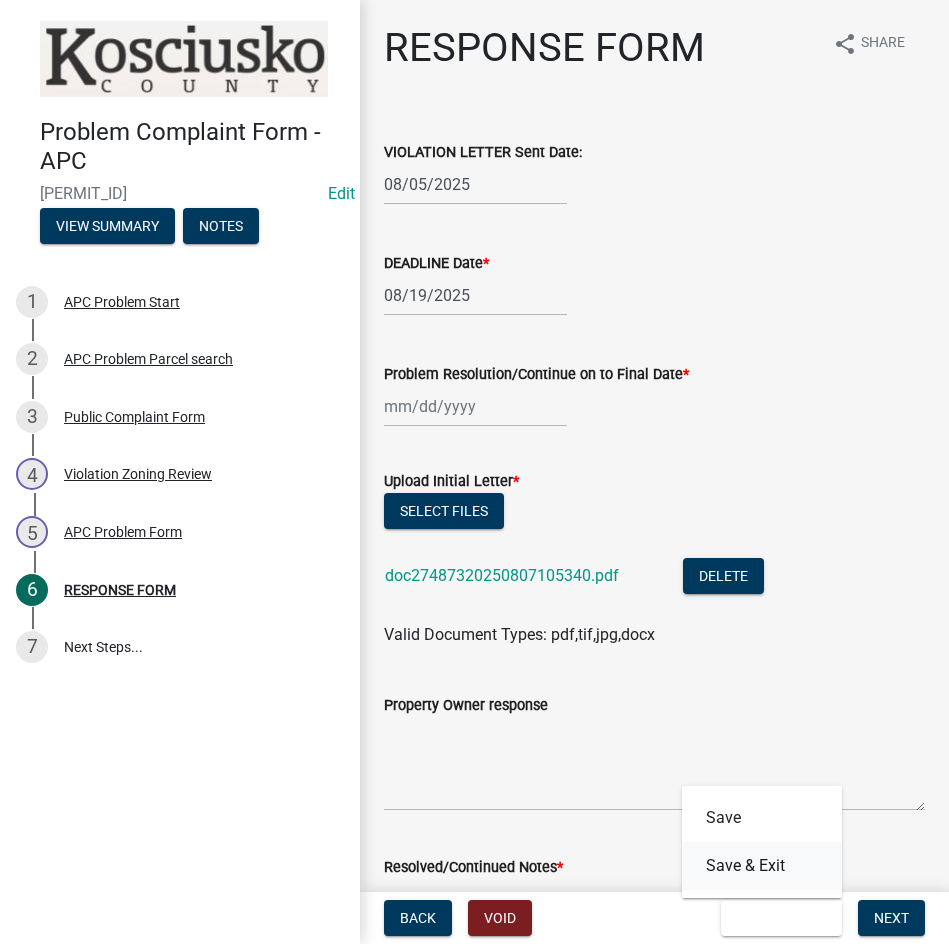 click on "Save & Exit" at bounding box center (762, 866) 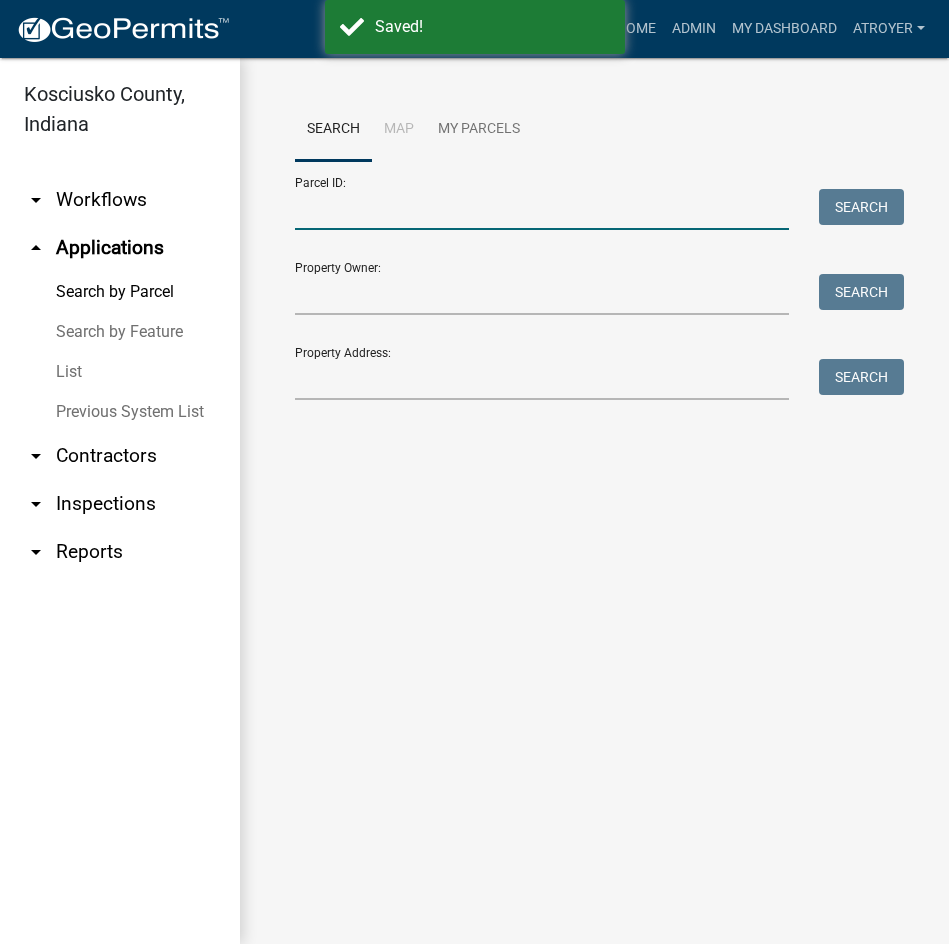 click on "Parcel ID:" at bounding box center (542, 209) 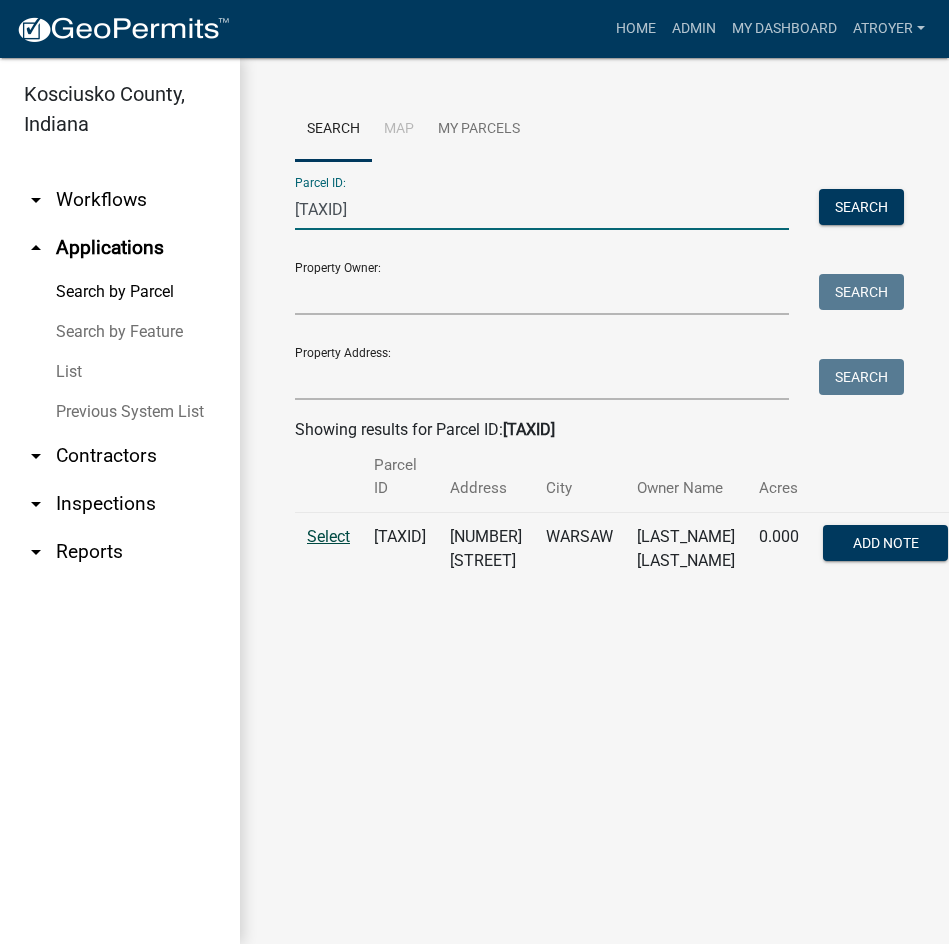 type on "[TAXID]" 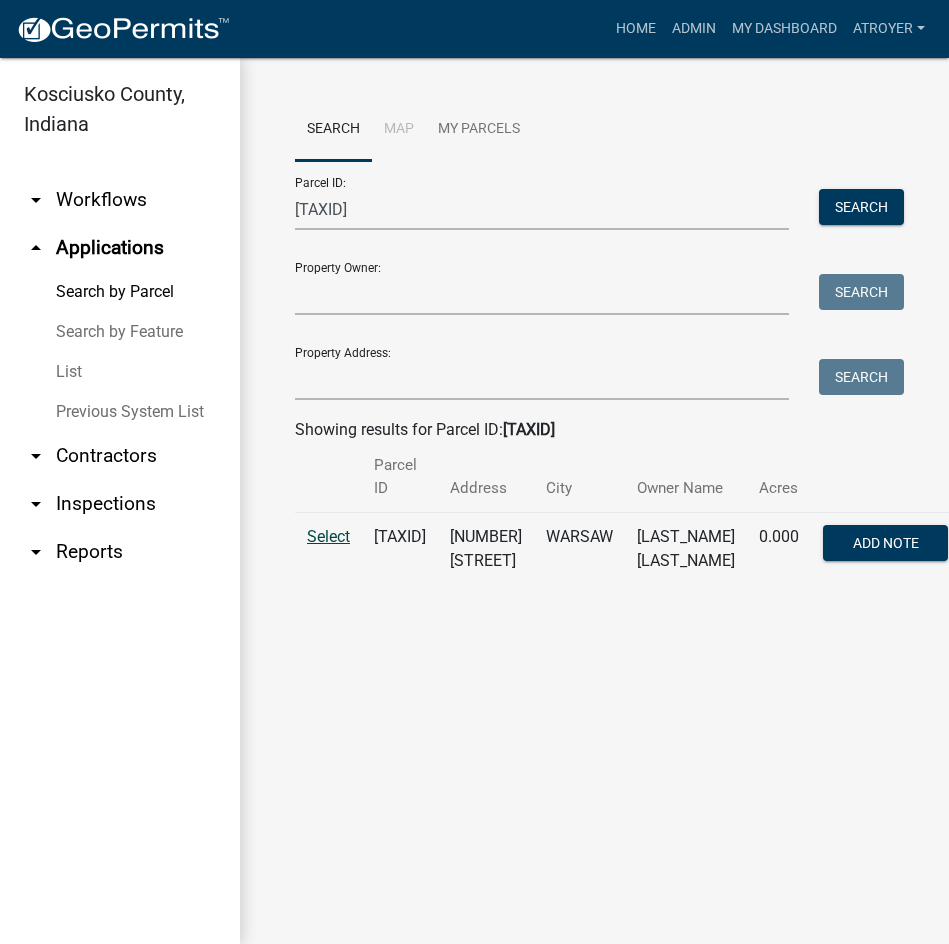 click on "Select" at bounding box center [328, 536] 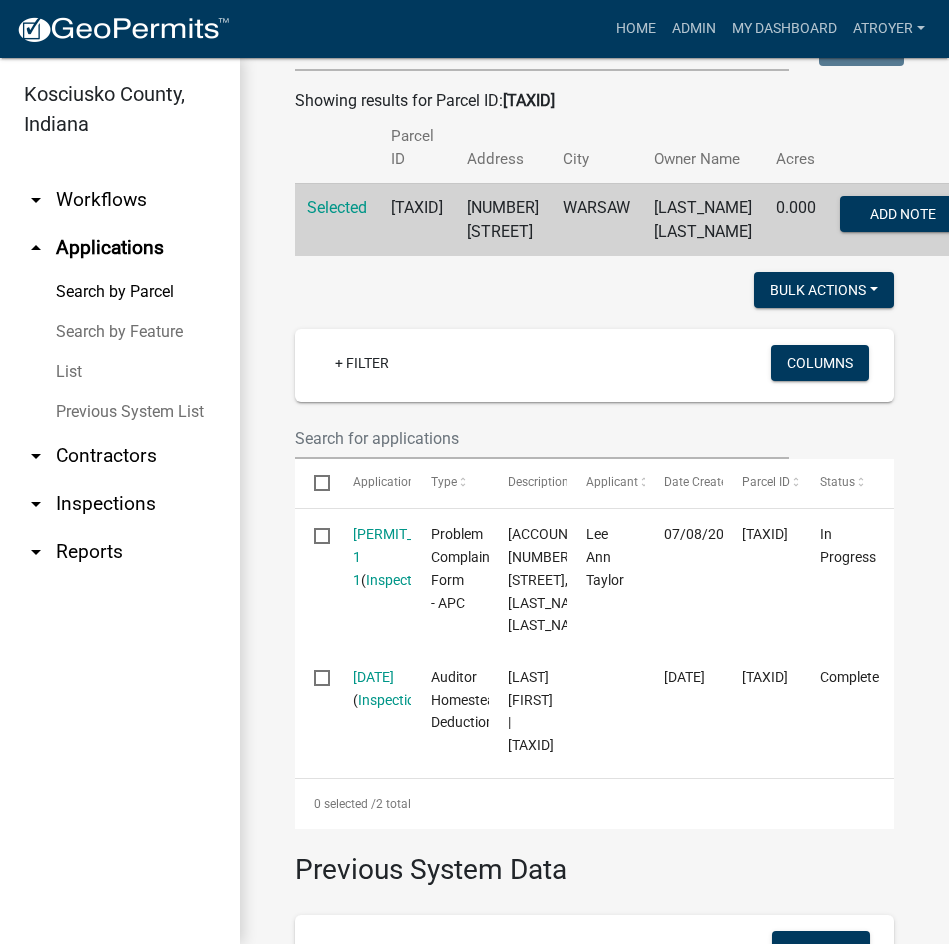 scroll, scrollTop: 400, scrollLeft: 0, axis: vertical 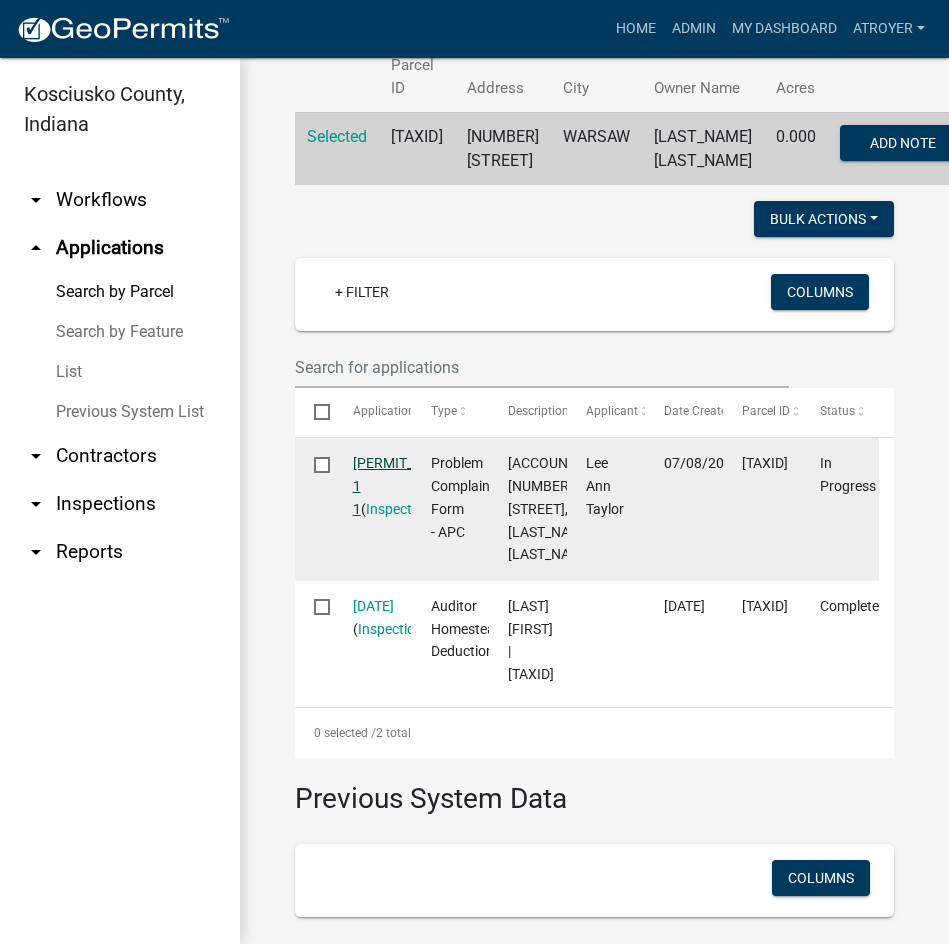 click on "[PERMIT_NUMBER] 1 1" 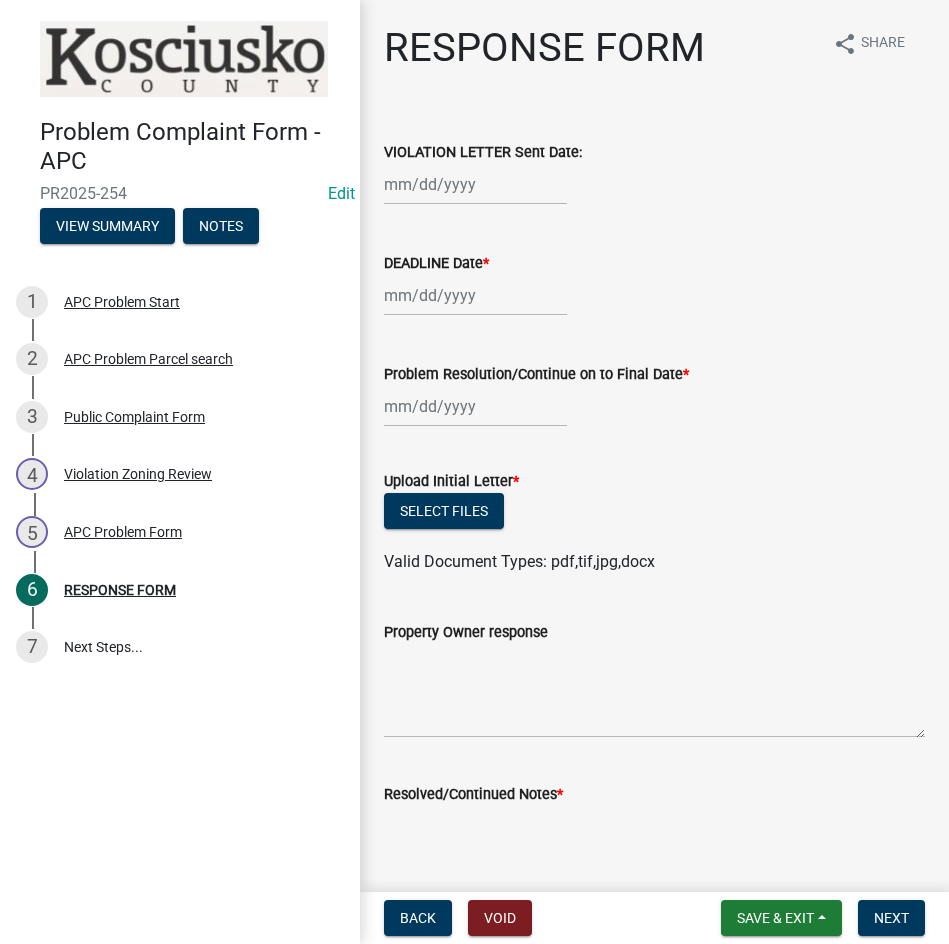 select on "8" 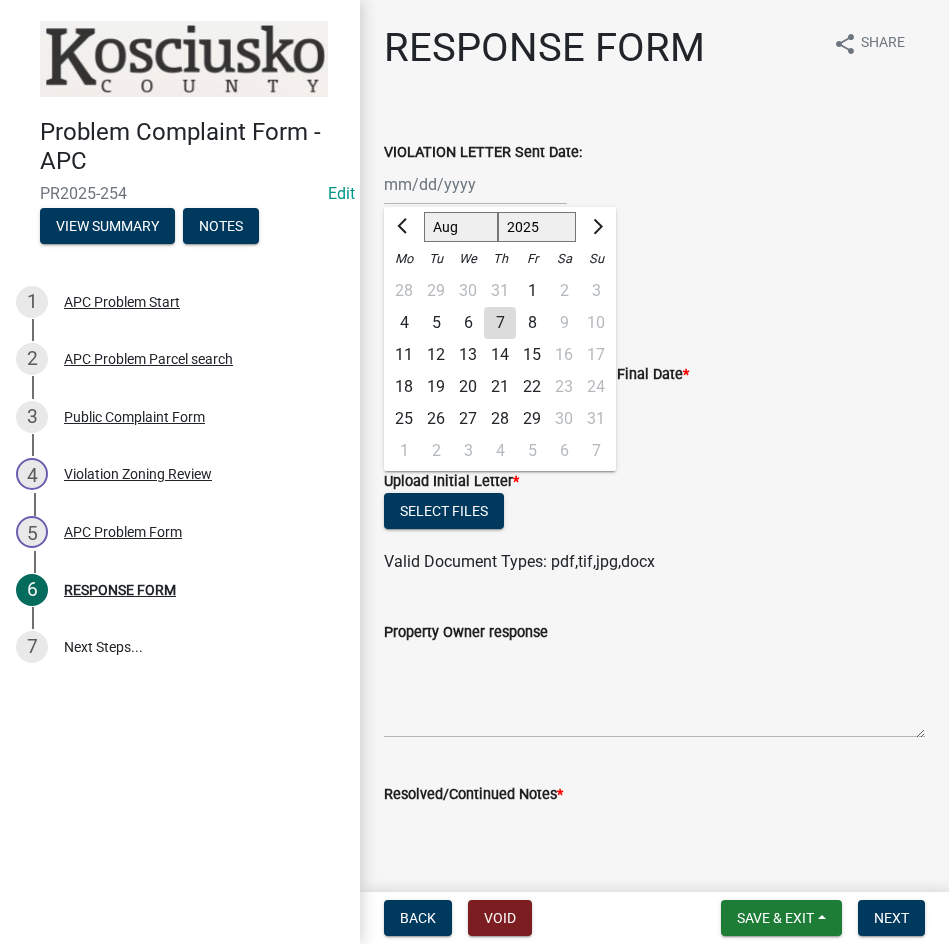 click on "Jan Feb Mar Apr May Jun Jul Aug Sep Oct Nov Dec 1525 1526 1527 1528 1529 1530 1531 1532 1533 1534 1535 1536 1537 1538 1539 1540 1541 1542 1543 1544 1545 1546 1547 1548 1549 1550 1551 1552 1553 1554 1555 1556 1557 1558 1559 1560 1561 1562 1563 1564 1565 1566 1567 1568 1569 1570 1571 1572 1573 1574 1575 1576 1577 1578 1579 1580 1581 1582 1583 1584 1585 1586 1587 1588 1589 1590 1591 1592 1593 1594 1595 1596 1597 1598 1599 1600 1601 1602 1603 1604 1605 1606 1607 1608 1609 1610 1611 1612 1613 1614 1615 1616 1617 1618 1619 1620 1621 1622 1623 1624 1625 1626 1627 1628 1629 1630 1631 1632 1633 1634 1635 1636 1637 1638 1639 1640 1641 1642 1643 1644 1645 1646 1647 1648 1649 1650 1651 1652 1653 1654 1655 1656 1657 1658 1659 1660 1661 1662 1663 1664 1665 1666 1667 1668 1669 1670 1671 1672 1673 1674 1675 1676 1677 1678 1679 1680 1681 1682 1683 1684 1685 1686 1687 1688 1689 1690 1691 1692 1693 1694 1695 1696 1697 1698 1699 1700 1701 1702 1703 1704 1705 1706 1707 1708 1709 1710 1711 1712 1713 1714 1715 1716 1717 1718 1719 1" 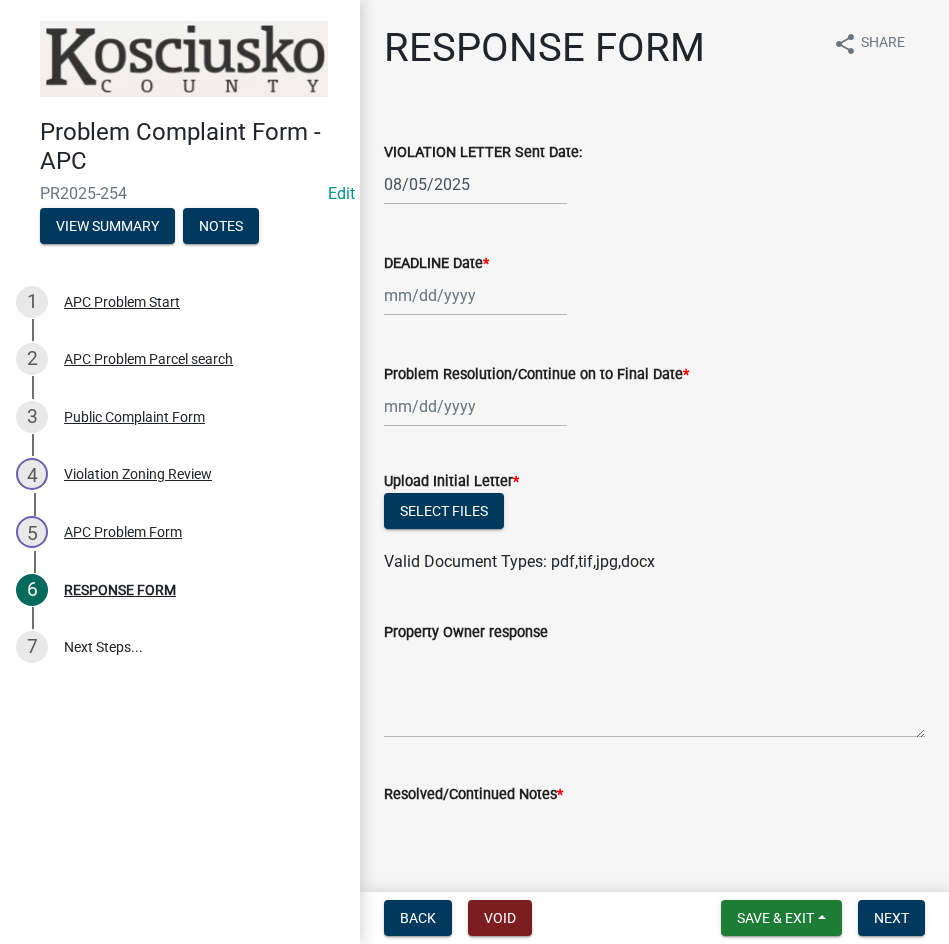 click 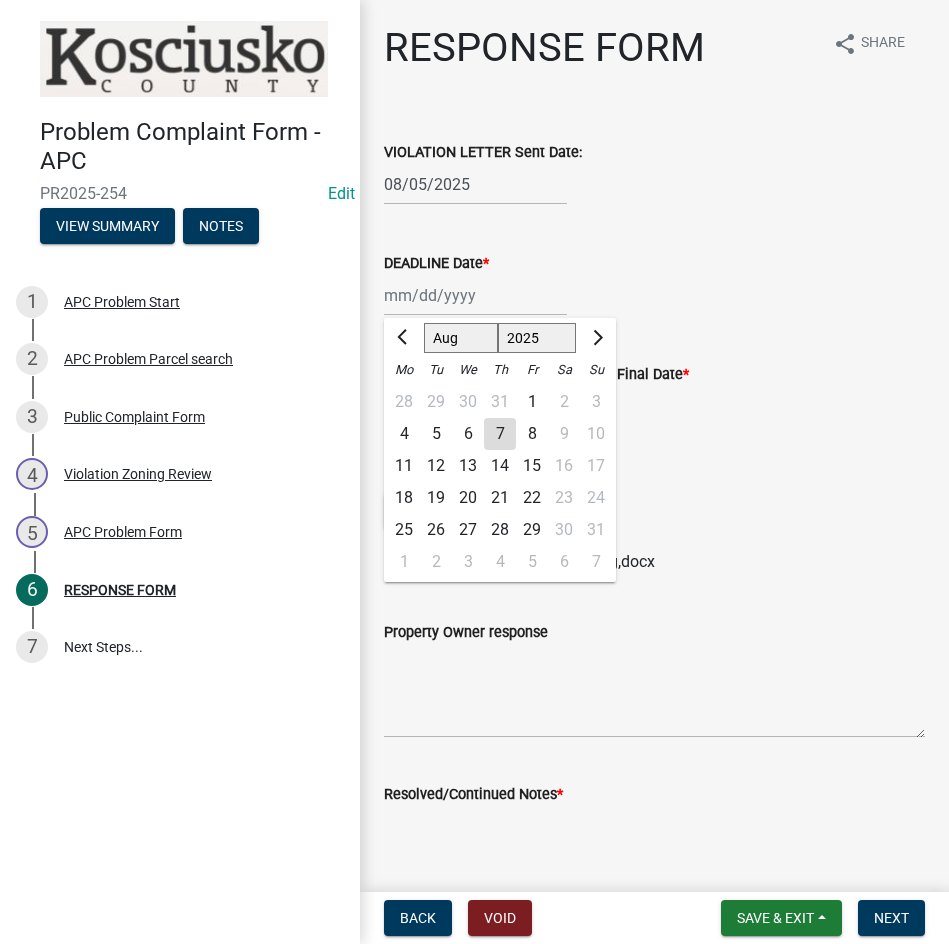 click on "19" 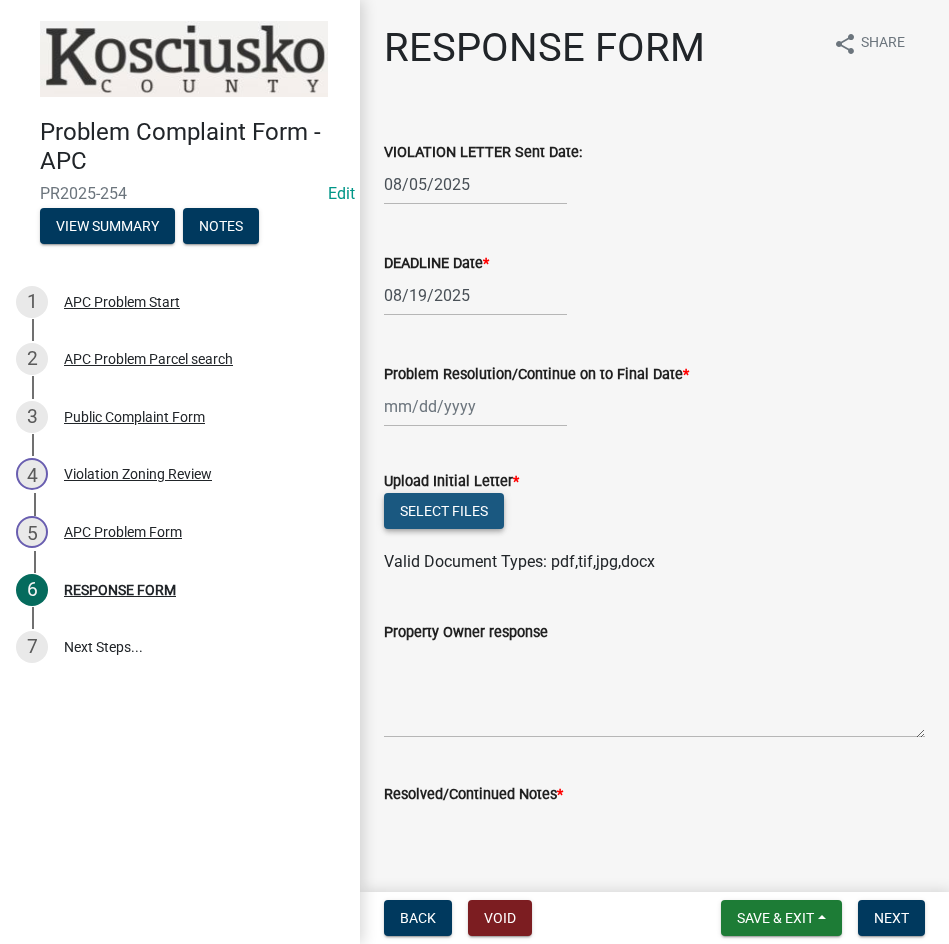 click on "Select files" 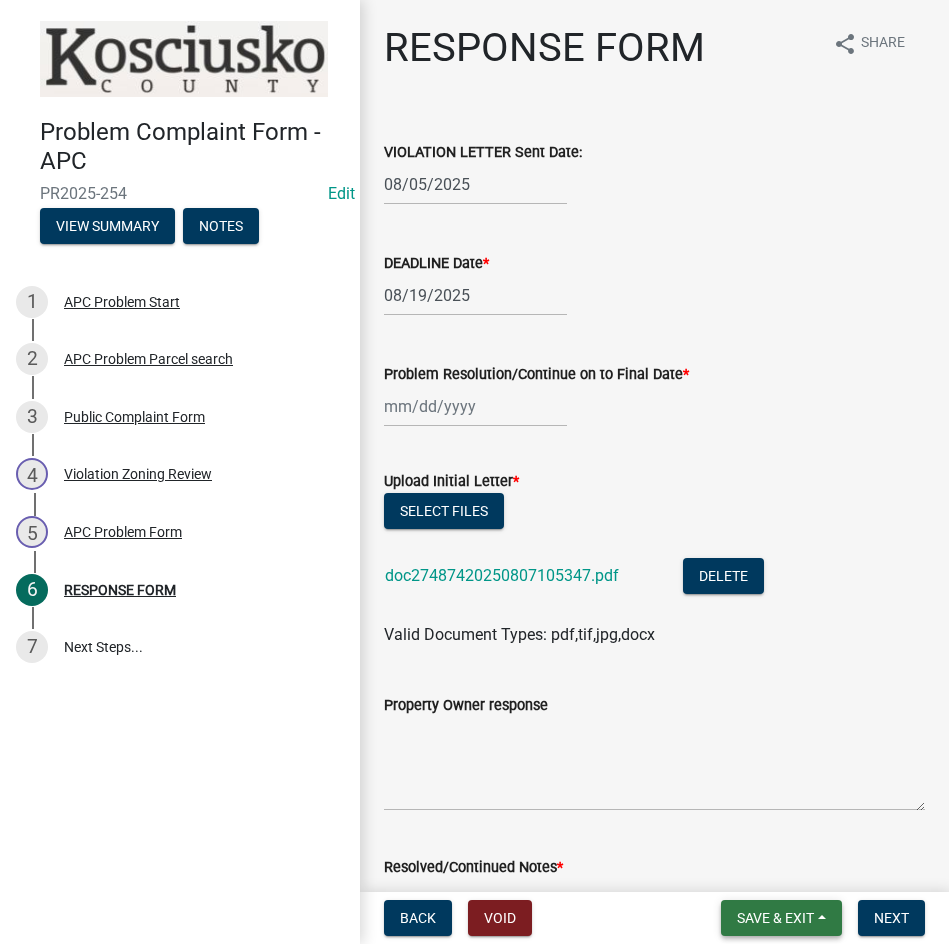 click on "Save & Exit" at bounding box center (775, 918) 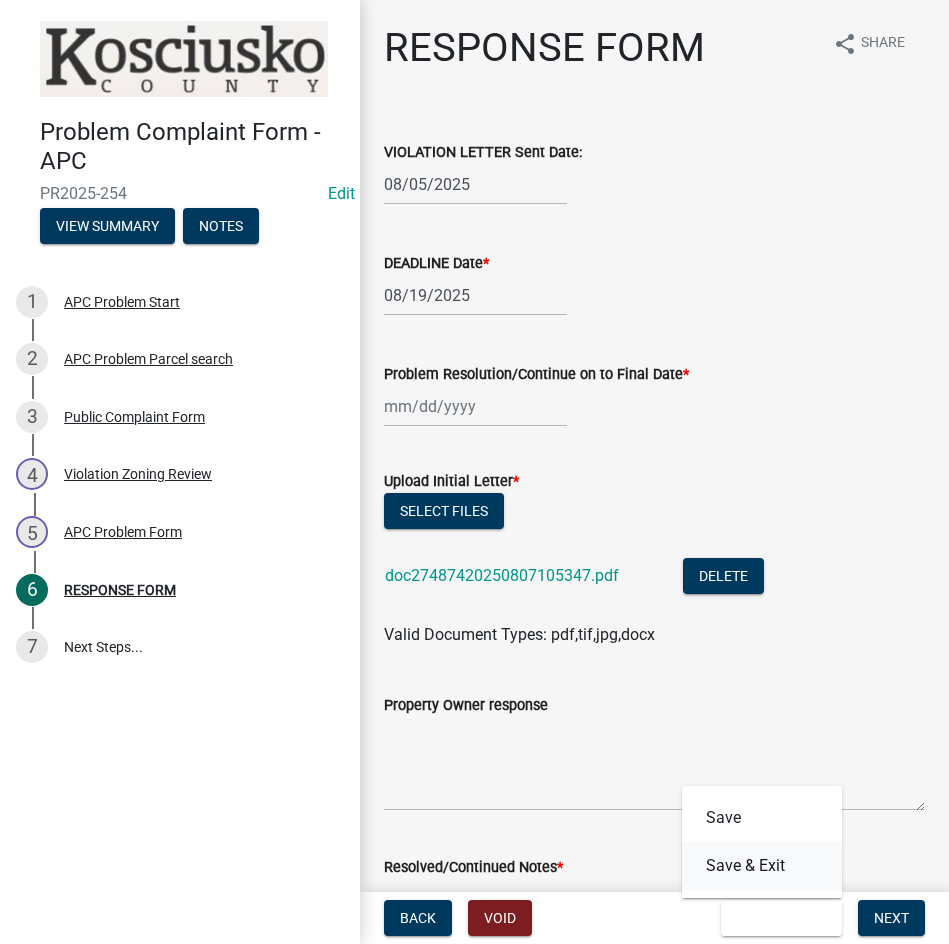 click on "Save & Exit" at bounding box center (762, 866) 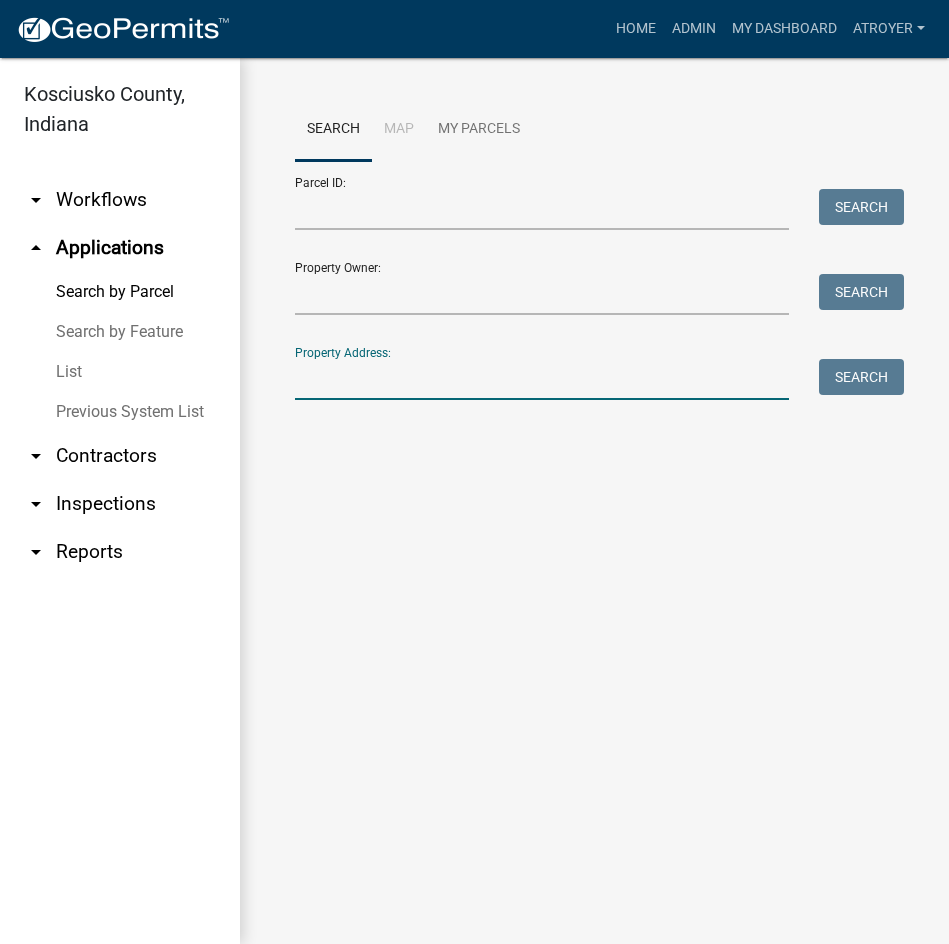 click on "Property Address:" at bounding box center [542, 379] 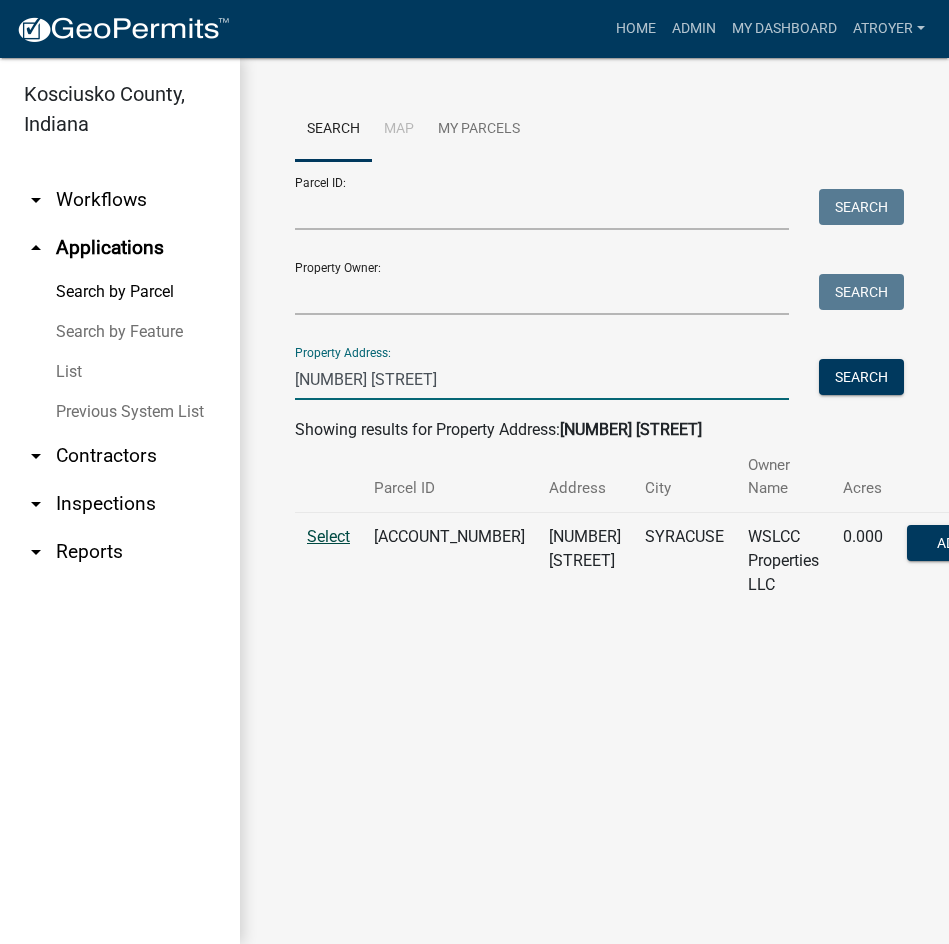 type on "[NUMBER] [STREET]" 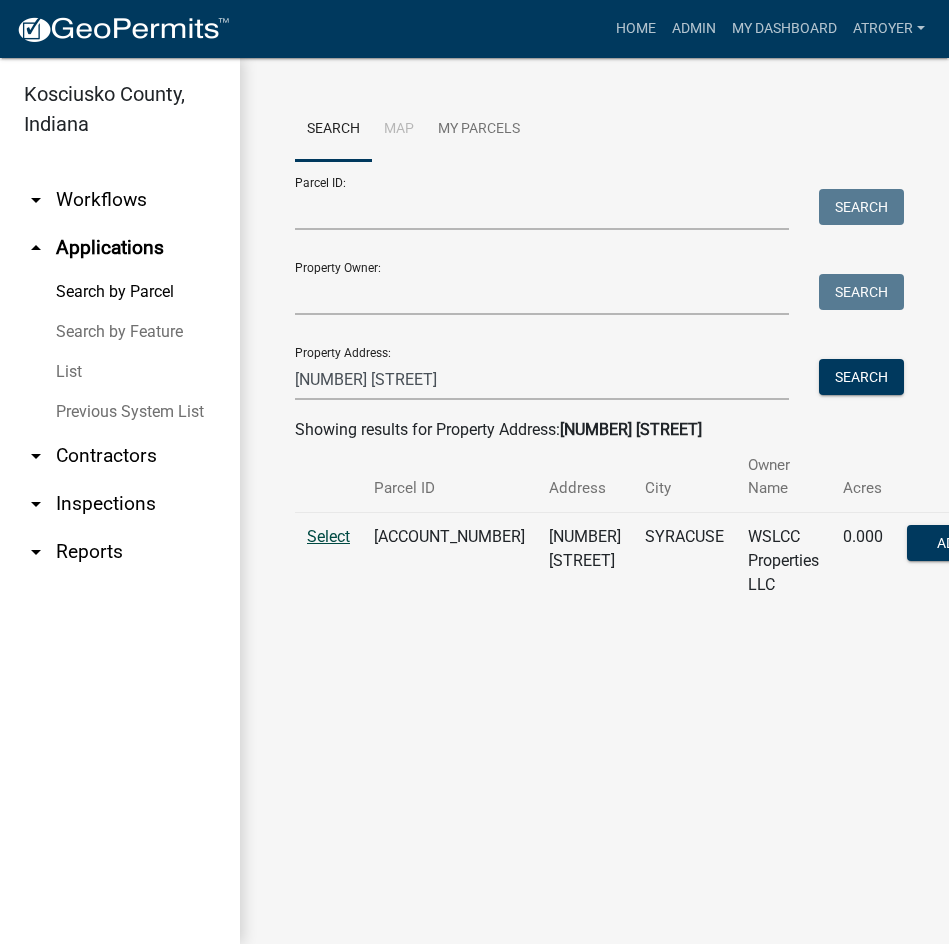 click on "Select" at bounding box center [328, 536] 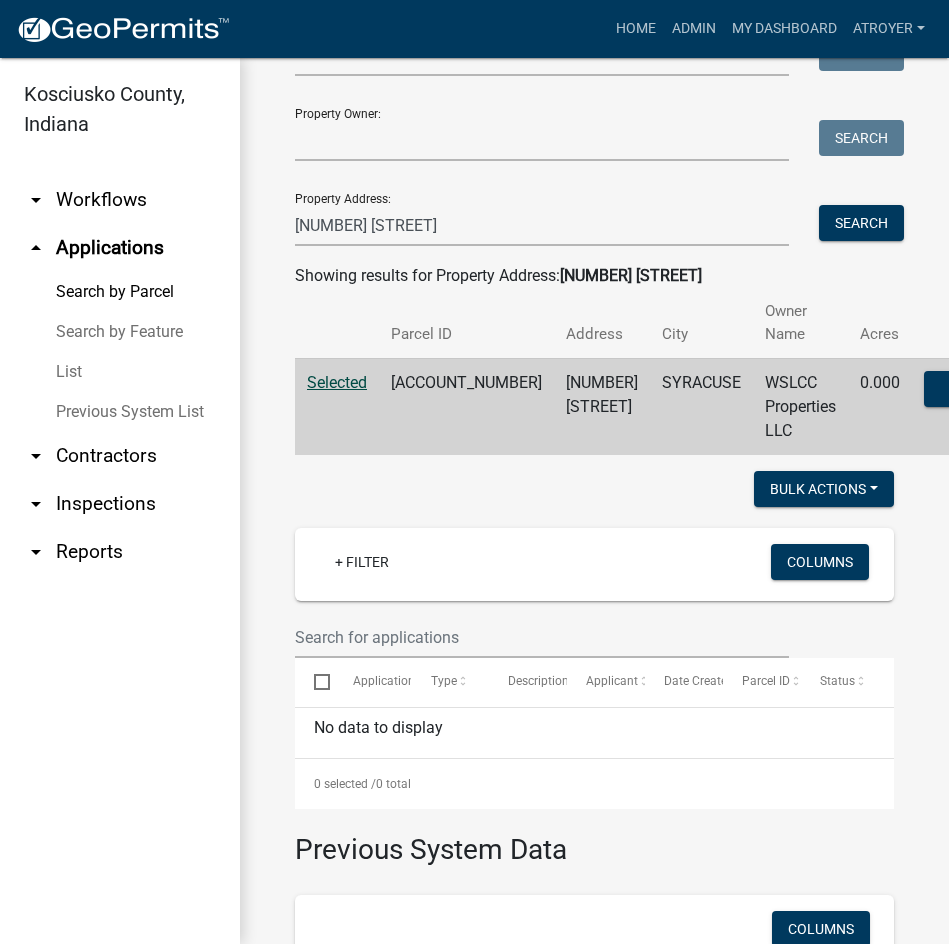 scroll, scrollTop: 0, scrollLeft: 0, axis: both 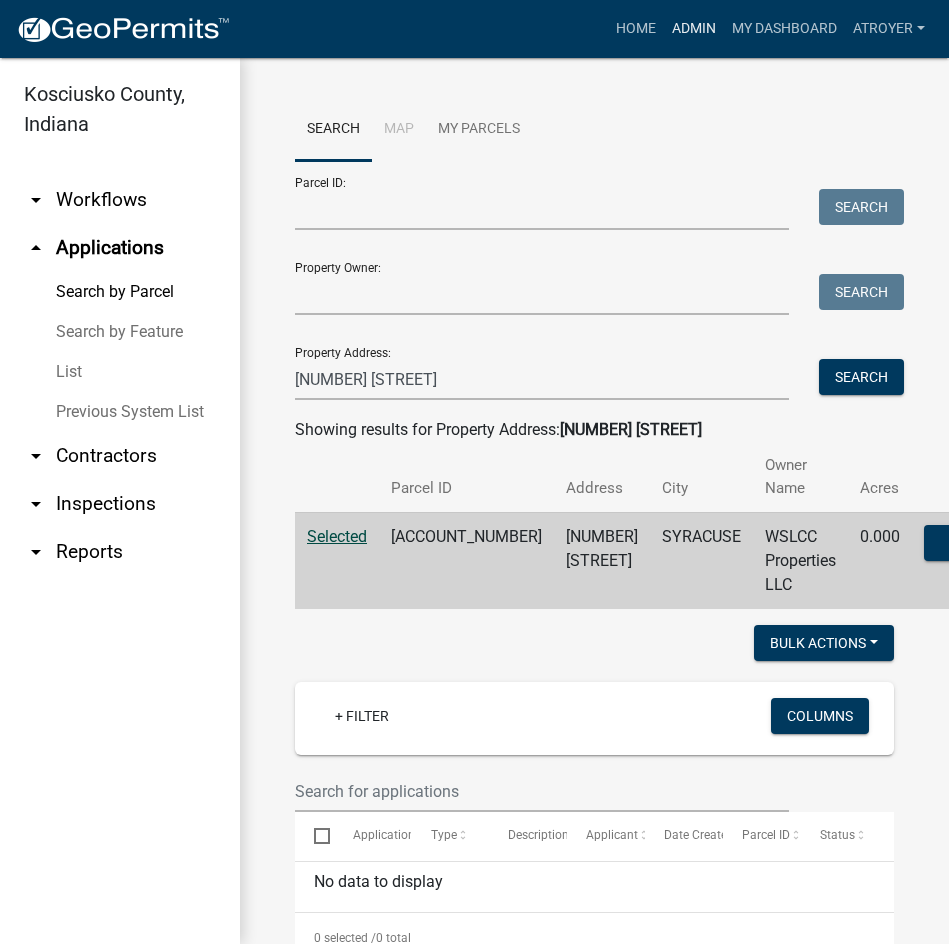 click on "Admin" at bounding box center [694, 29] 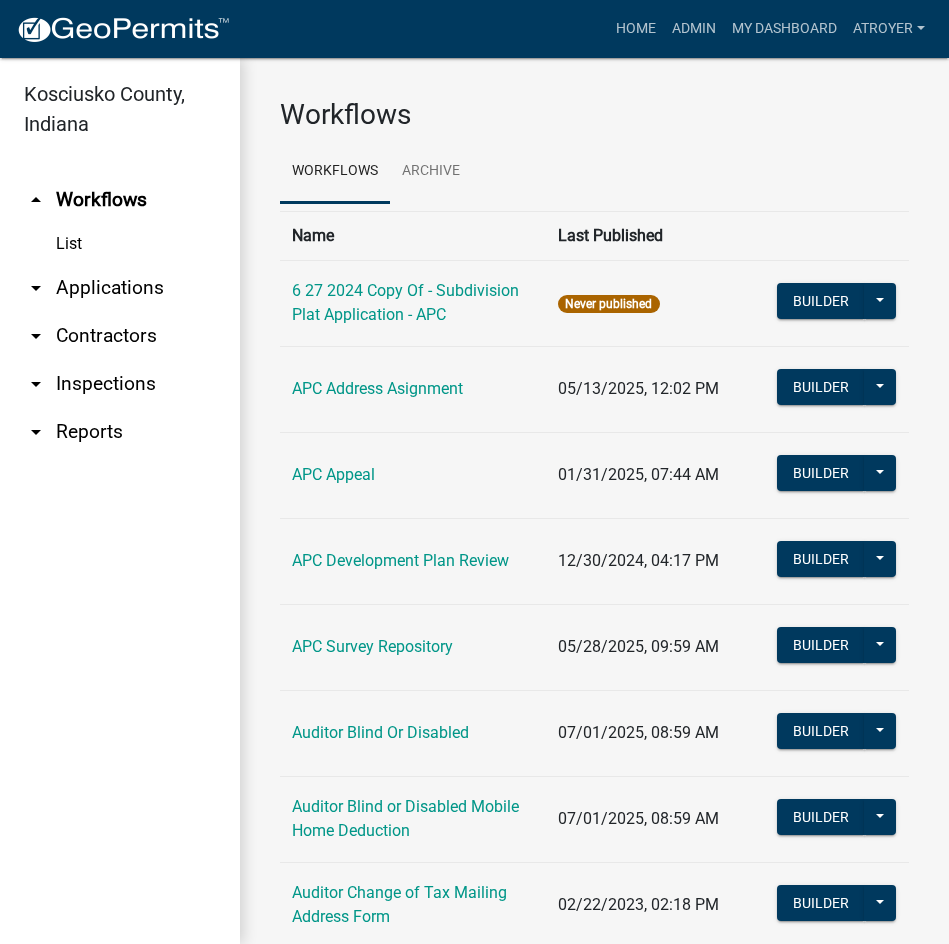 drag, startPoint x: 92, startPoint y: 291, endPoint x: 158, endPoint y: 290, distance: 66.007576 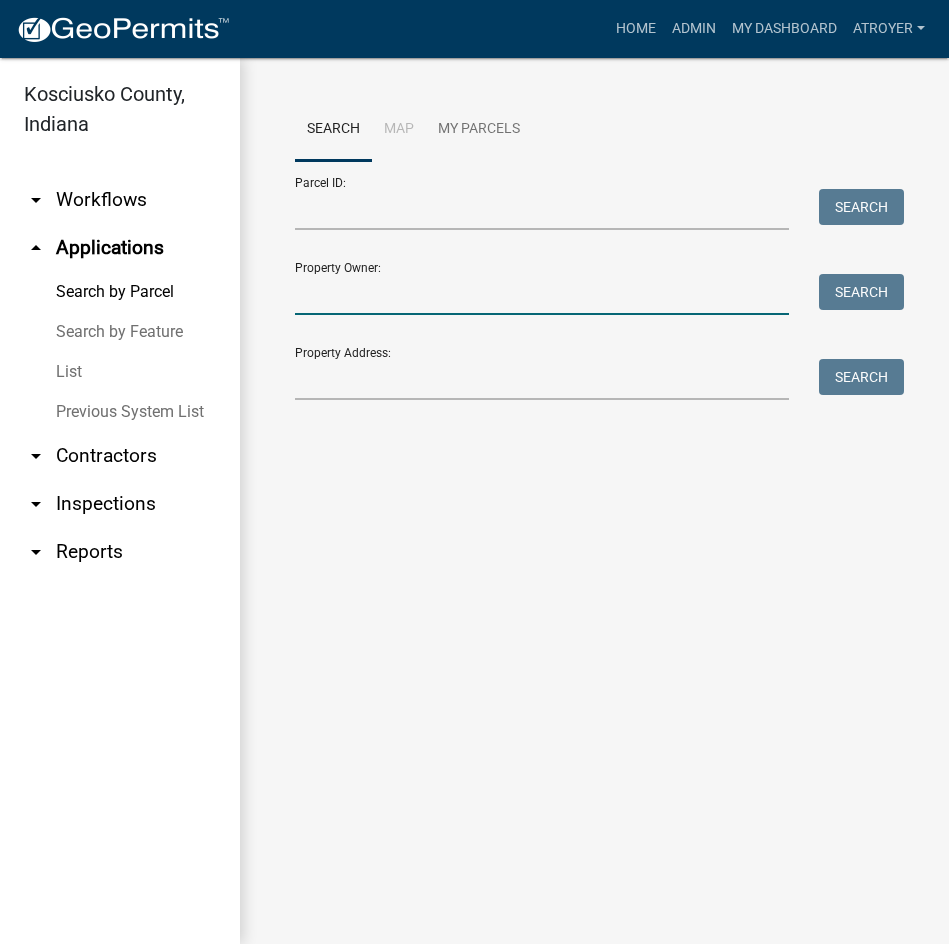 click on "Property Owner:" at bounding box center [542, 294] 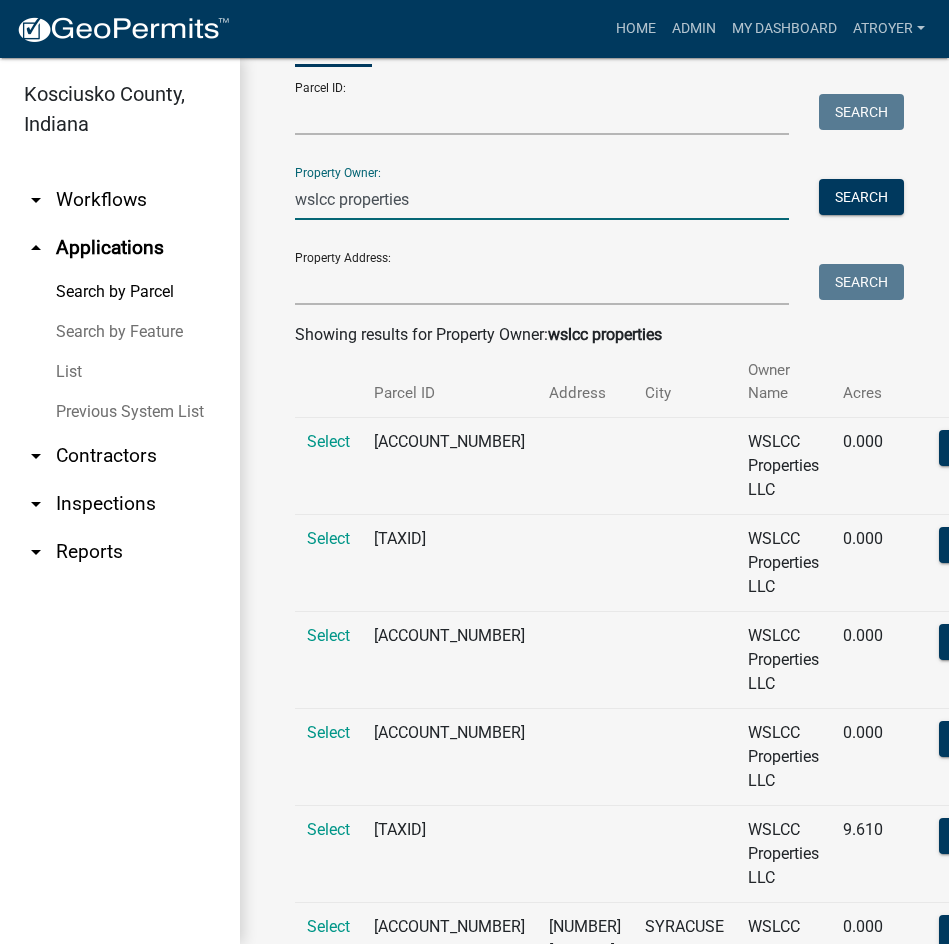 scroll, scrollTop: 0, scrollLeft: 0, axis: both 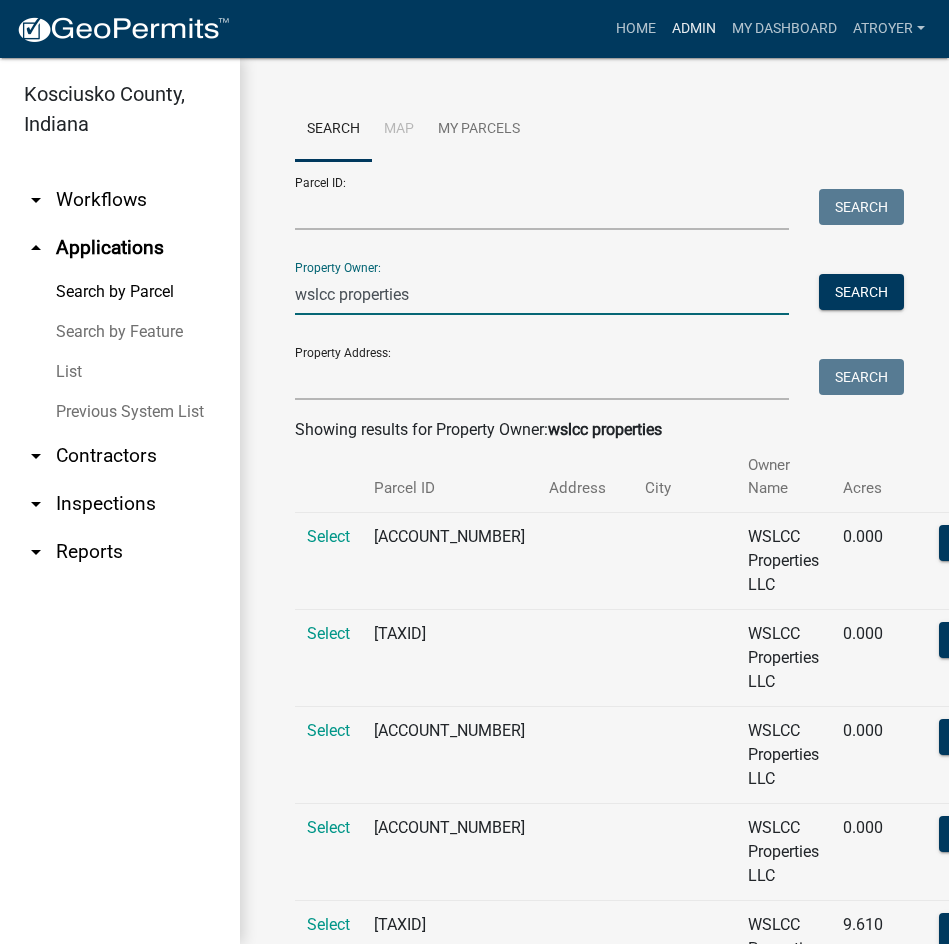 type on "wslcc properties" 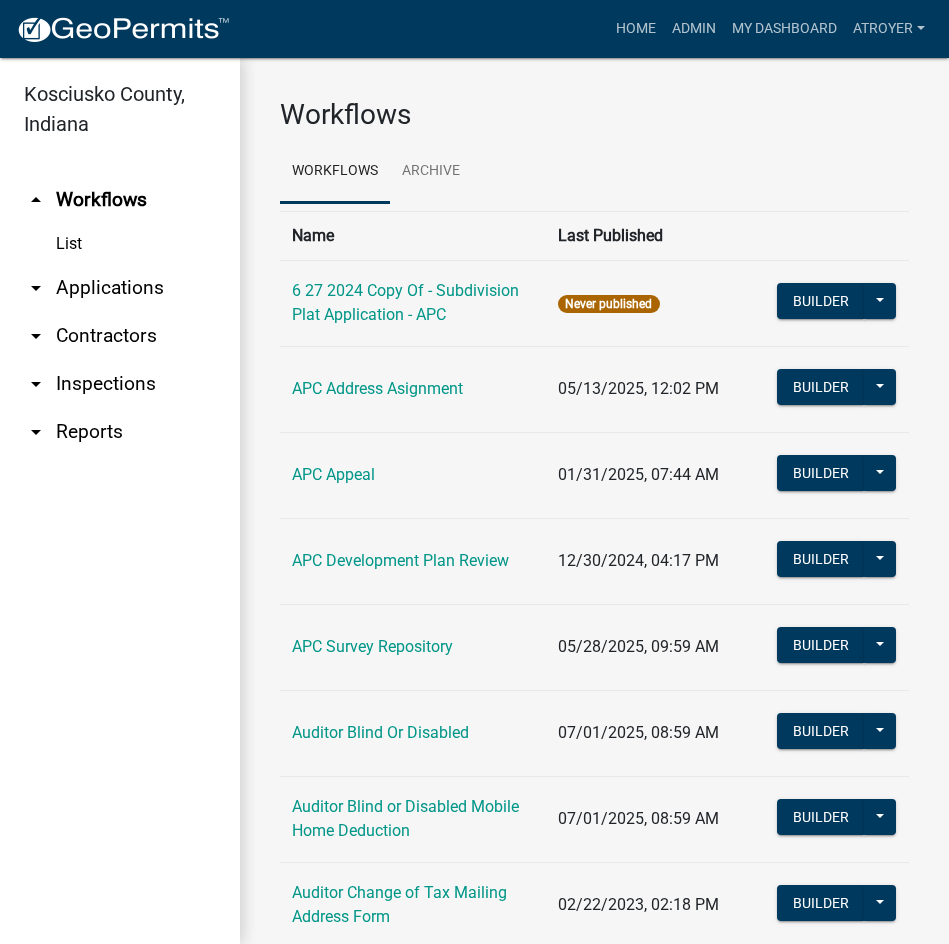 click on "arrow_drop_down   Applications" at bounding box center [120, 288] 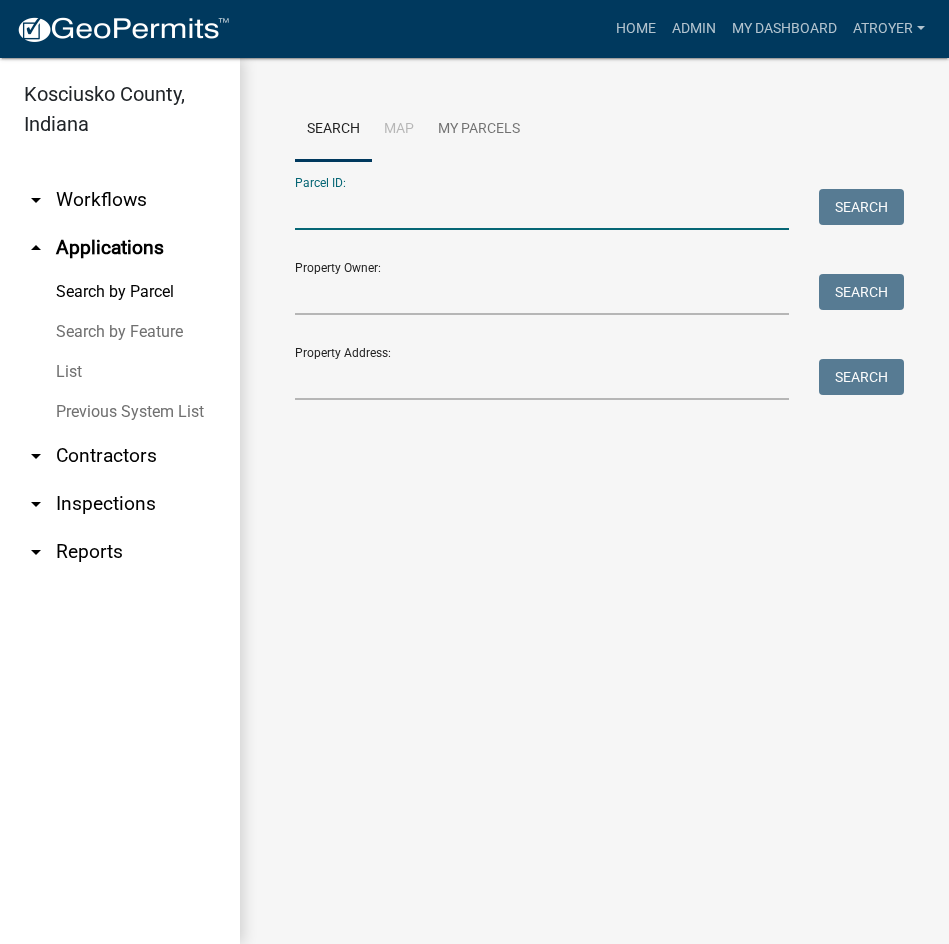 click on "Parcel ID:" at bounding box center [542, 209] 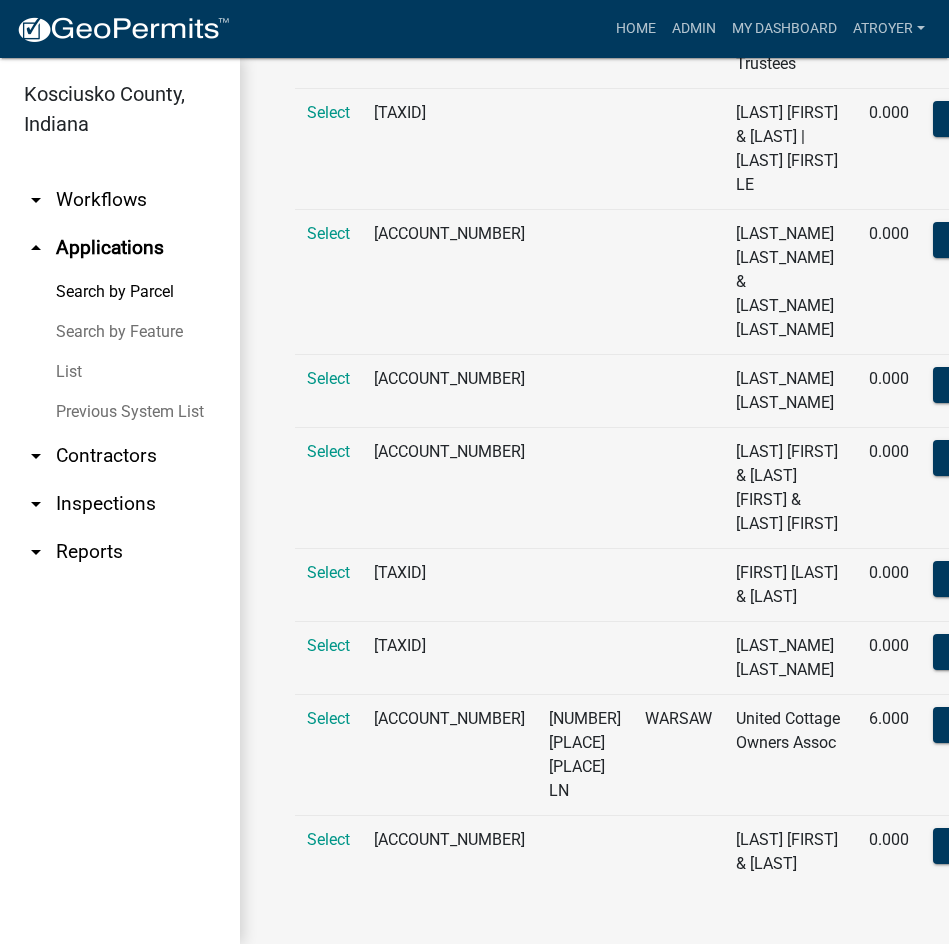 scroll, scrollTop: 3497, scrollLeft: 0, axis: vertical 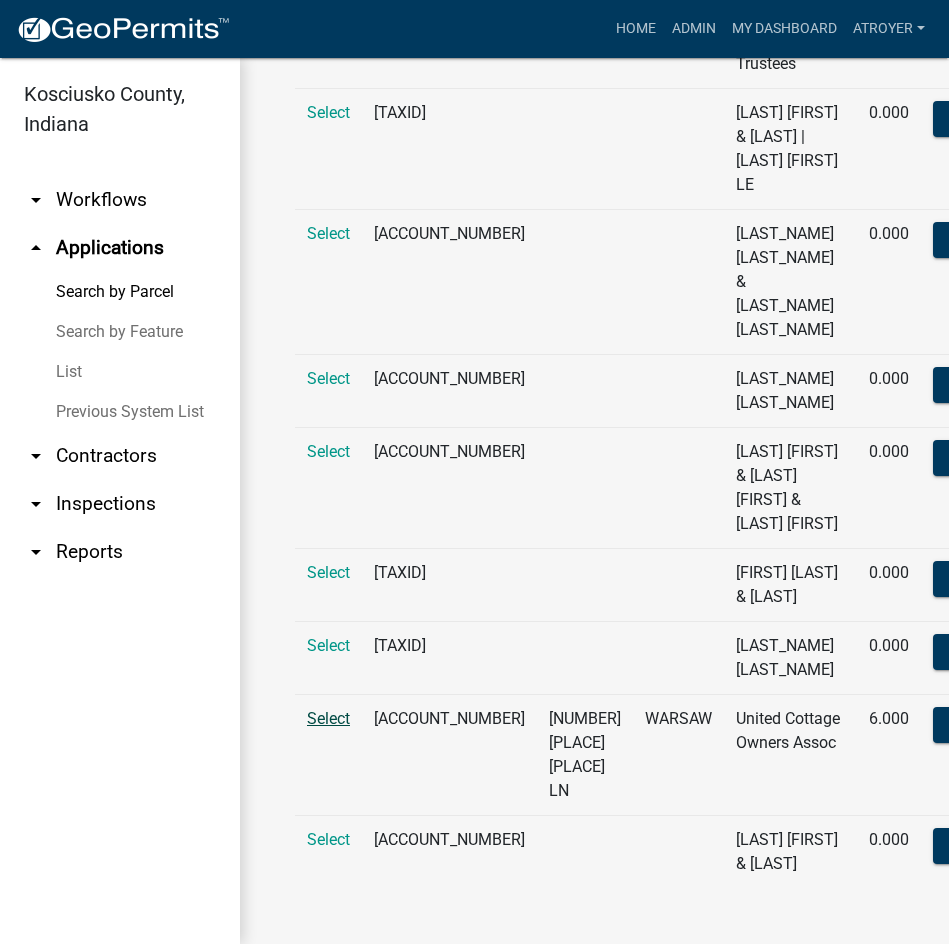type on "[ACCOUNT_NUMBER]" 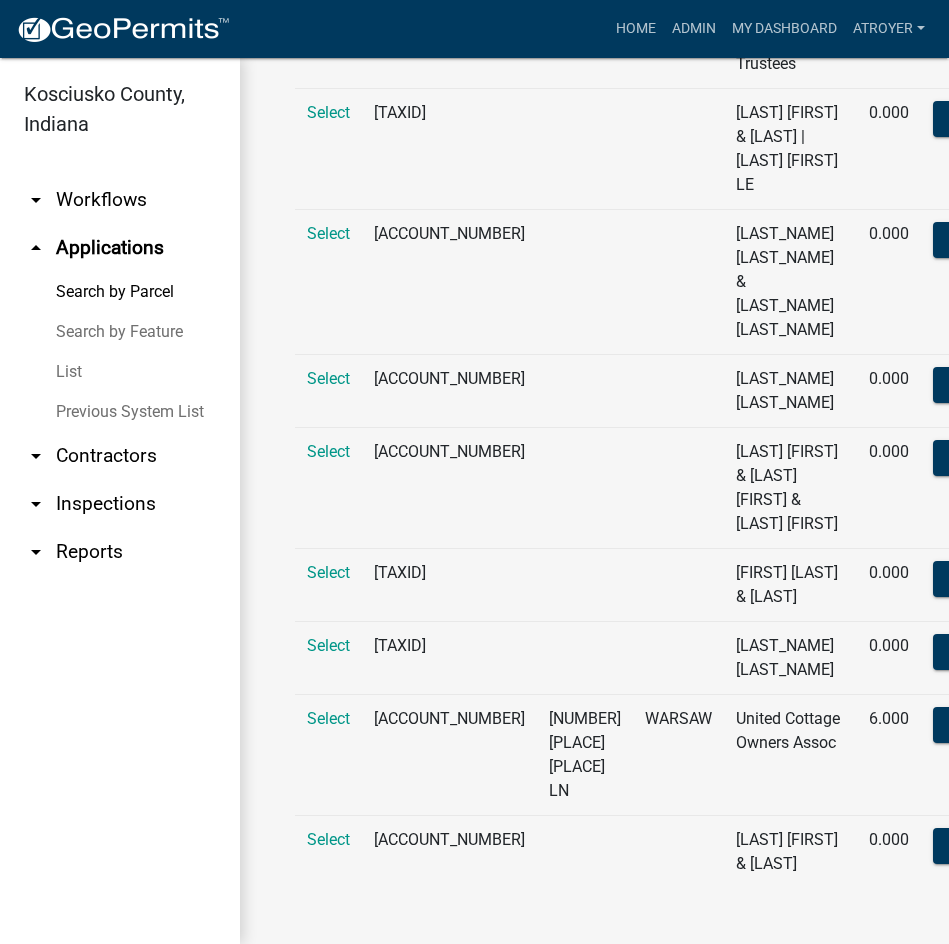 drag, startPoint x: 331, startPoint y: 691, endPoint x: 343, endPoint y: 691, distance: 12 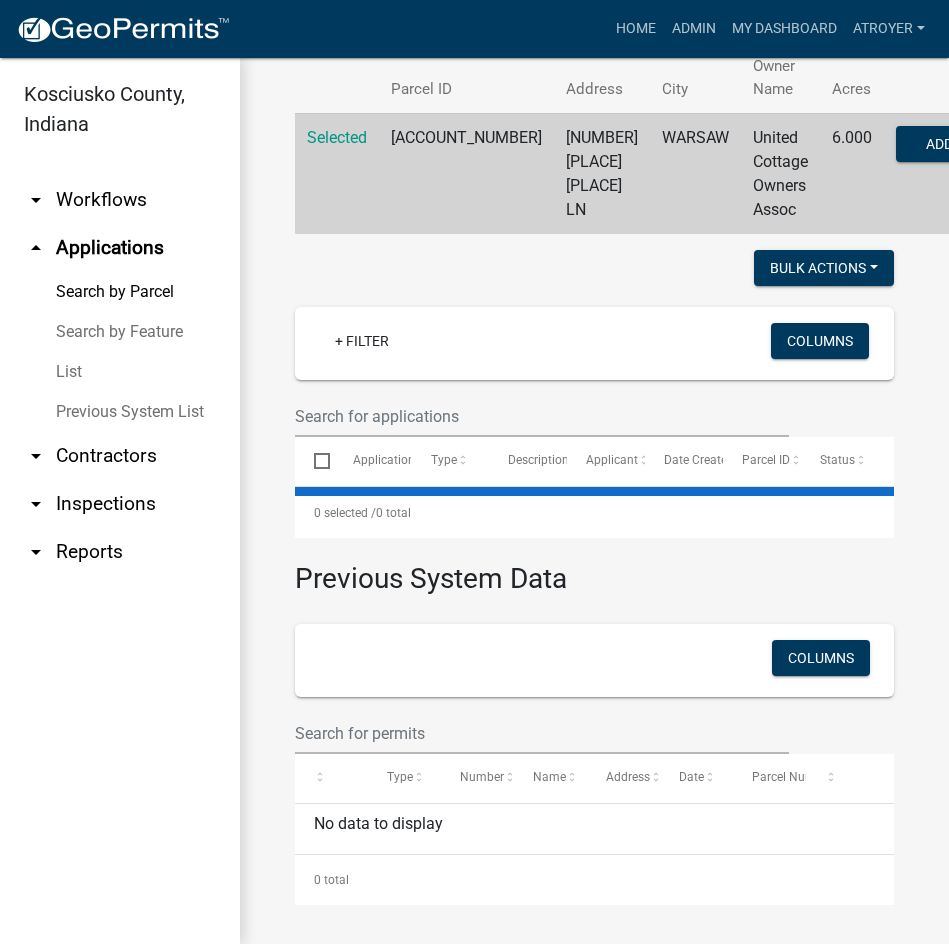 scroll, scrollTop: 0, scrollLeft: 0, axis: both 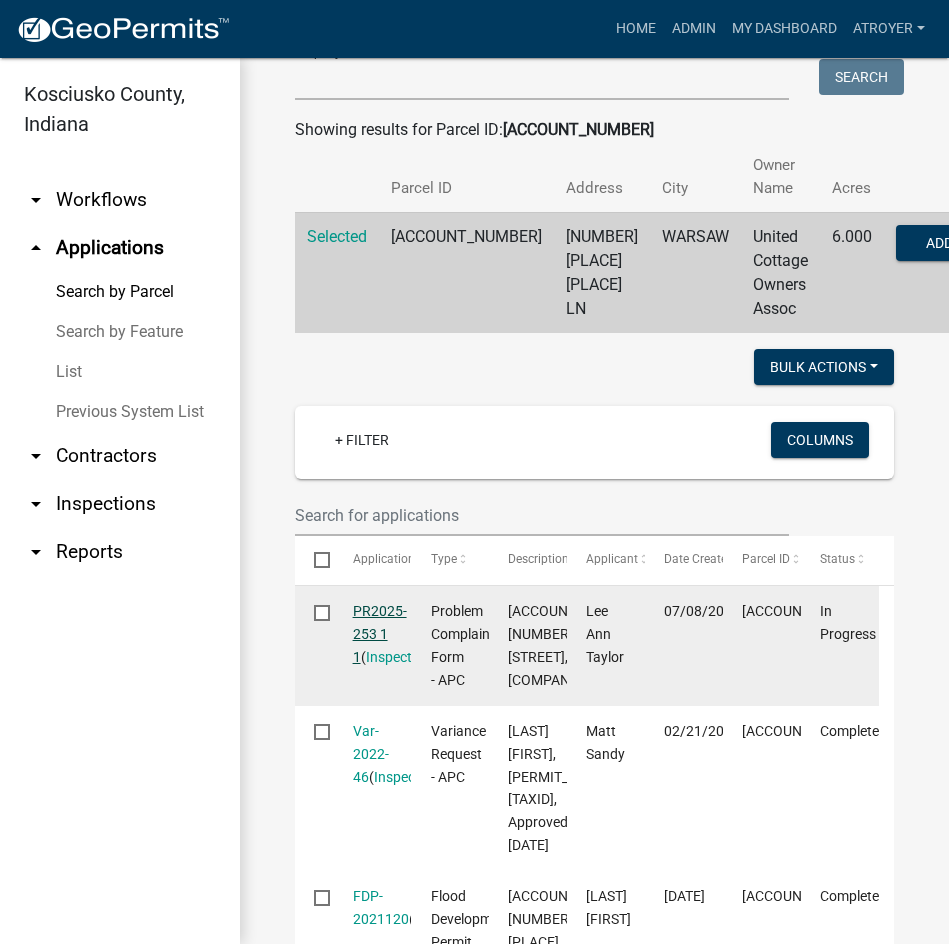 click on "PR2025-253 1 1" 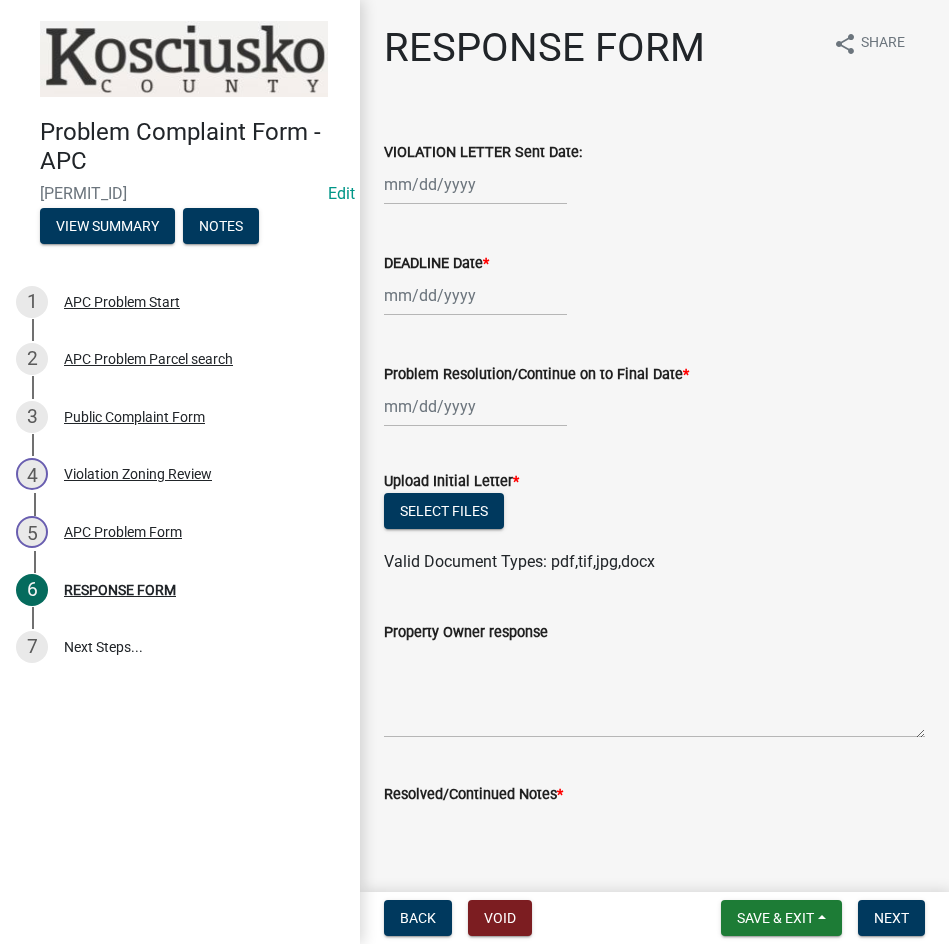 click 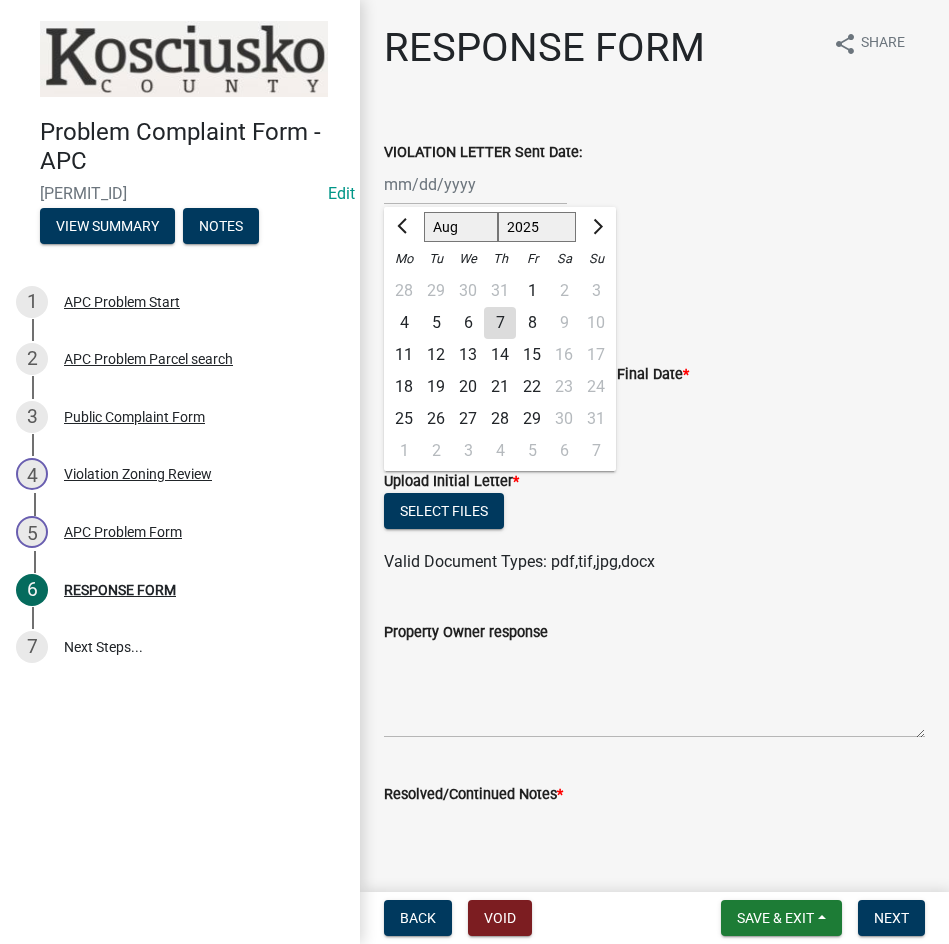 click on "5" 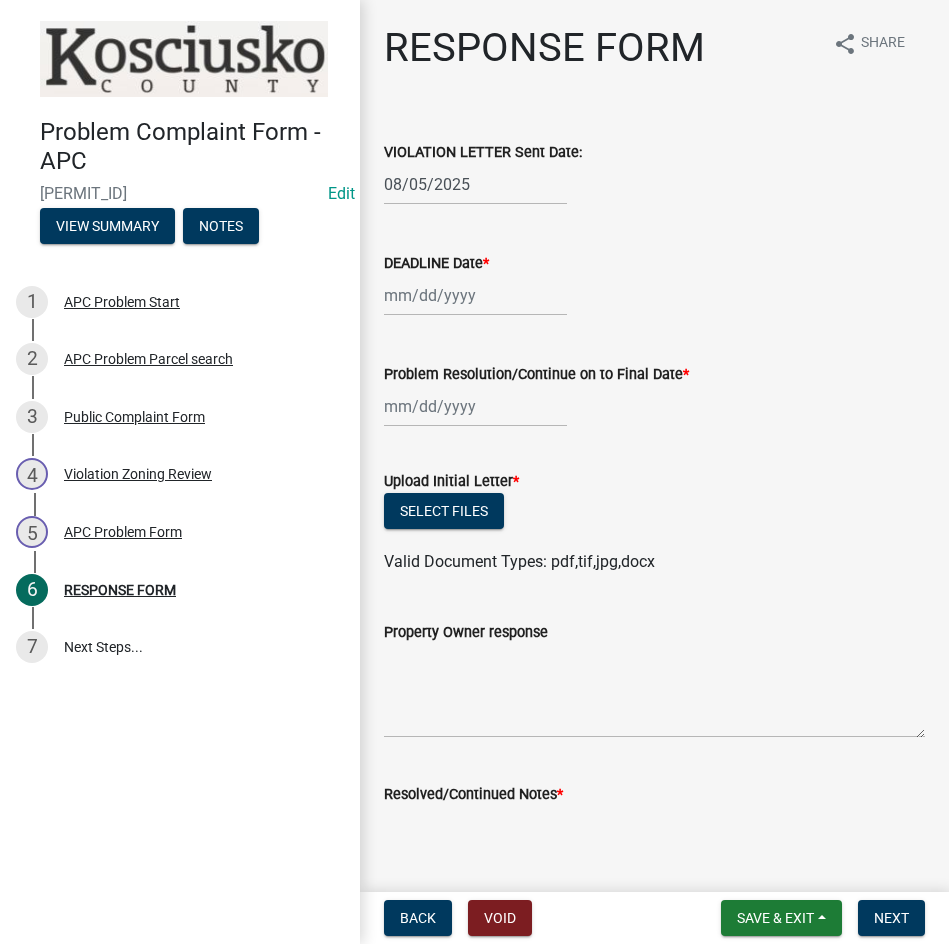 click 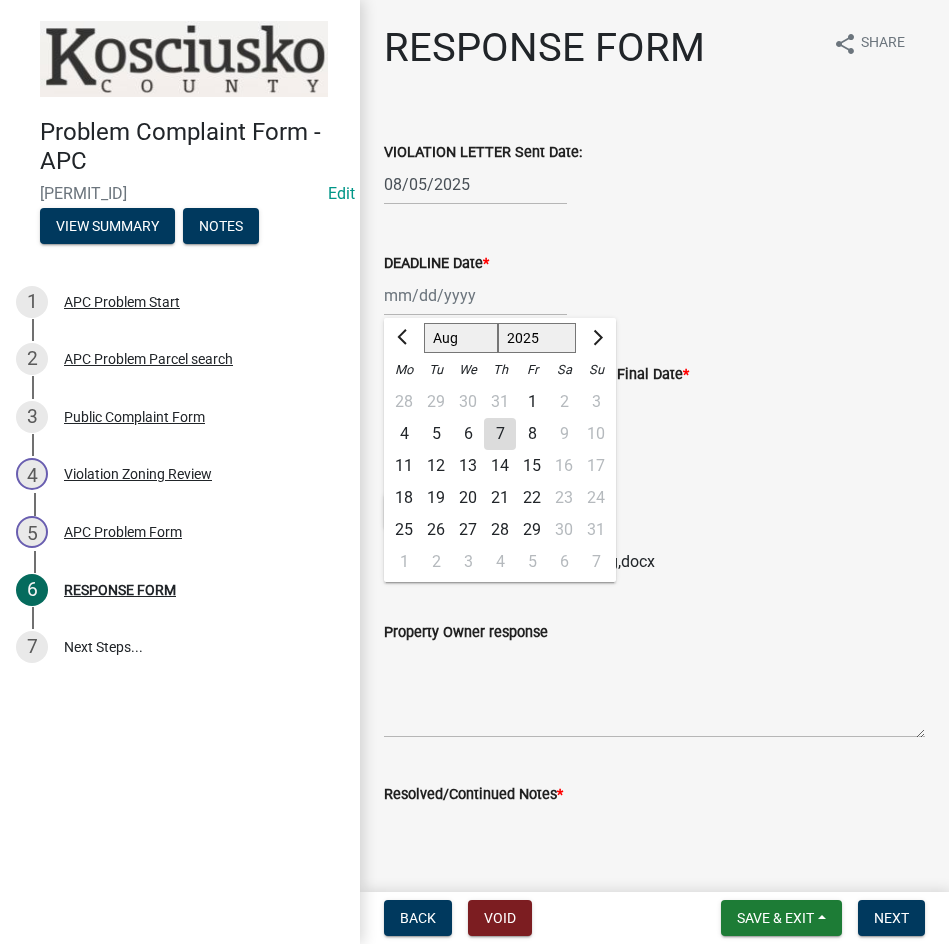click on "19" 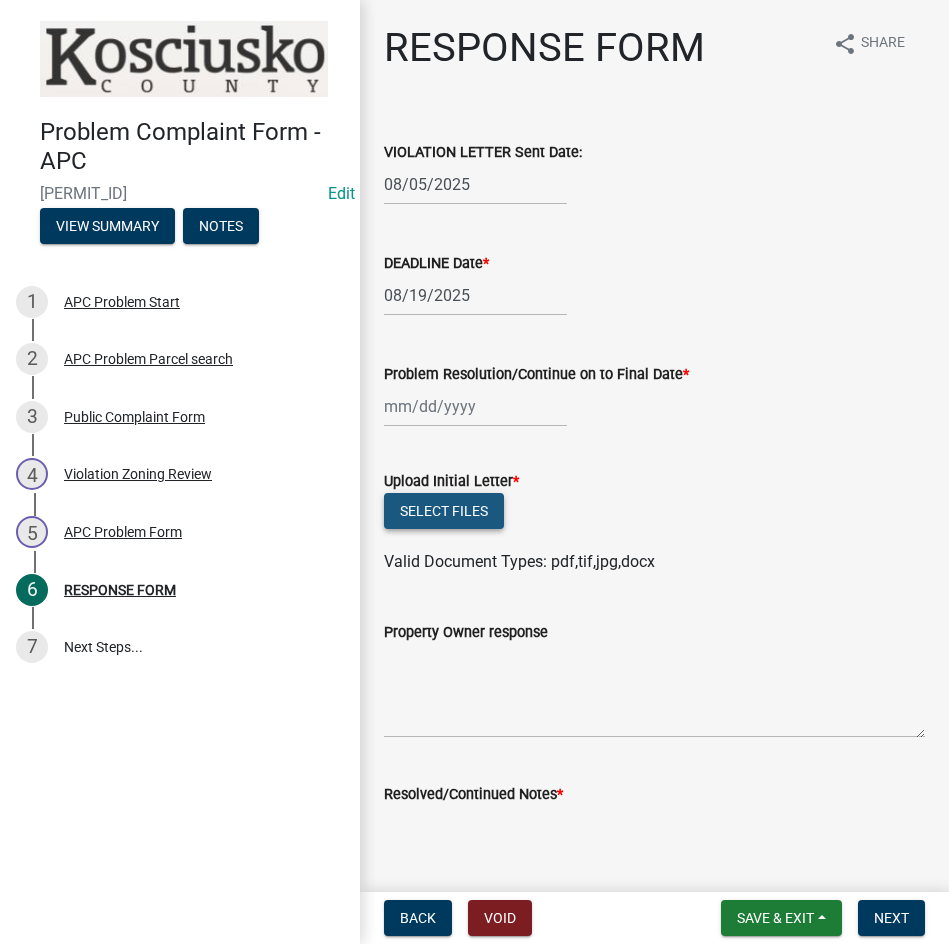 click on "Select files" 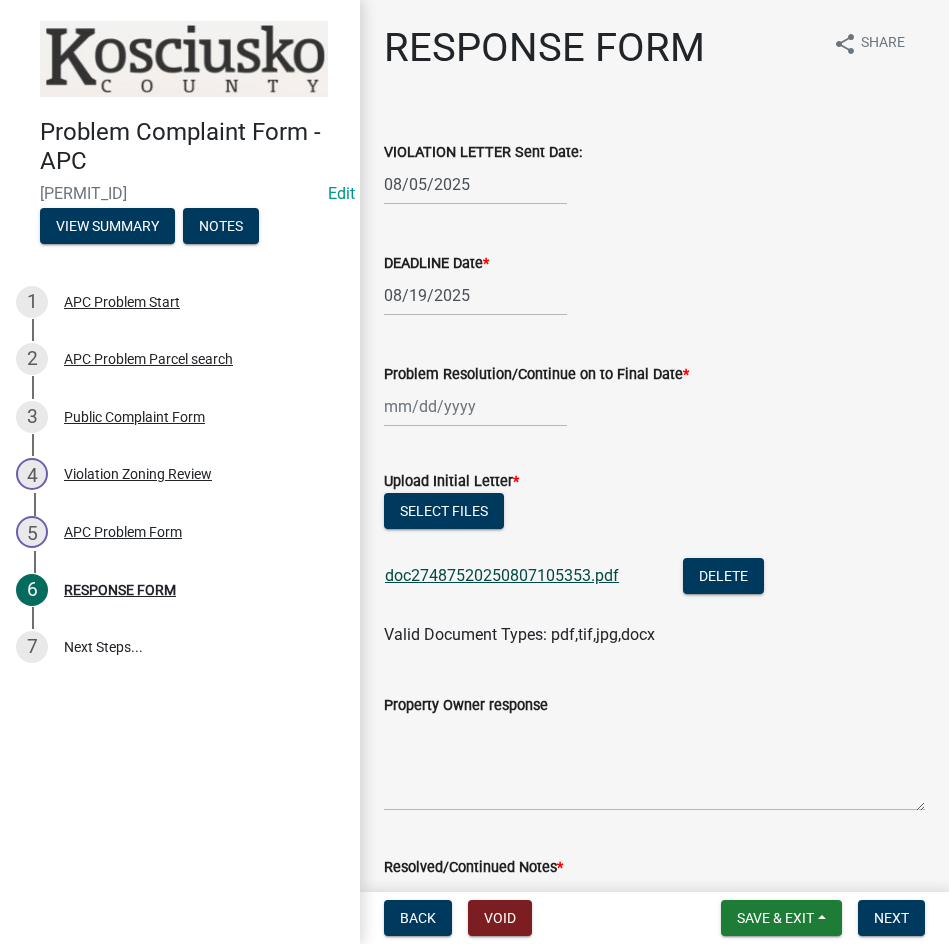click on "doc27487520250807105353.pdf" 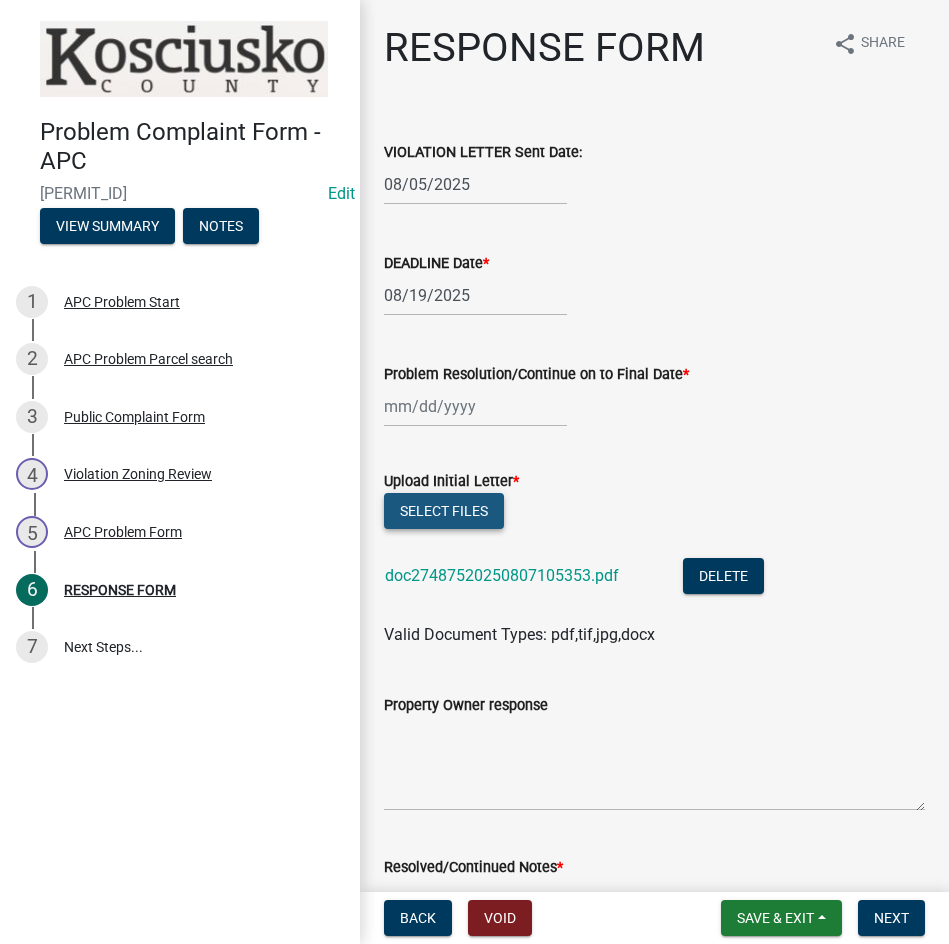 click on "Select files" 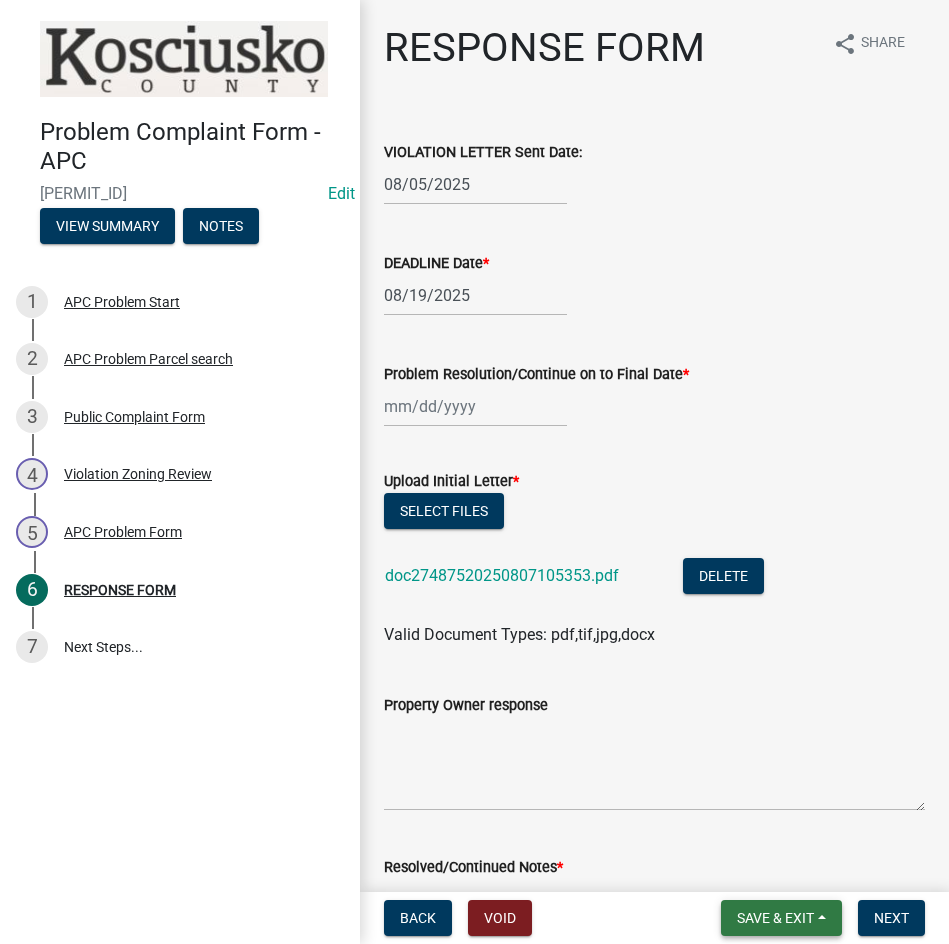 click on "Save & Exit" at bounding box center [775, 918] 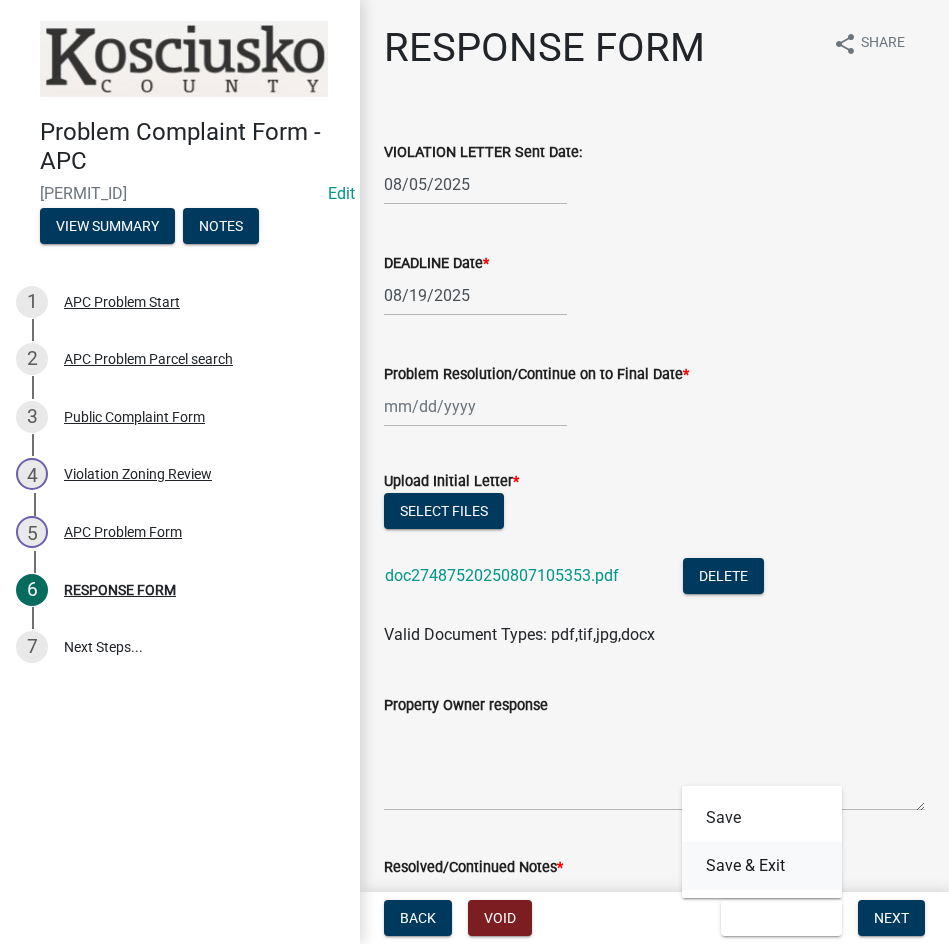 click on "Save & Exit" at bounding box center [762, 866] 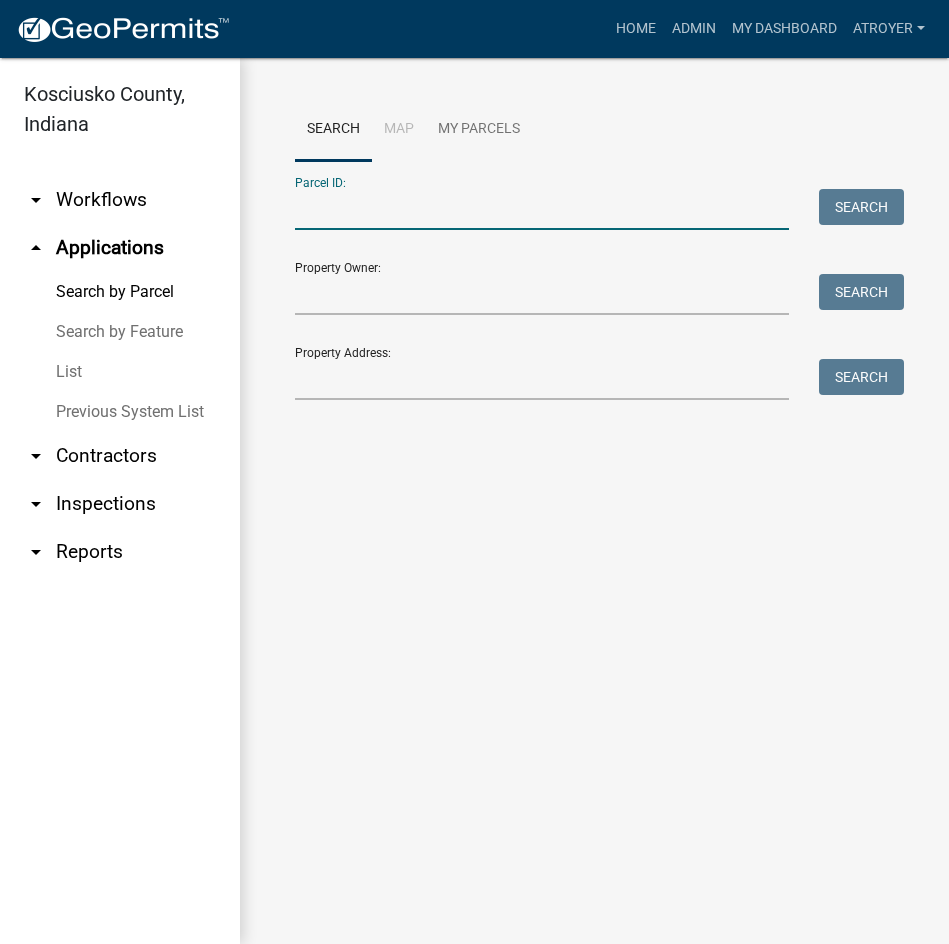click on "Parcel ID:" at bounding box center [542, 209] 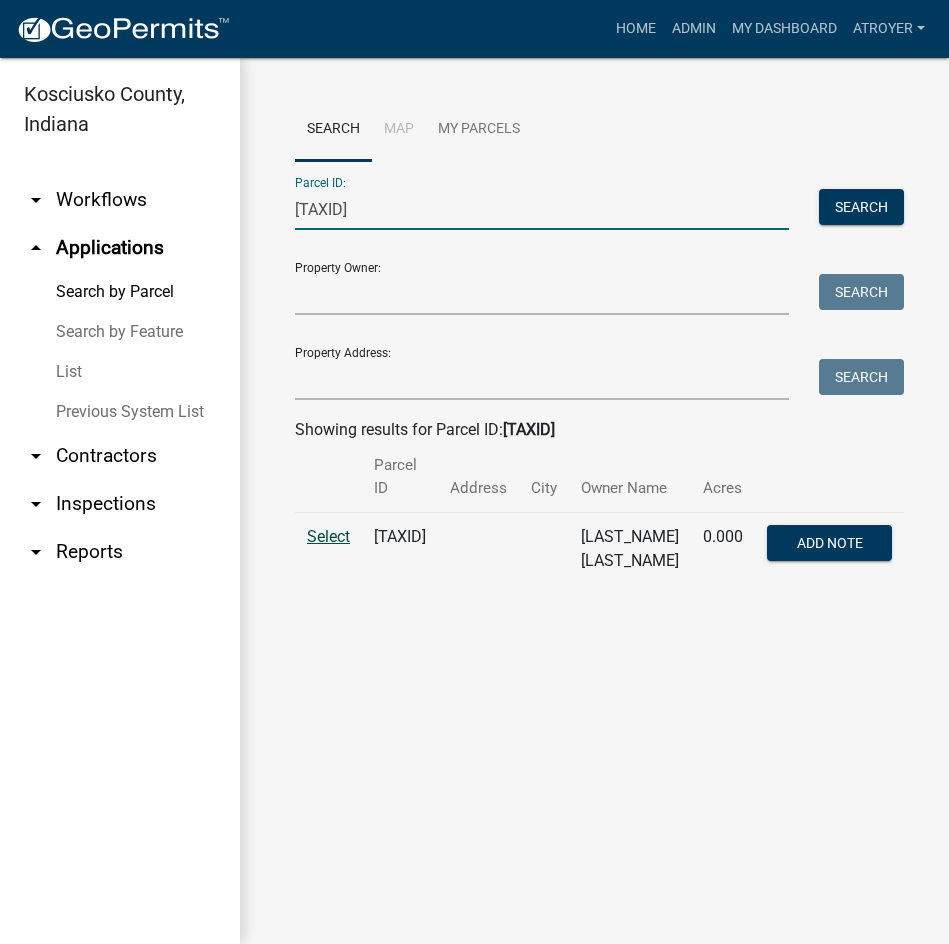 type on "[TAXID]" 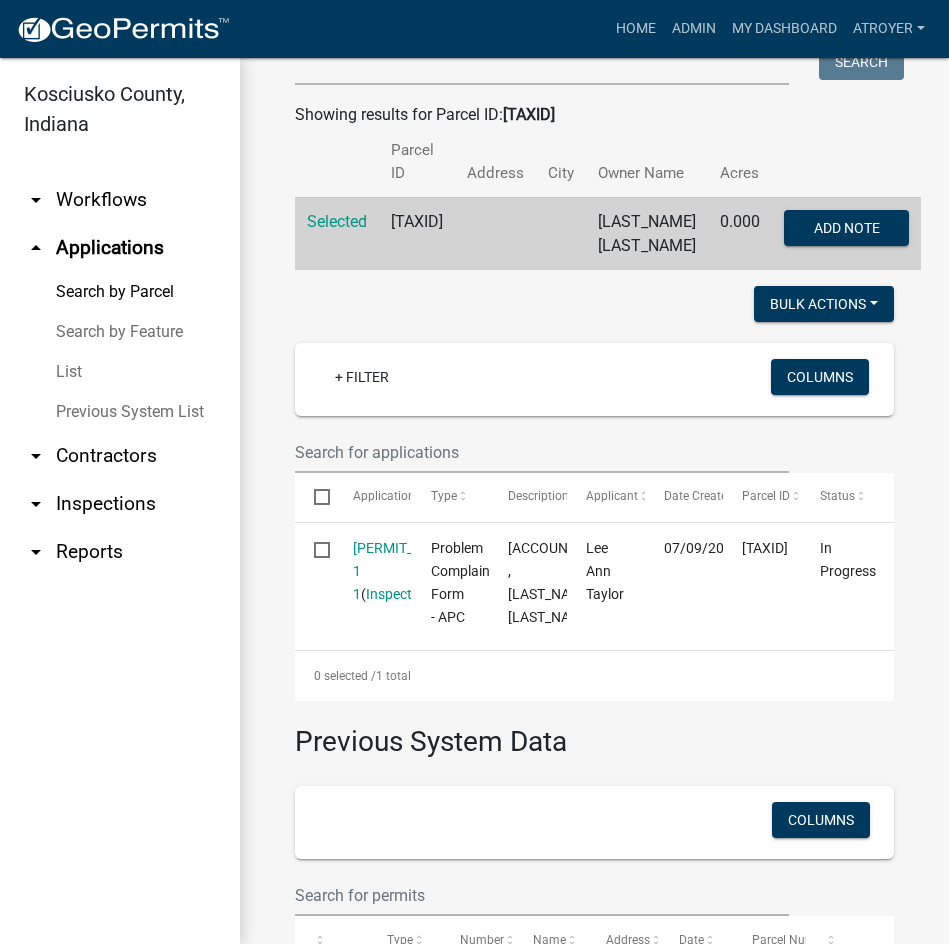 scroll, scrollTop: 400, scrollLeft: 0, axis: vertical 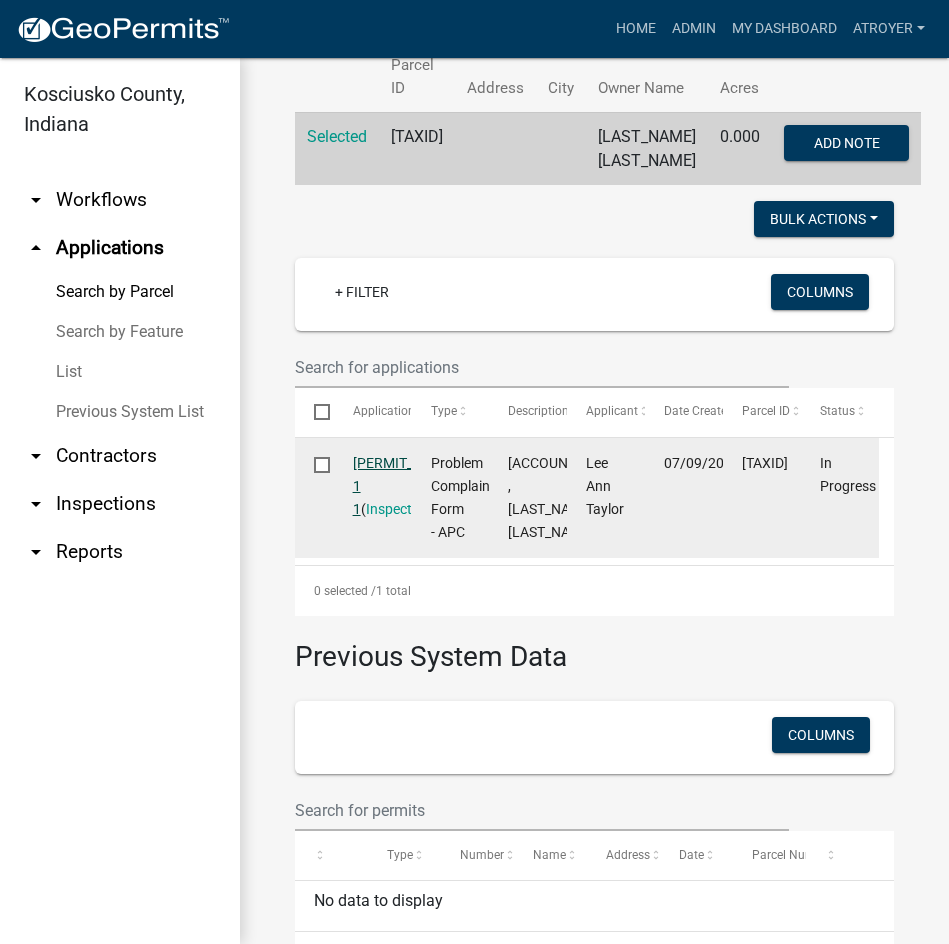 click on "[PERMIT_NUMBER] 1 1" 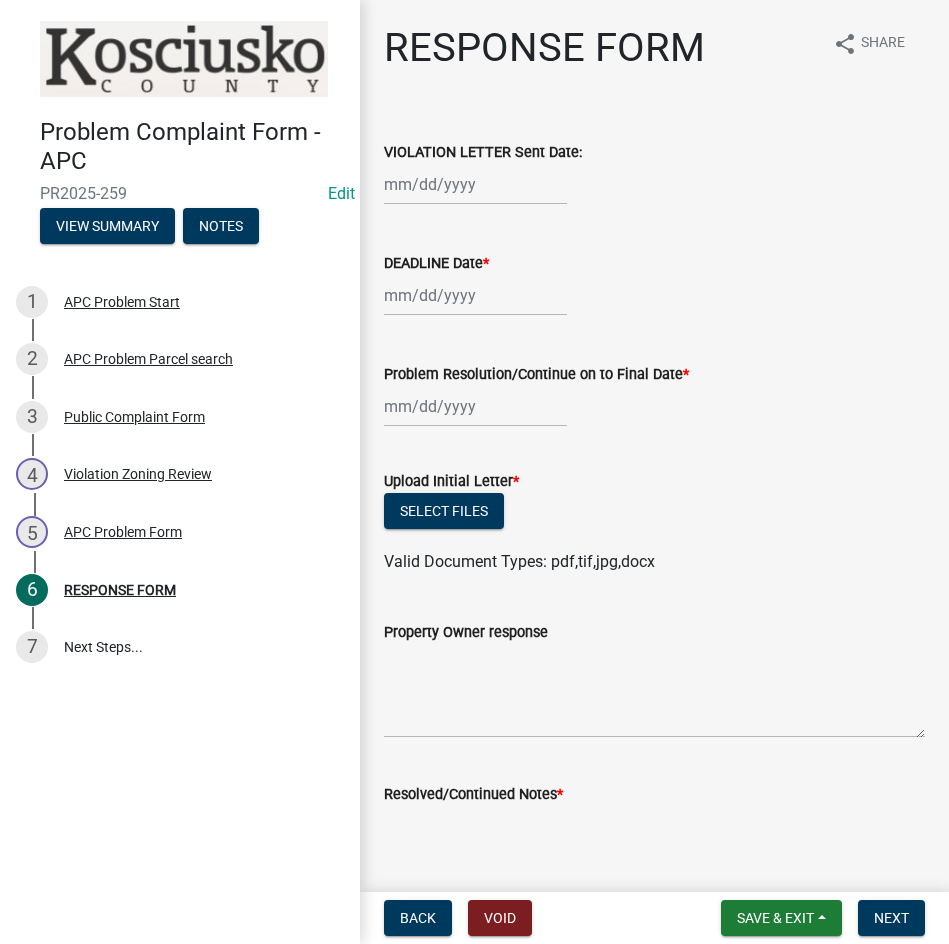 select on "8" 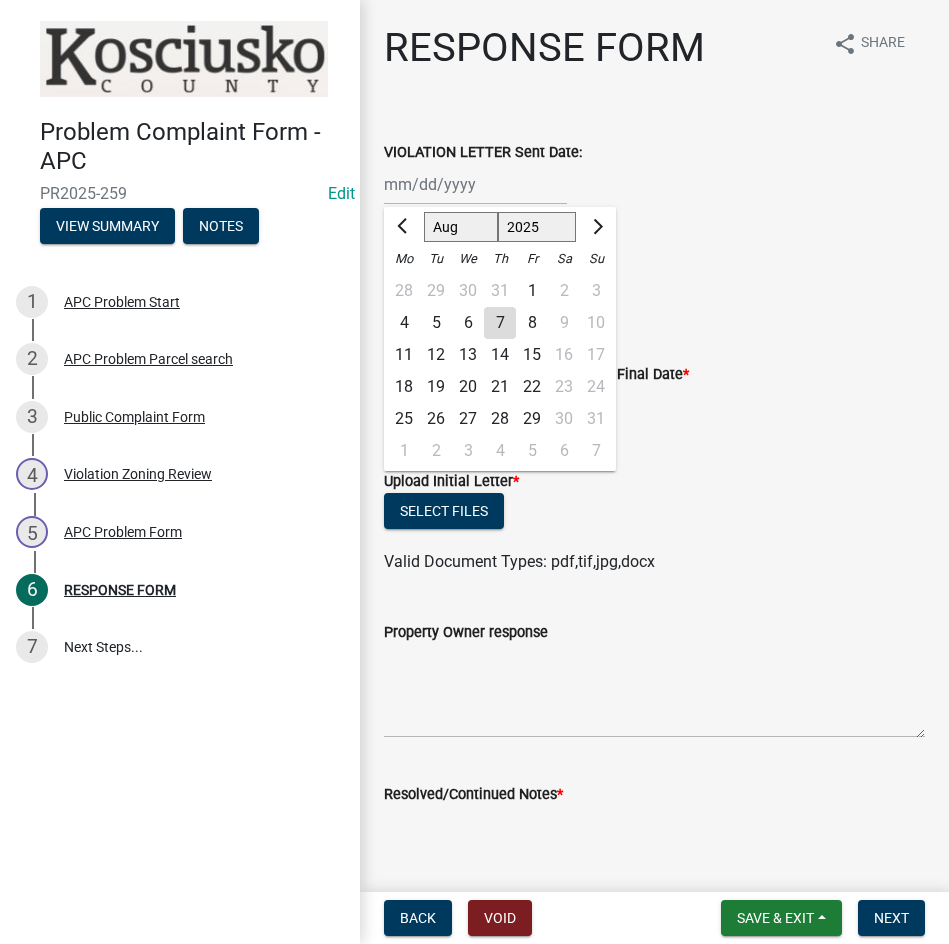 click on "Jan Feb Mar Apr May Jun Jul Aug Sep Oct Nov Dec 1525 1526 1527 1528 1529 1530 1531 1532 1533 1534 1535 1536 1537 1538 1539 1540 1541 1542 1543 1544 1545 1546 1547 1548 1549 1550 1551 1552 1553 1554 1555 1556 1557 1558 1559 1560 1561 1562 1563 1564 1565 1566 1567 1568 1569 1570 1571 1572 1573 1574 1575 1576 1577 1578 1579 1580 1581 1582 1583 1584 1585 1586 1587 1588 1589 1590 1591 1592 1593 1594 1595 1596 1597 1598 1599 1600 1601 1602 1603 1604 1605 1606 1607 1608 1609 1610 1611 1612 1613 1614 1615 1616 1617 1618 1619 1620 1621 1622 1623 1624 1625 1626 1627 1628 1629 1630 1631 1632 1633 1634 1635 1636 1637 1638 1639 1640 1641 1642 1643 1644 1645 1646 1647 1648 1649 1650 1651 1652 1653 1654 1655 1656 1657 1658 1659 1660 1661 1662 1663 1664 1665 1666 1667 1668 1669 1670 1671 1672 1673 1674 1675 1676 1677 1678 1679 1680 1681 1682 1683 1684 1685 1686 1687 1688 1689 1690 1691 1692 1693 1694 1695 1696 1697 1698 1699 1700 1701 1702 1703 1704 1705 1706 1707 1708 1709 1710 1711 1712 1713 1714 1715 1716 1717 1718 1719 1" 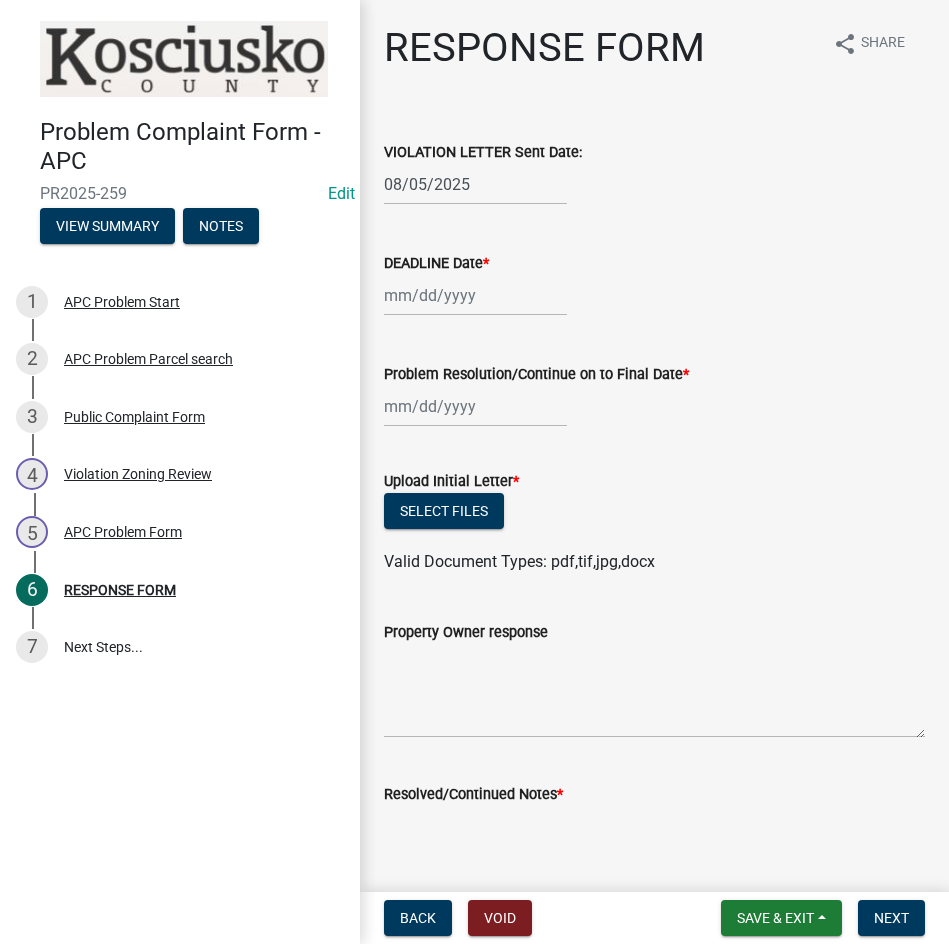 select on "8" 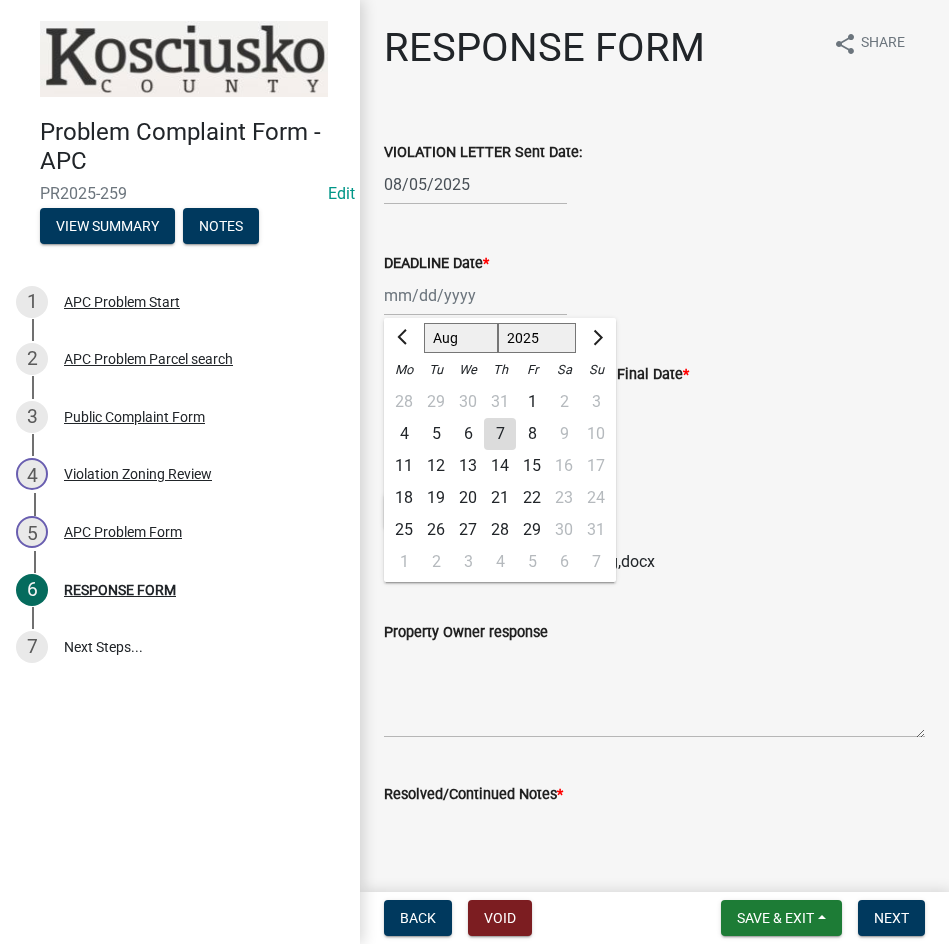 click on "Jan Feb Mar Apr May Jun Jul Aug Sep Oct Nov Dec 1525 1526 1527 1528 1529 1530 1531 1532 1533 1534 1535 1536 1537 1538 1539 1540 1541 1542 1543 1544 1545 1546 1547 1548 1549 1550 1551 1552 1553 1554 1555 1556 1557 1558 1559 1560 1561 1562 1563 1564 1565 1566 1567 1568 1569 1570 1571 1572 1573 1574 1575 1576 1577 1578 1579 1580 1581 1582 1583 1584 1585 1586 1587 1588 1589 1590 1591 1592 1593 1594 1595 1596 1597 1598 1599 1600 1601 1602 1603 1604 1605 1606 1607 1608 1609 1610 1611 1612 1613 1614 1615 1616 1617 1618 1619 1620 1621 1622 1623 1624 1625 1626 1627 1628 1629 1630 1631 1632 1633 1634 1635 1636 1637 1638 1639 1640 1641 1642 1643 1644 1645 1646 1647 1648 1649 1650 1651 1652 1653 1654 1655 1656 1657 1658 1659 1660 1661 1662 1663 1664 1665 1666 1667 1668 1669 1670 1671 1672 1673 1674 1675 1676 1677 1678 1679 1680 1681 1682 1683 1684 1685 1686 1687 1688 1689 1690 1691 1692 1693 1694 1695 1696 1697 1698 1699 1700 1701 1702 1703 1704 1705 1706 1707 1708 1709 1710 1711 1712 1713 1714 1715 1716 1717 1718 1719 1" 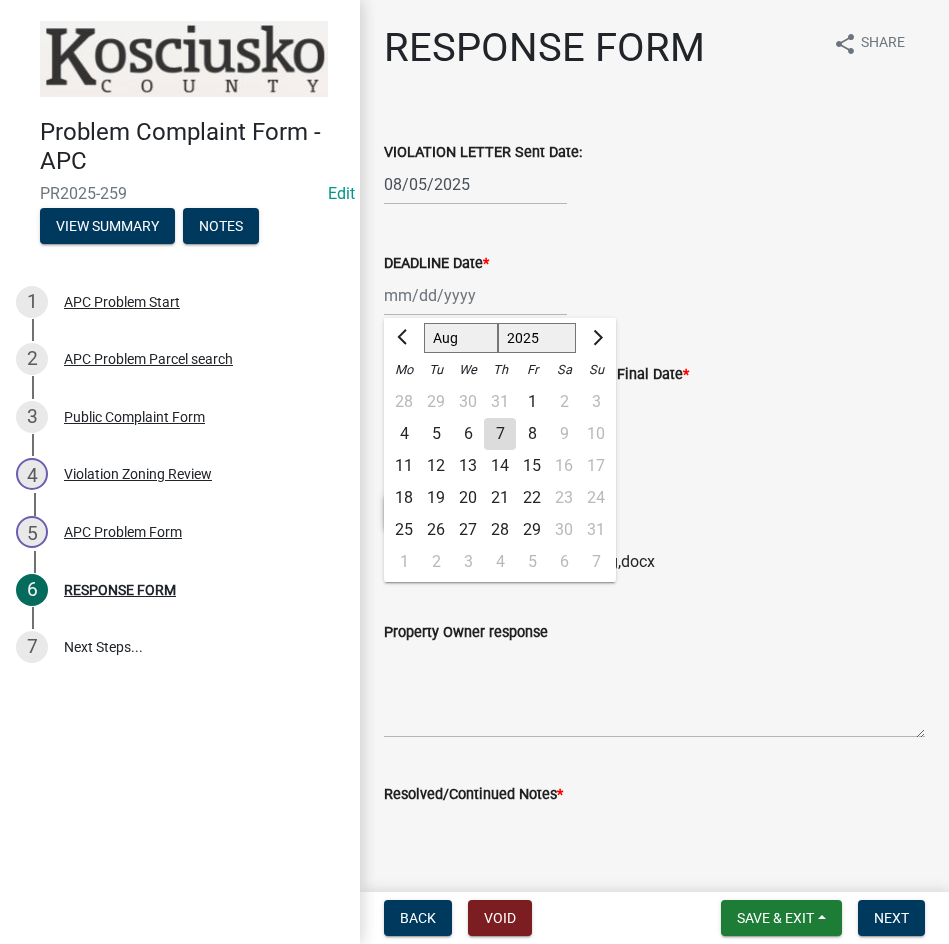 type on "08/19/2025" 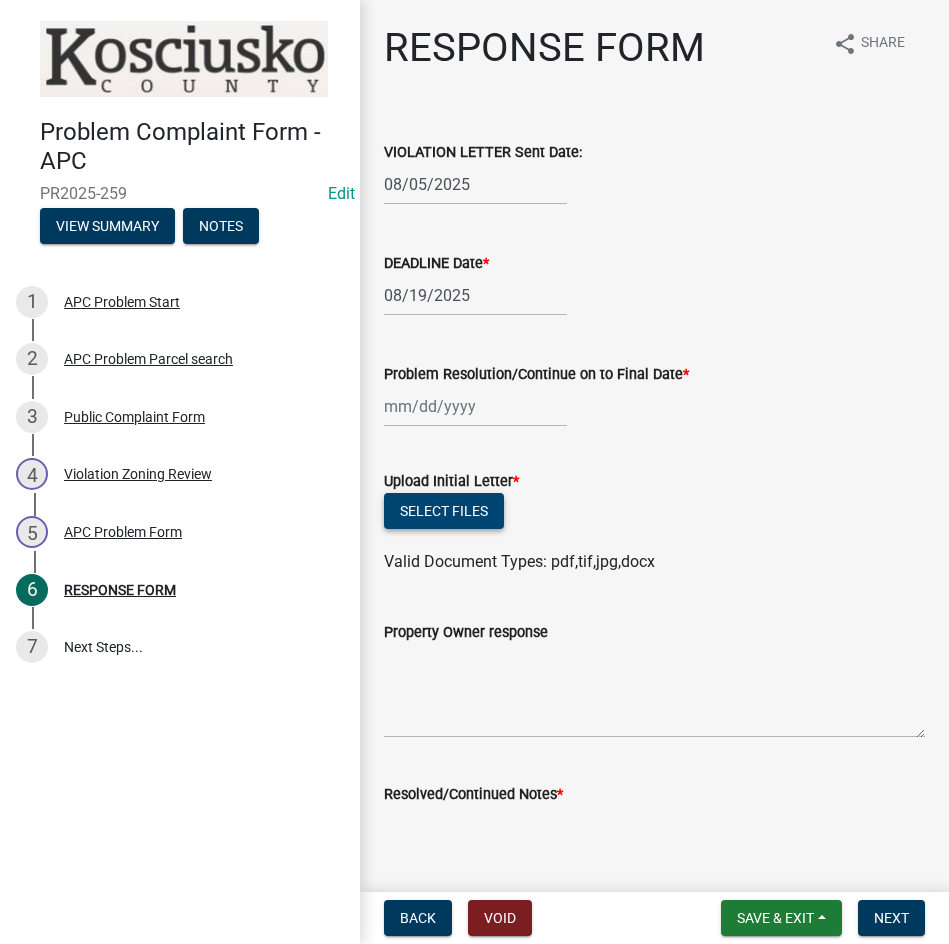 click on "Select files" 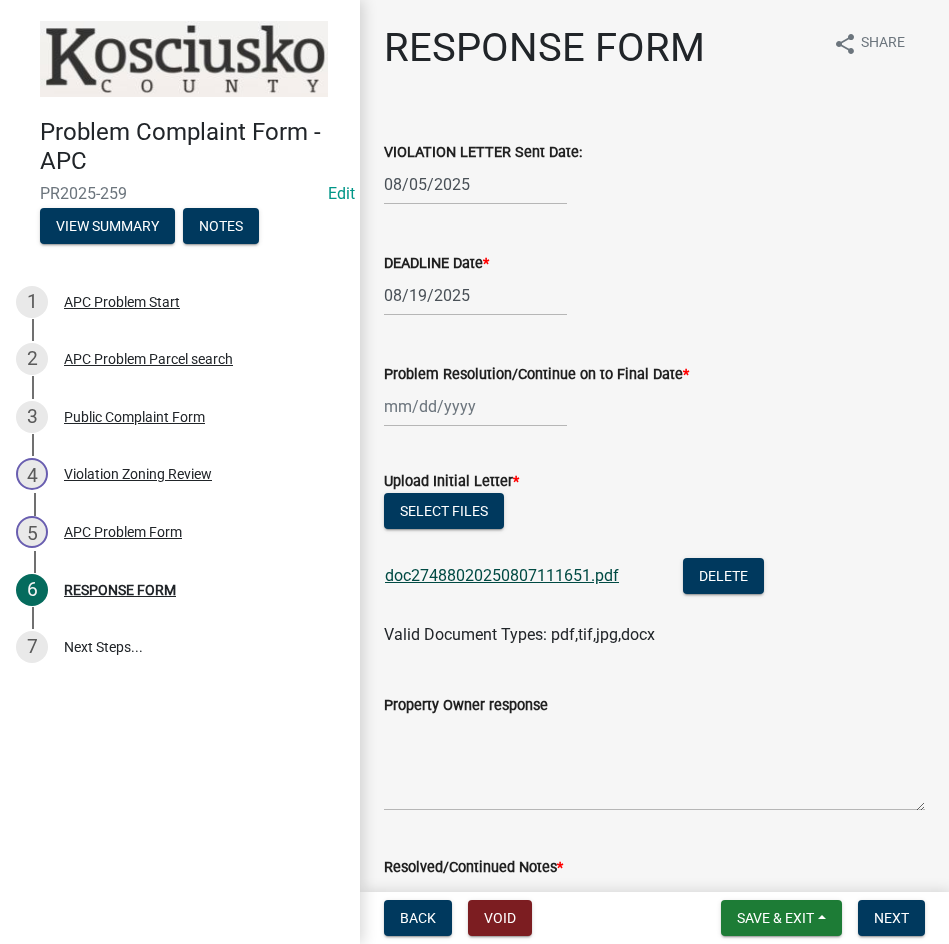 click on "doc27488020250807111651.pdf" 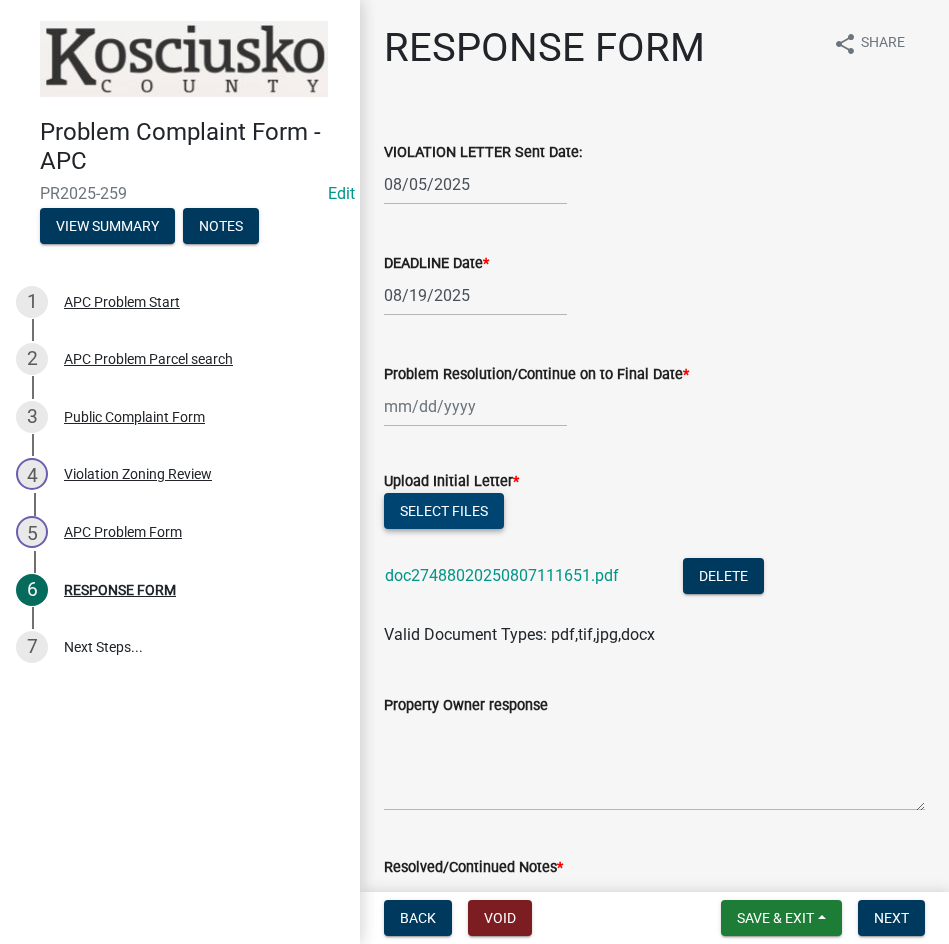 click on "Select files" 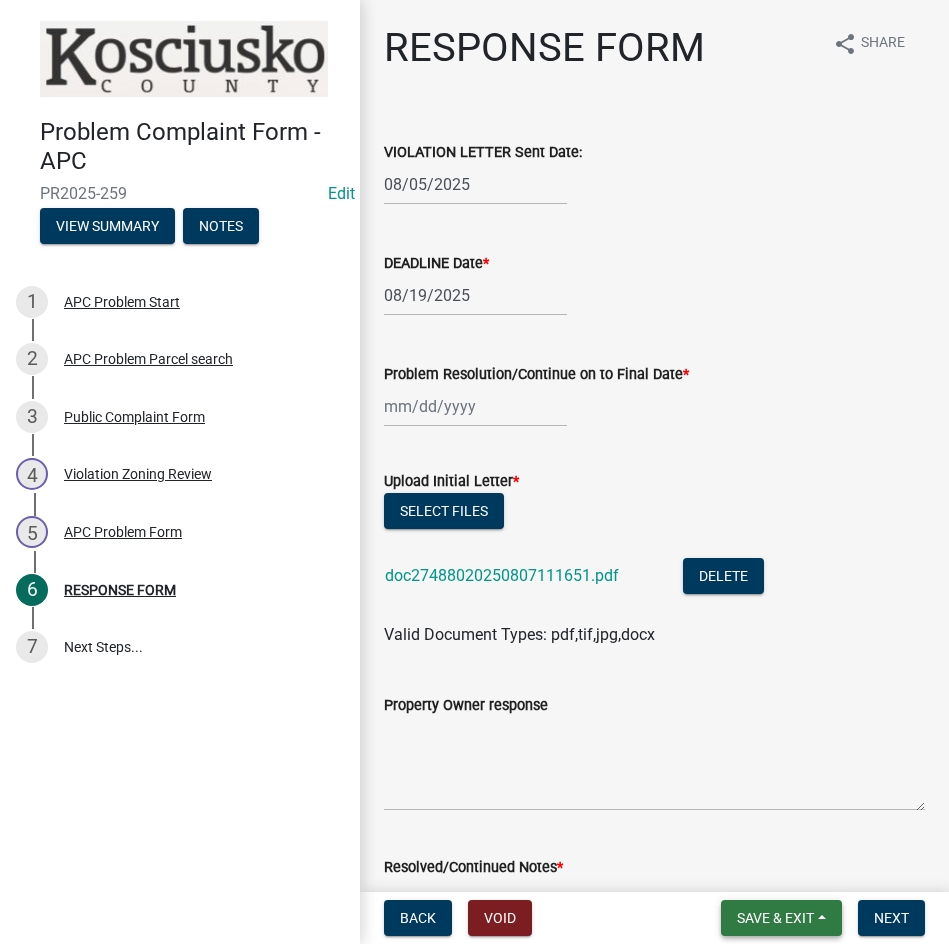 click on "Save & Exit" at bounding box center [775, 918] 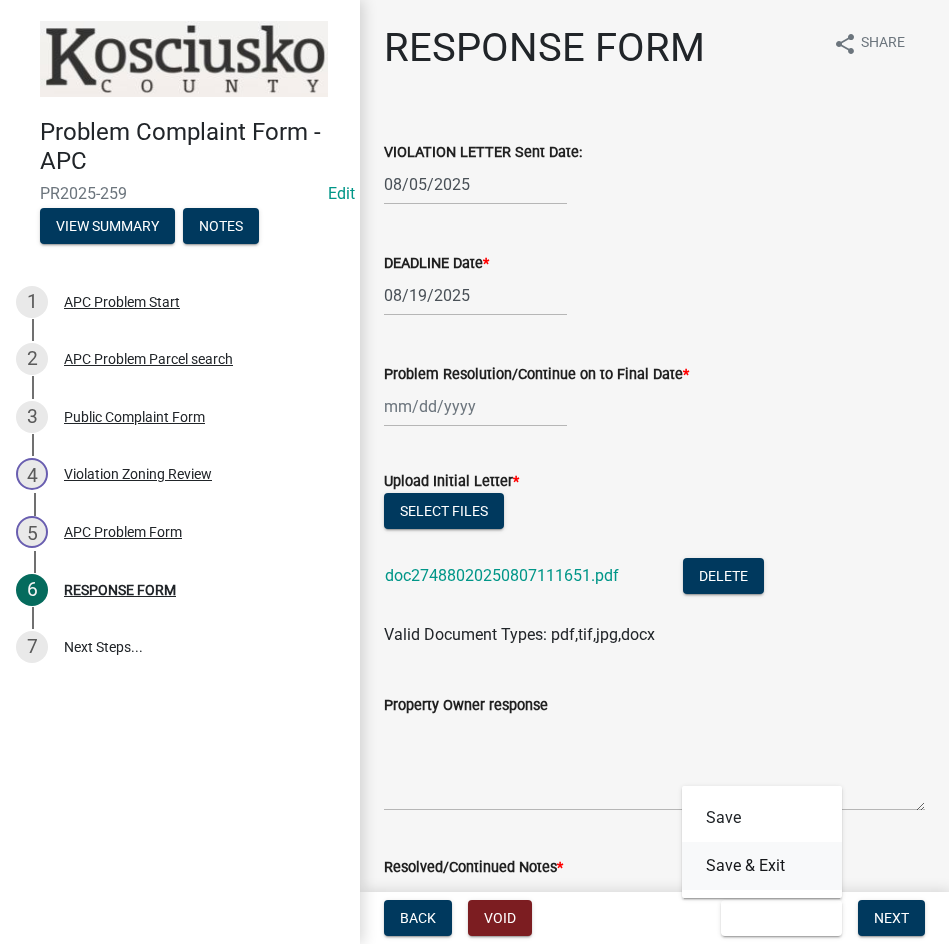 click on "Save & Exit" at bounding box center (762, 866) 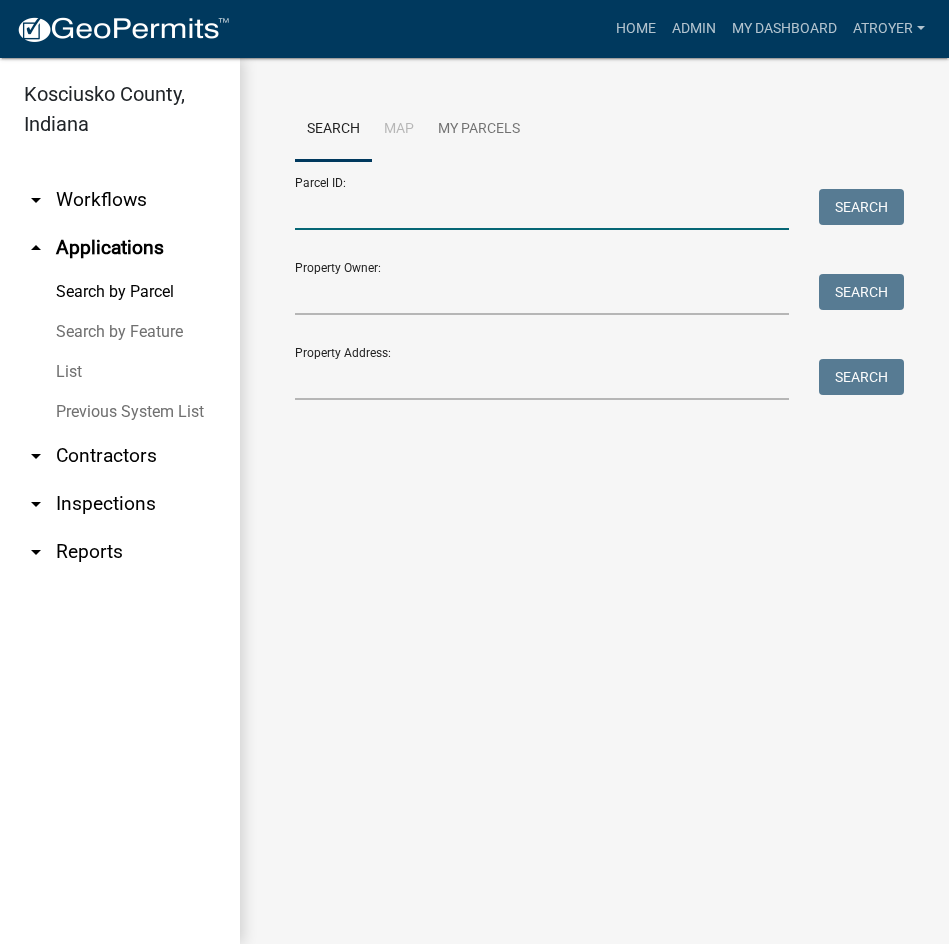 click on "Parcel ID:" at bounding box center [542, 209] 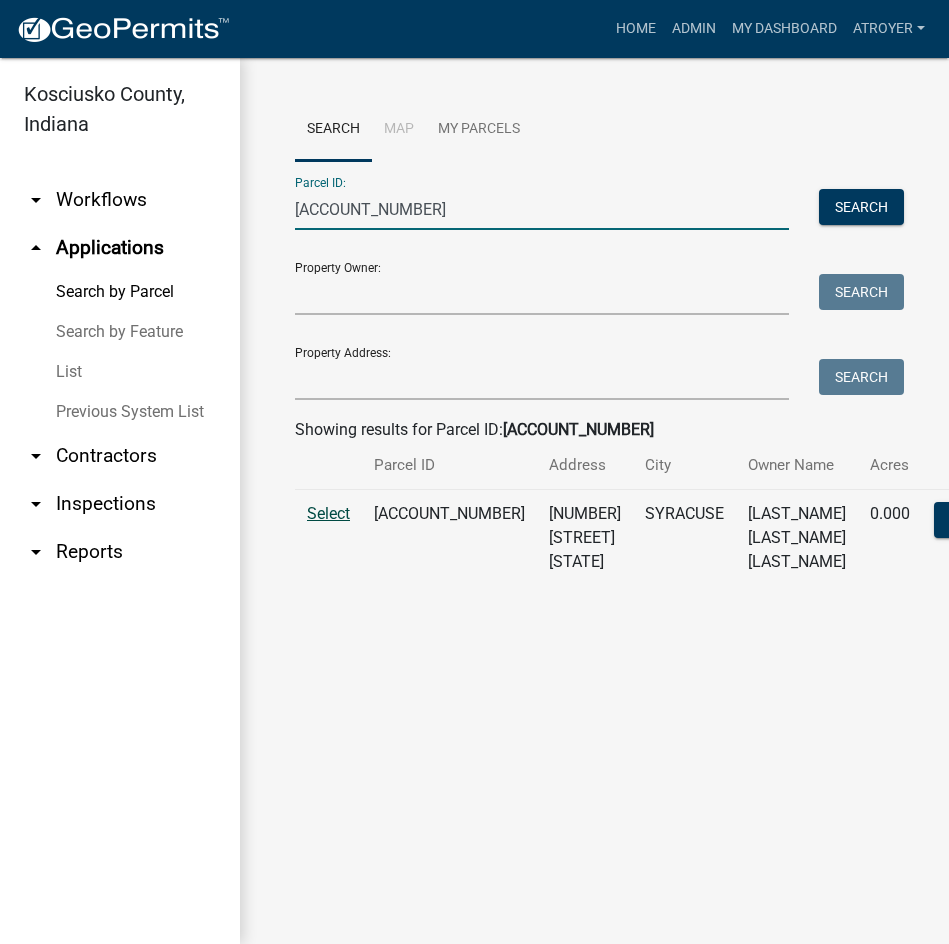 type on "[ACCOUNT_NUMBER]" 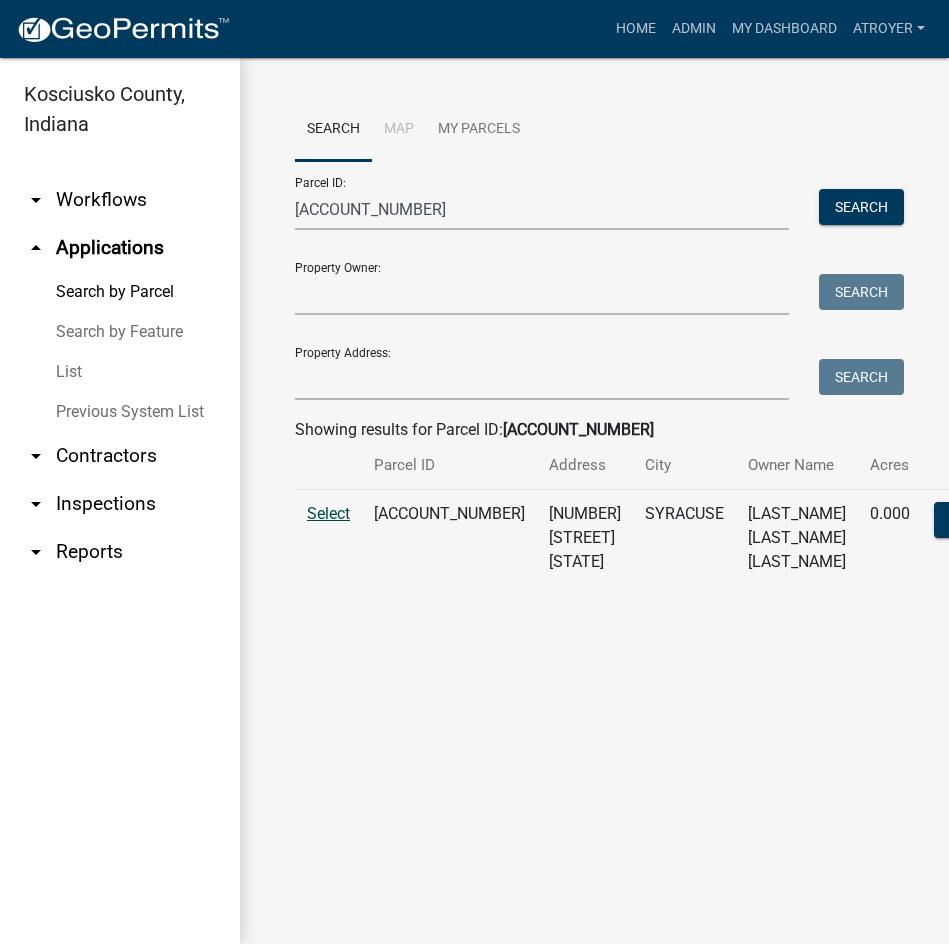 click on "Select" at bounding box center [328, 513] 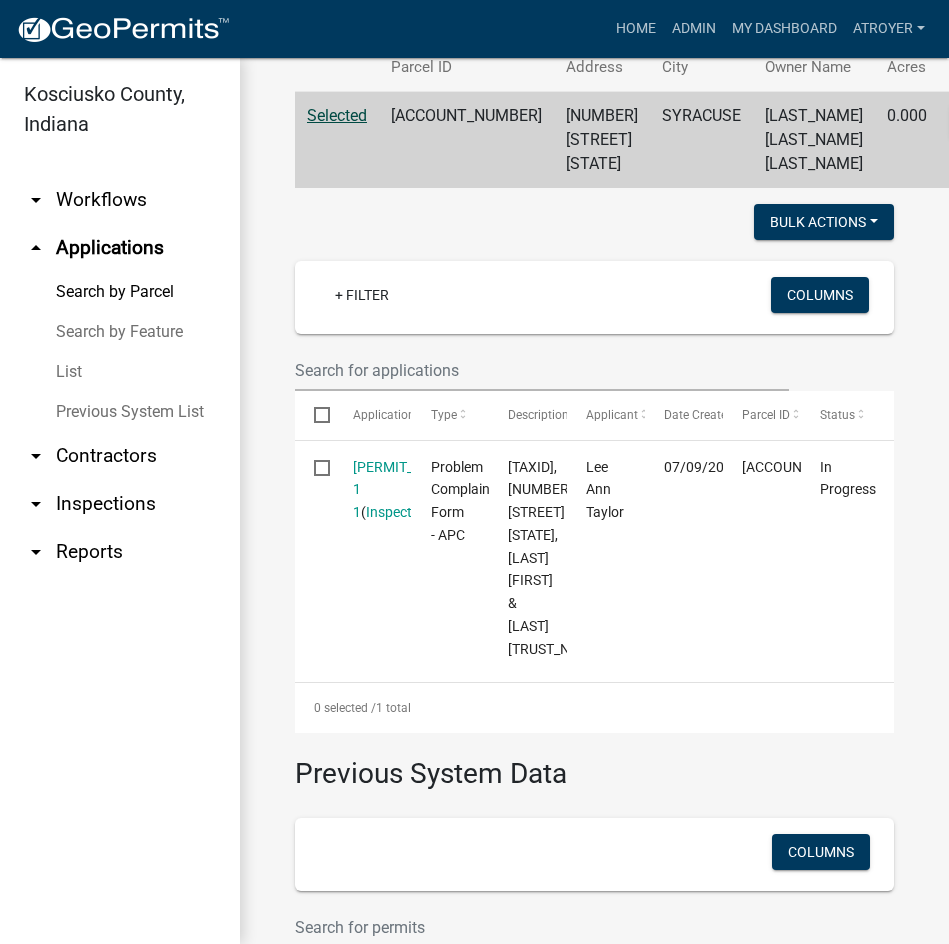 scroll, scrollTop: 400, scrollLeft: 0, axis: vertical 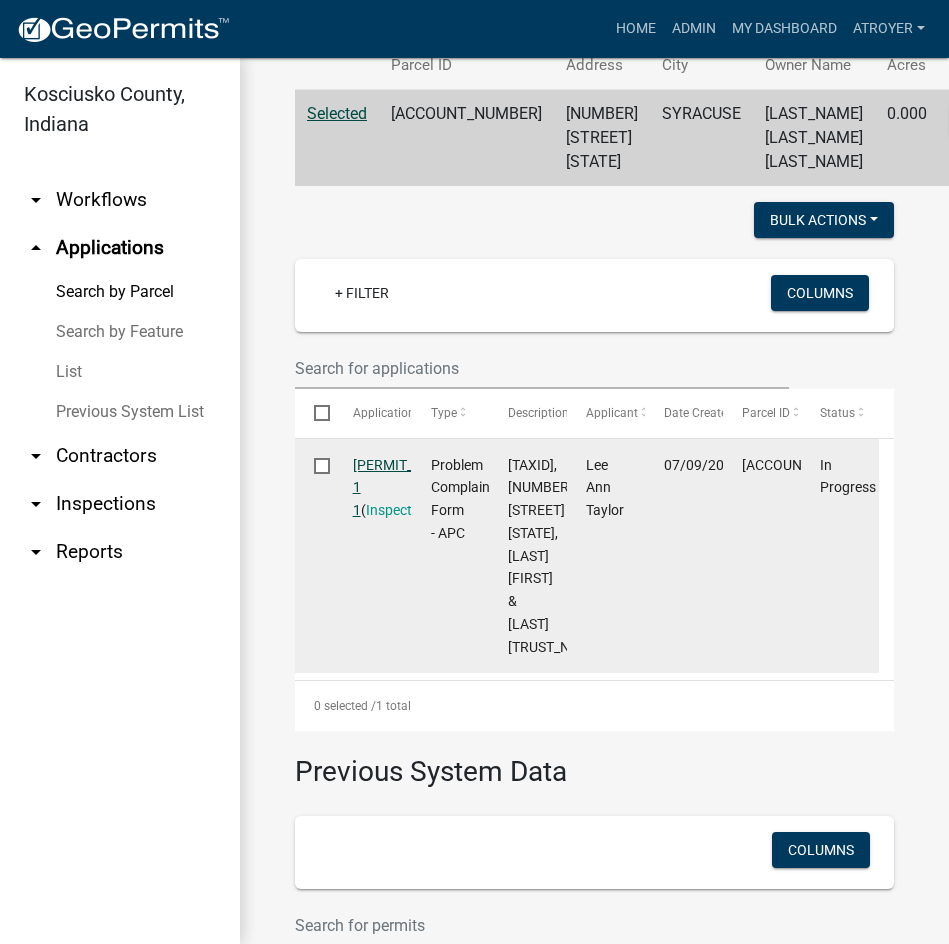 click on "[PERMIT_ID] 1 1" 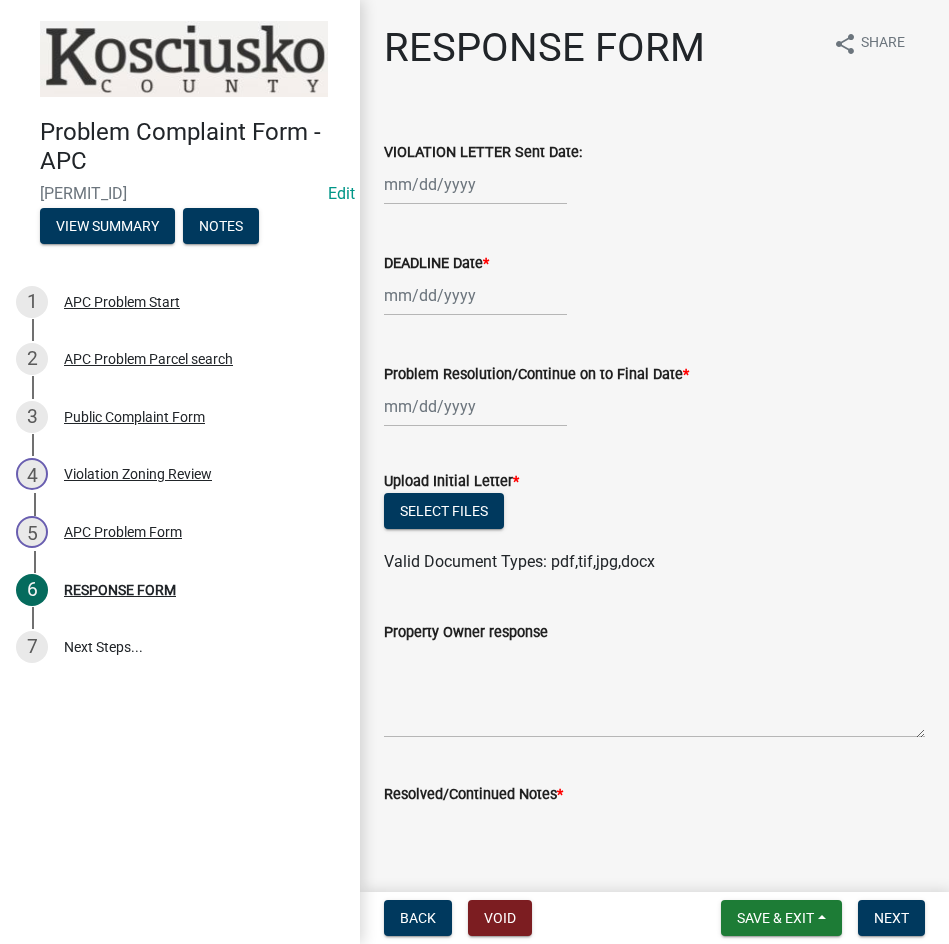 click 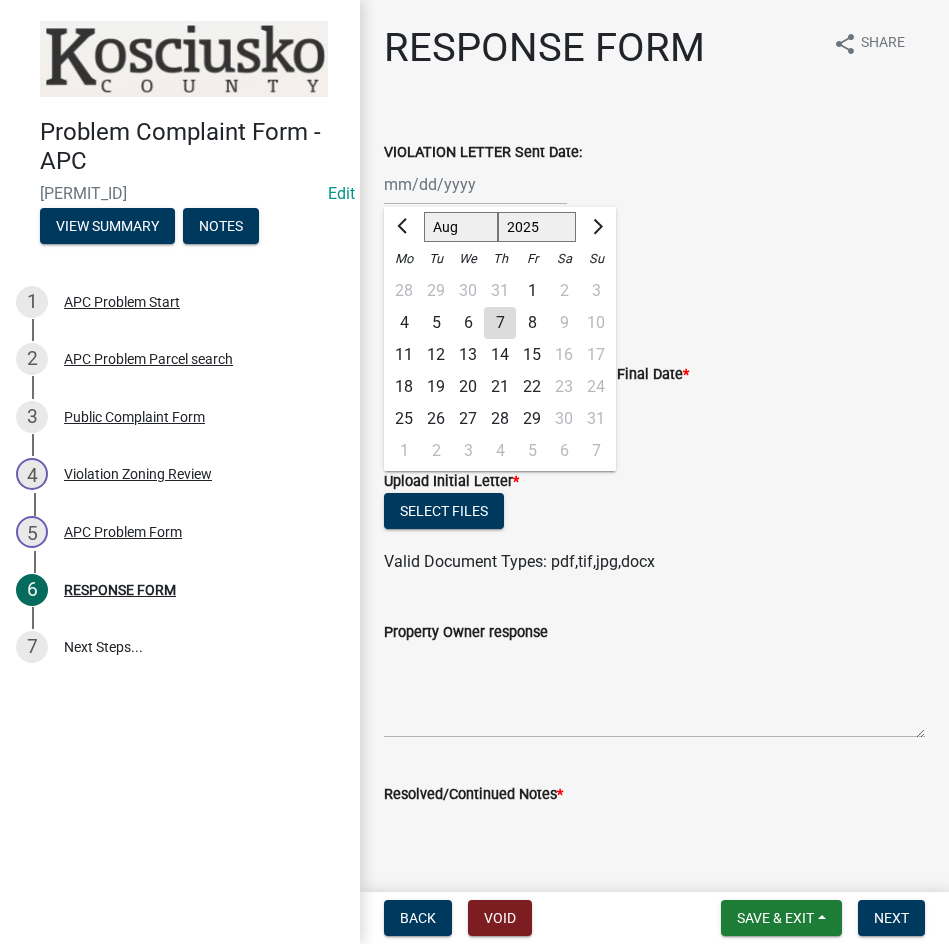 click on "5" 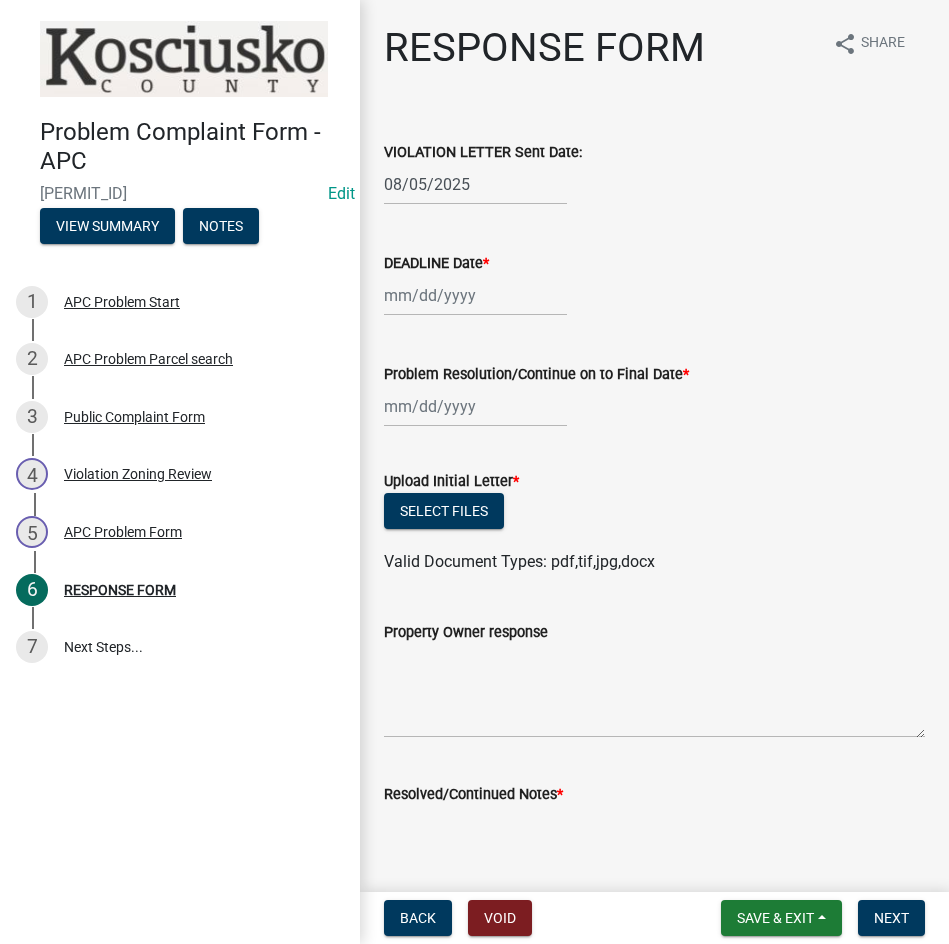 click 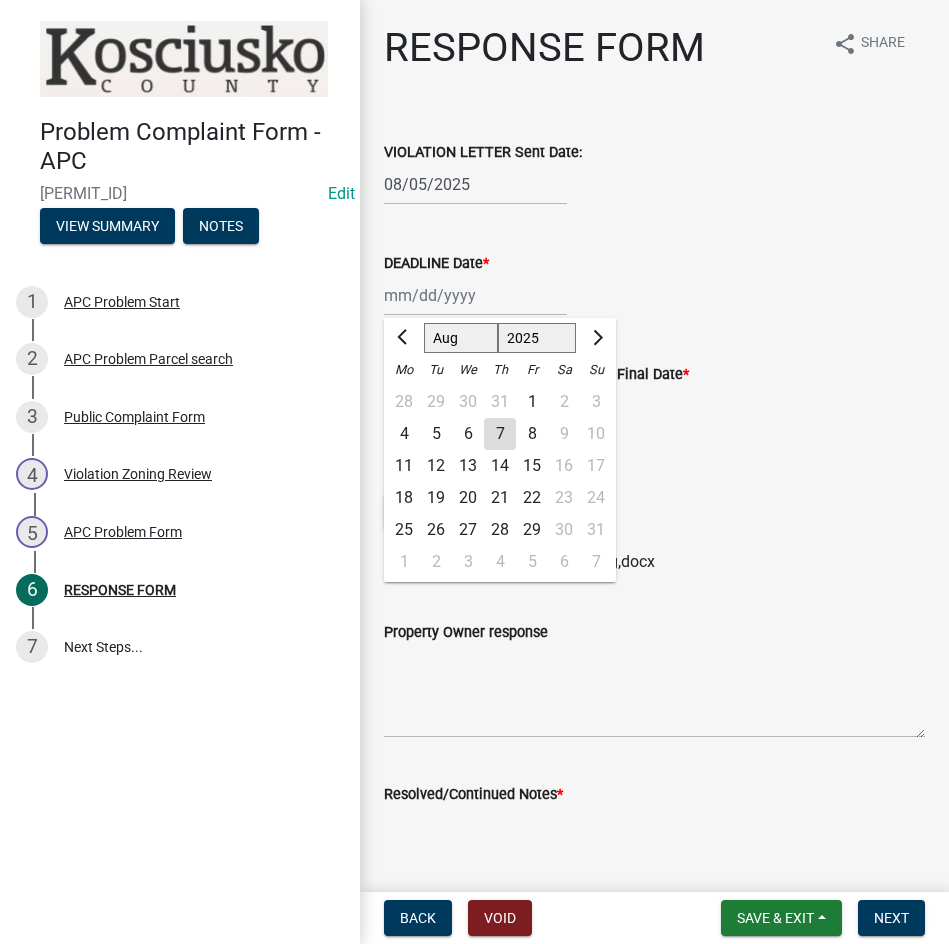 click on "19" 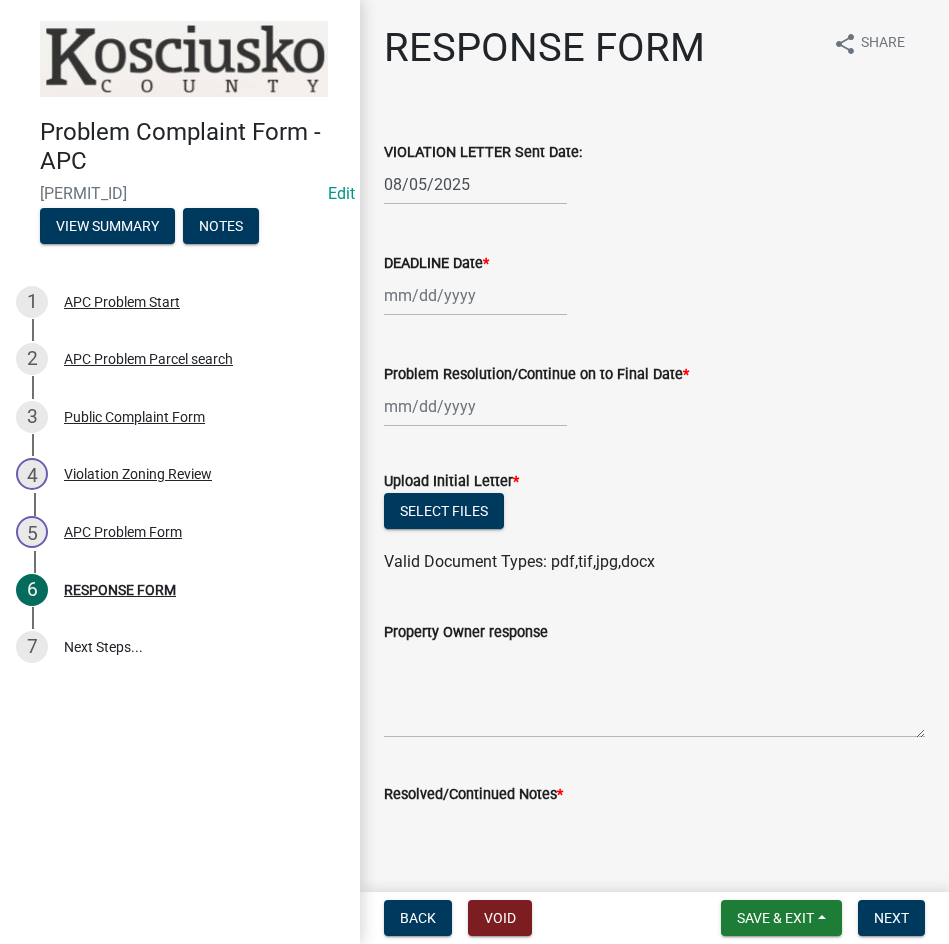 type on "08/19/2025" 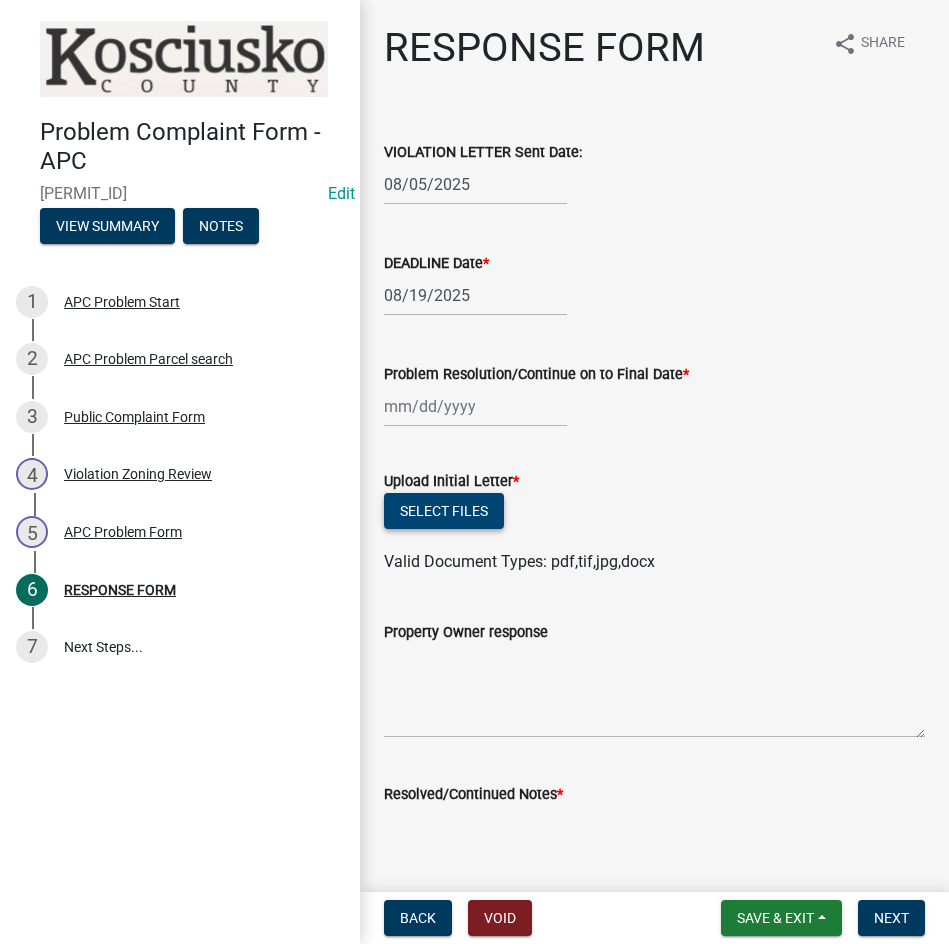 click on "Select files" 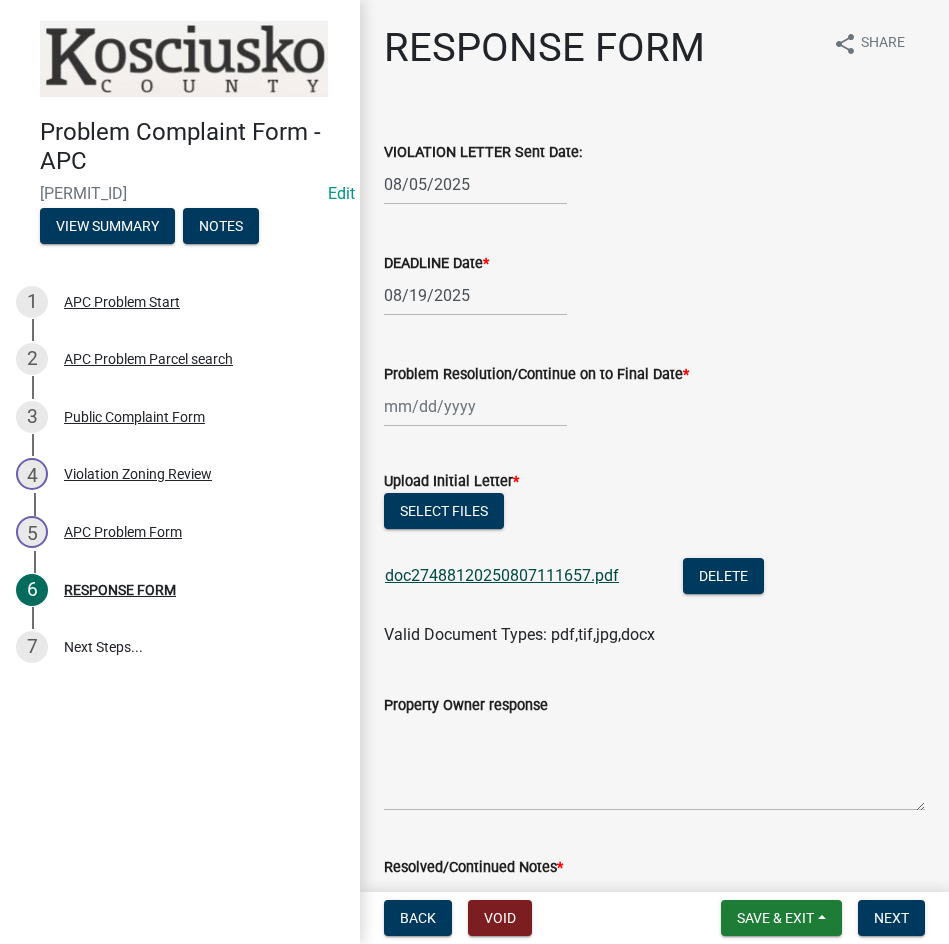 click on "doc27488120250807111657.pdf" 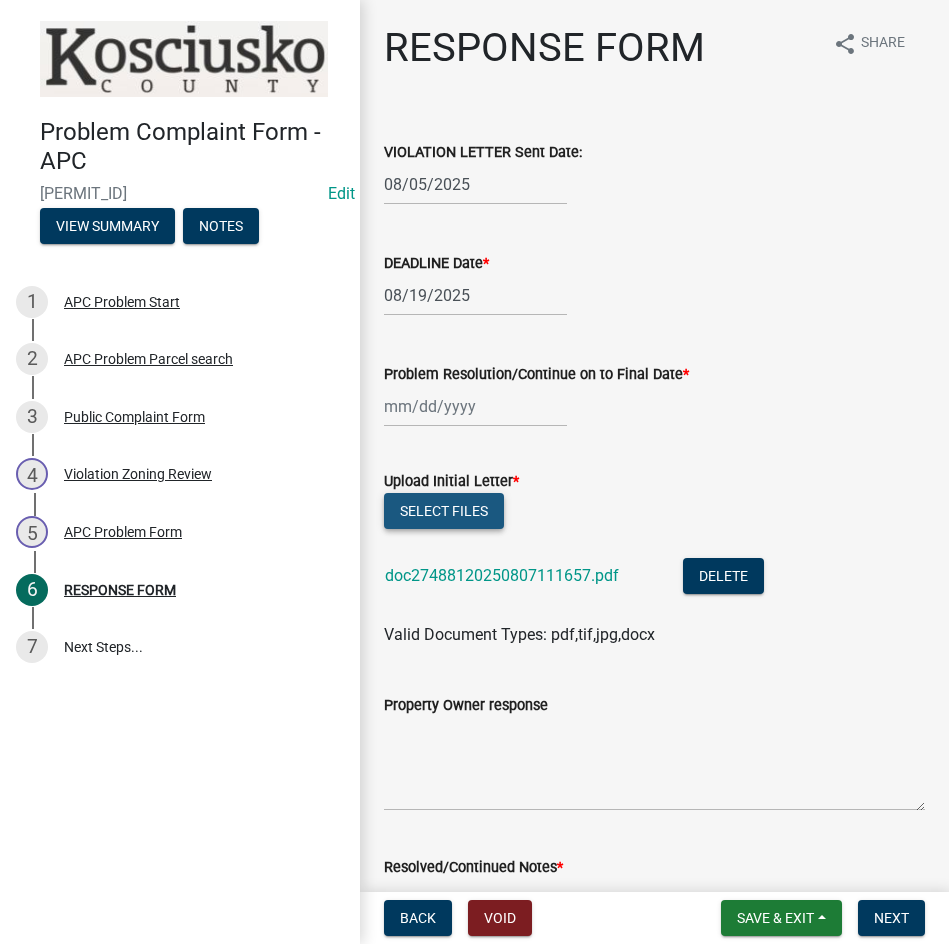 click on "Select files" 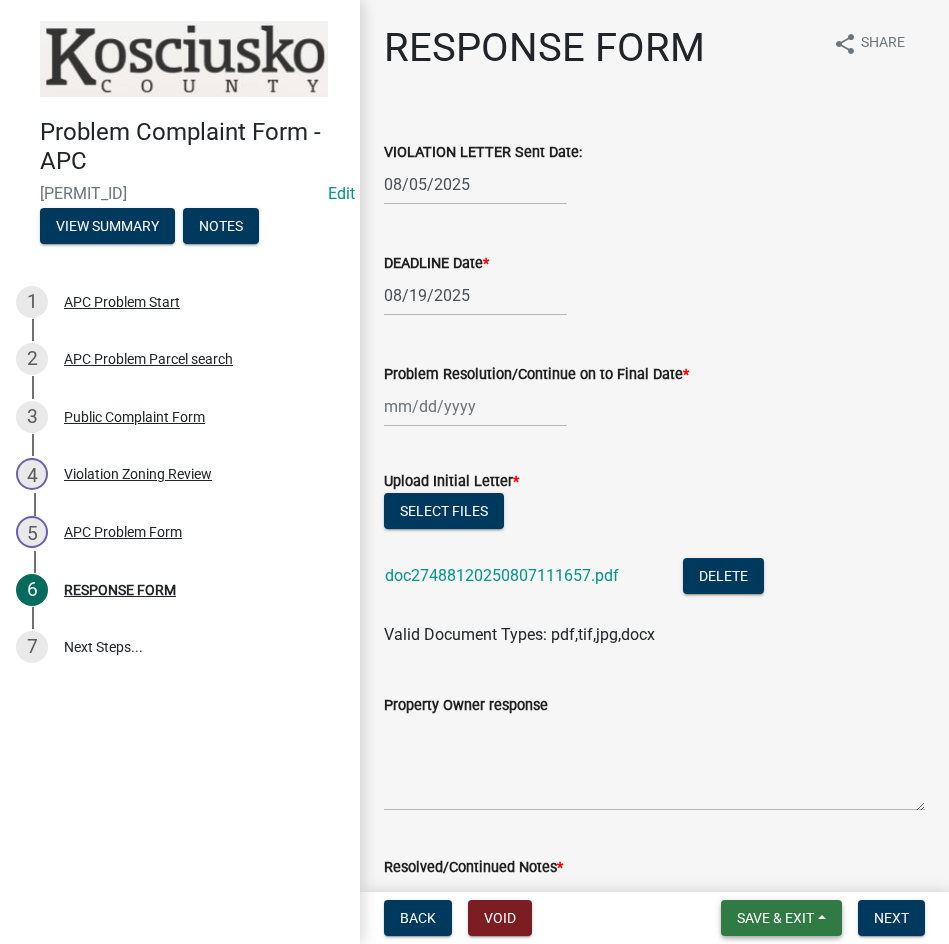 click on "Save & Exit" at bounding box center [775, 918] 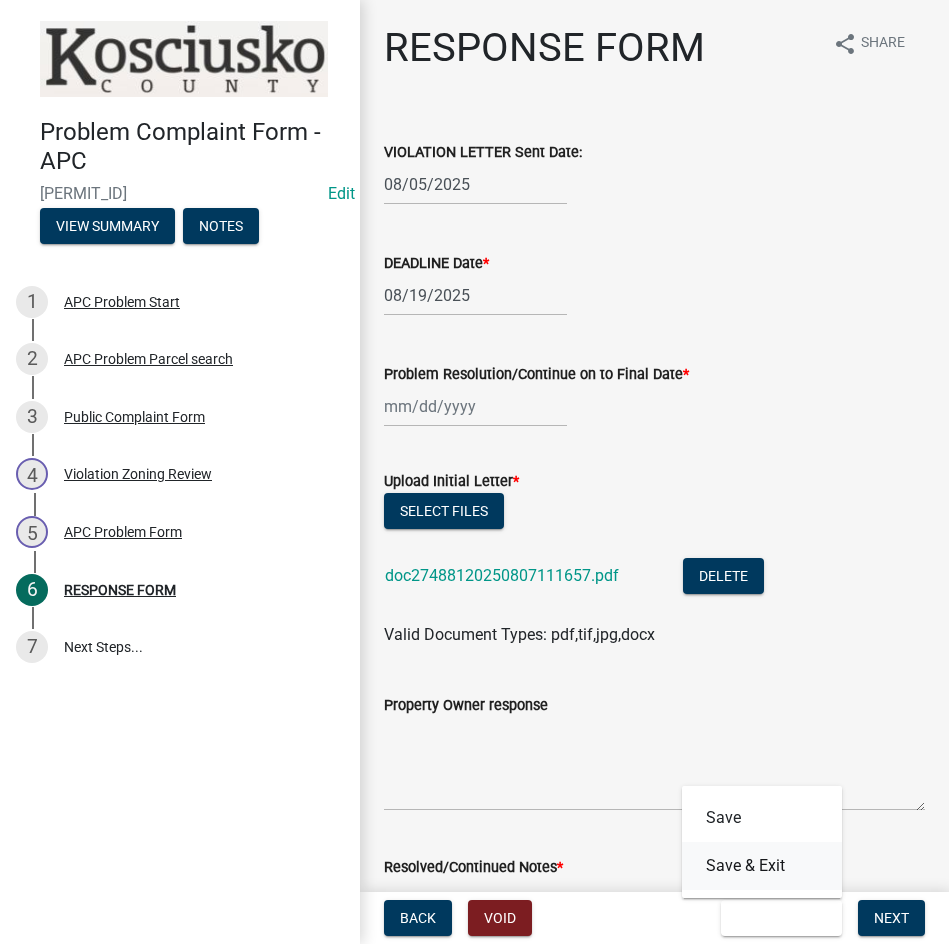 click on "Save & Exit" at bounding box center (762, 866) 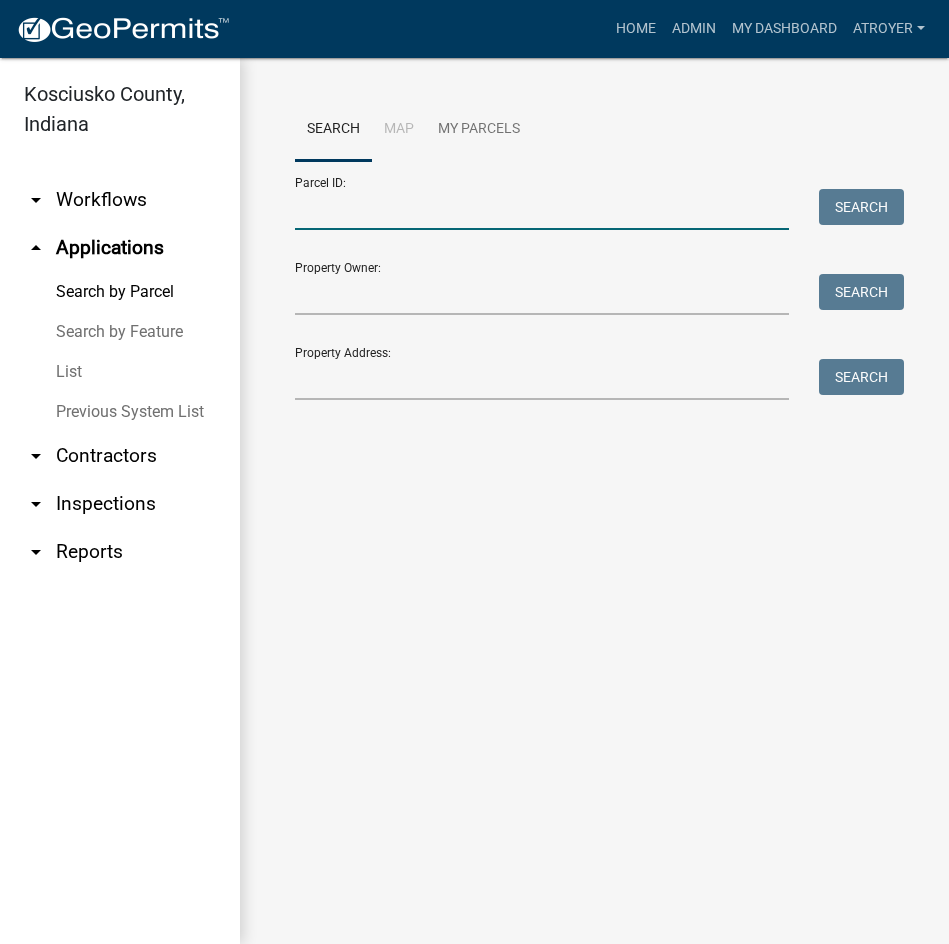 click on "Parcel ID:" at bounding box center (542, 209) 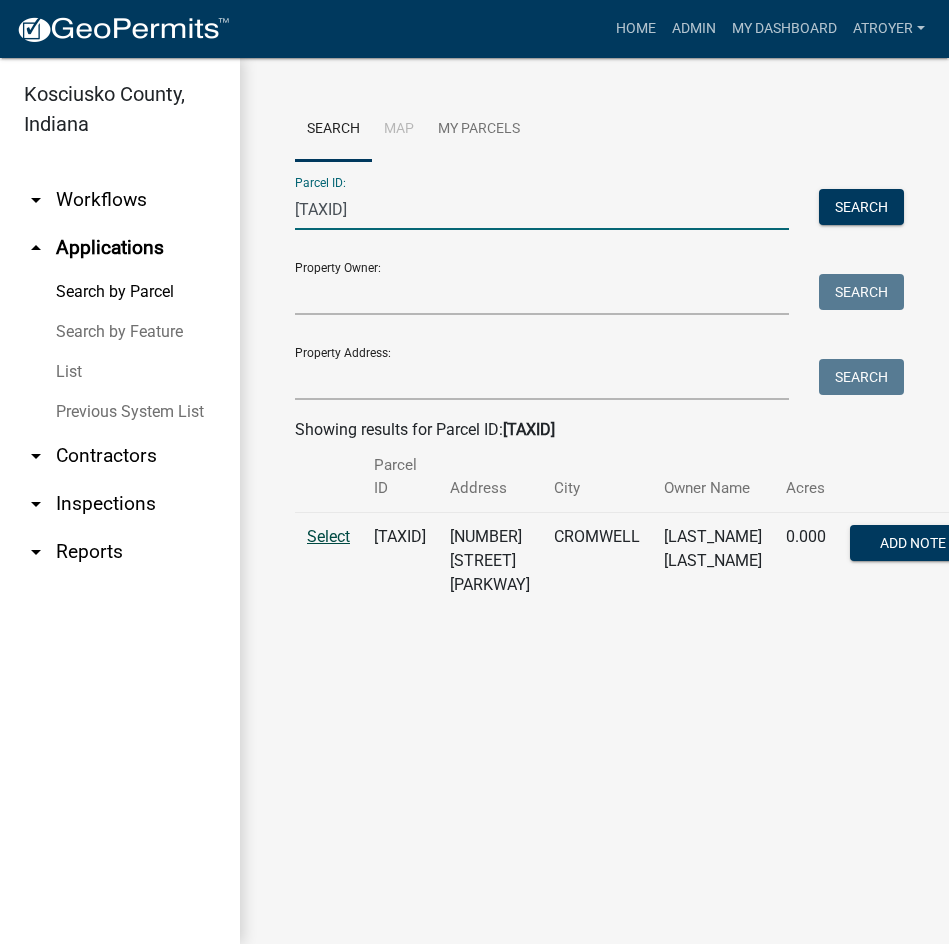 type on "[TAXID]" 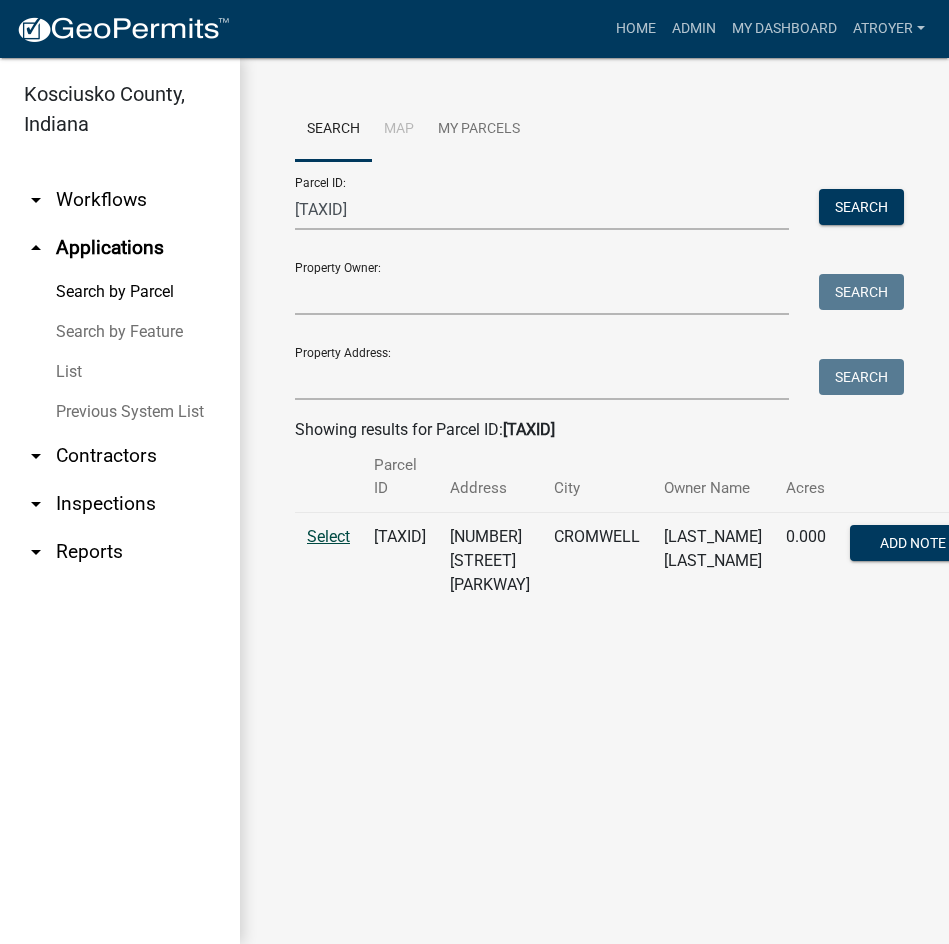click on "Select" at bounding box center [328, 536] 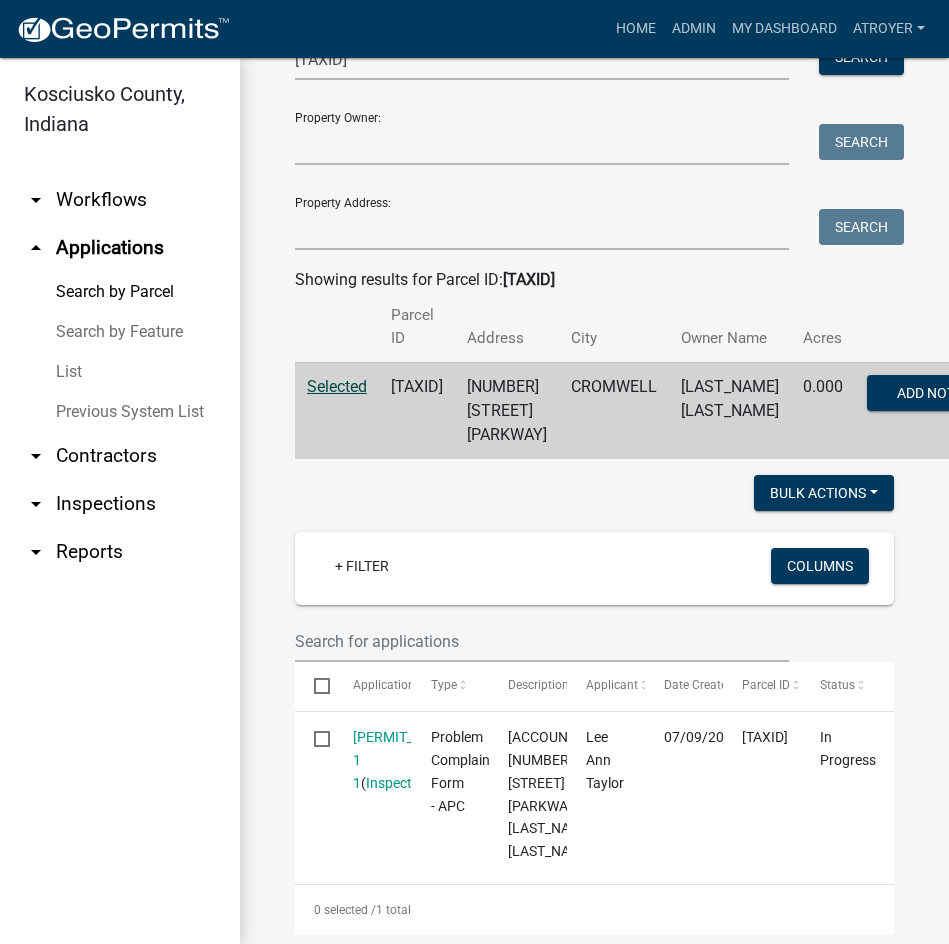 scroll, scrollTop: 400, scrollLeft: 0, axis: vertical 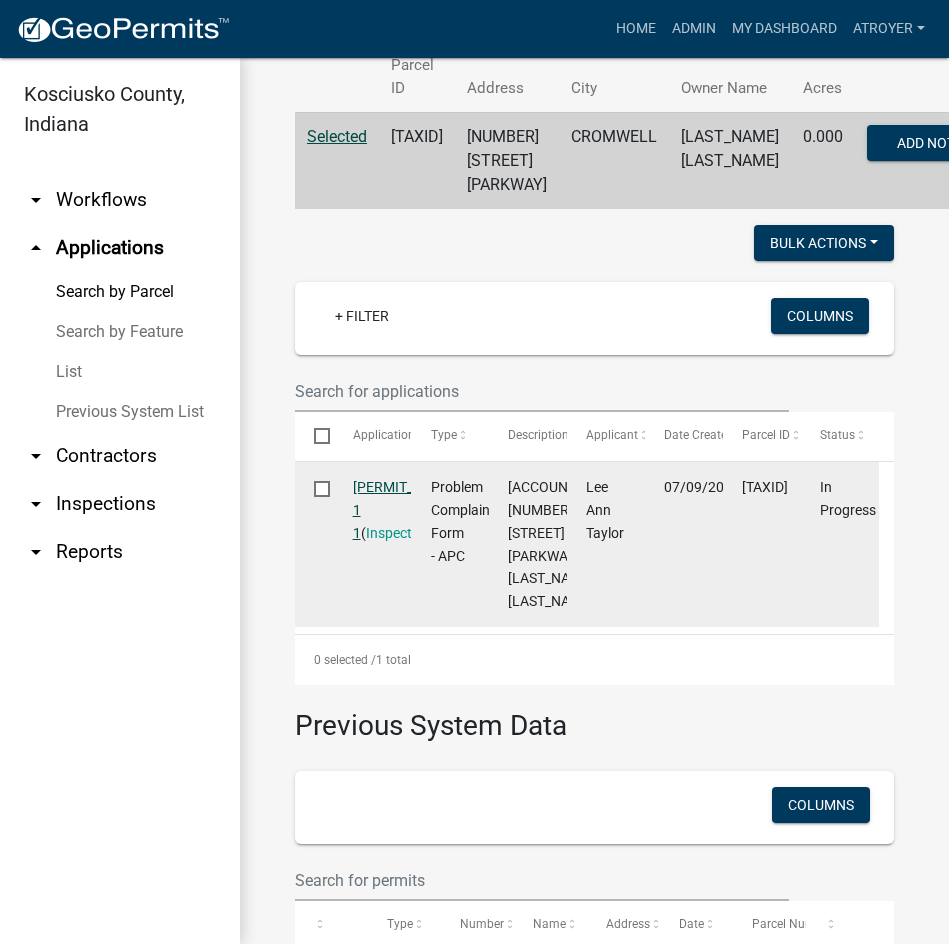 click on "[PERMIT_ID] 1 1" 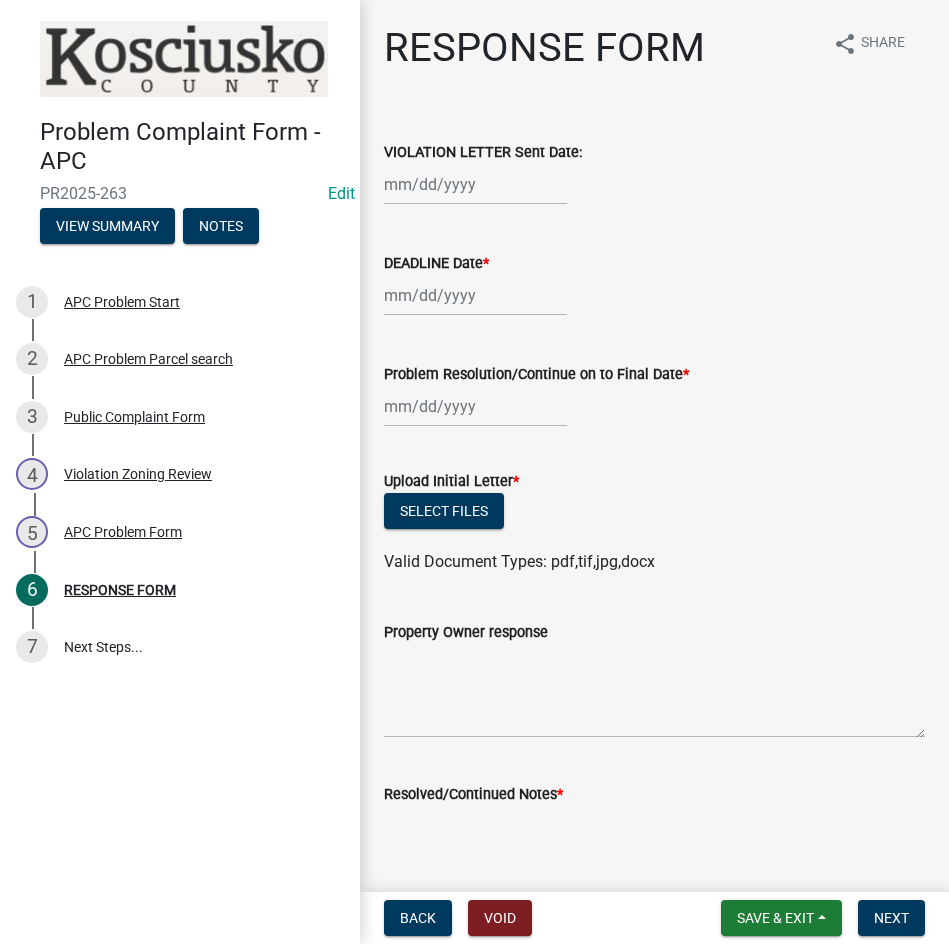 select on "8" 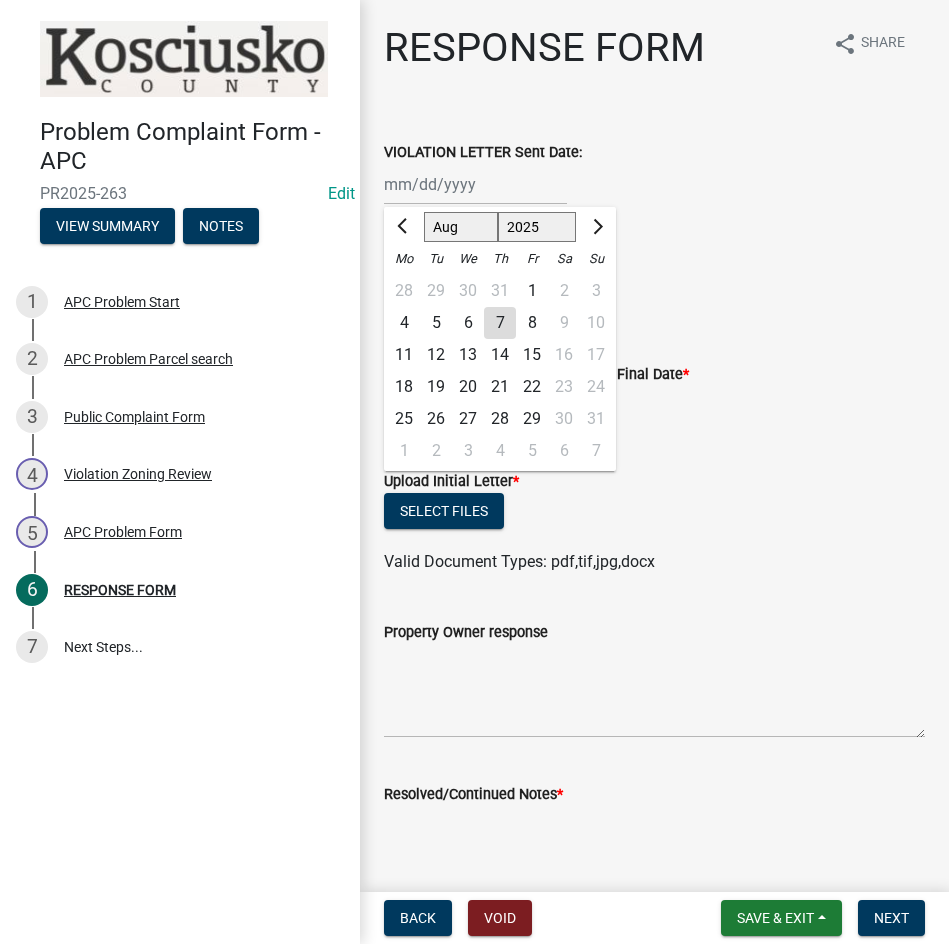 click on "Jan Feb Mar Apr May Jun Jul Aug Sep Oct Nov Dec 1525 1526 1527 1528 1529 1530 1531 1532 1533 1534 1535 1536 1537 1538 1539 1540 1541 1542 1543 1544 1545 1546 1547 1548 1549 1550 1551 1552 1553 1554 1555 1556 1557 1558 1559 1560 1561 1562 1563 1564 1565 1566 1567 1568 1569 1570 1571 1572 1573 1574 1575 1576 1577 1578 1579 1580 1581 1582 1583 1584 1585 1586 1587 1588 1589 1590 1591 1592 1593 1594 1595 1596 1597 1598 1599 1600 1601 1602 1603 1604 1605 1606 1607 1608 1609 1610 1611 1612 1613 1614 1615 1616 1617 1618 1619 1620 1621 1622 1623 1624 1625 1626 1627 1628 1629 1630 1631 1632 1633 1634 1635 1636 1637 1638 1639 1640 1641 1642 1643 1644 1645 1646 1647 1648 1649 1650 1651 1652 1653 1654 1655 1656 1657 1658 1659 1660 1661 1662 1663 1664 1665 1666 1667 1668 1669 1670 1671 1672 1673 1674 1675 1676 1677 1678 1679 1680 1681 1682 1683 1684 1685 1686 1687 1688 1689 1690 1691 1692 1693 1694 1695 1696 1697 1698 1699 1700 1701 1702 1703 1704 1705 1706 1707 1708 1709 1710 1711 1712 1713 1714 1715 1716 1717 1718 1719 1" 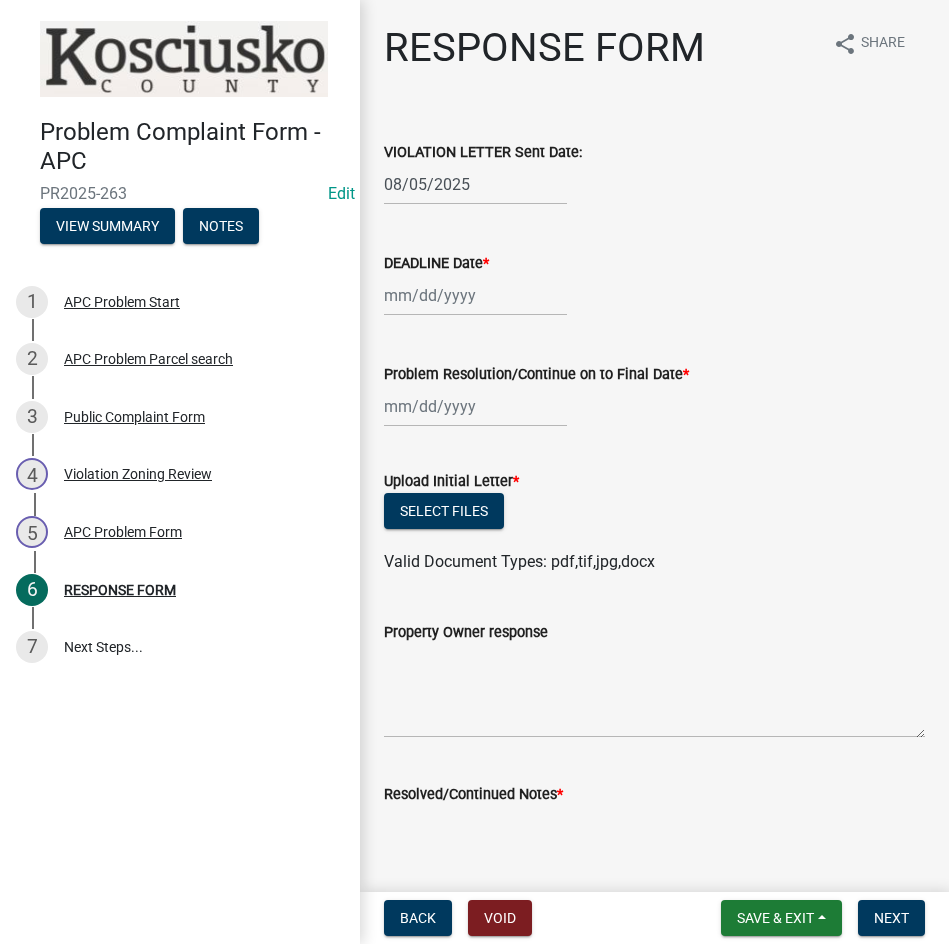 click 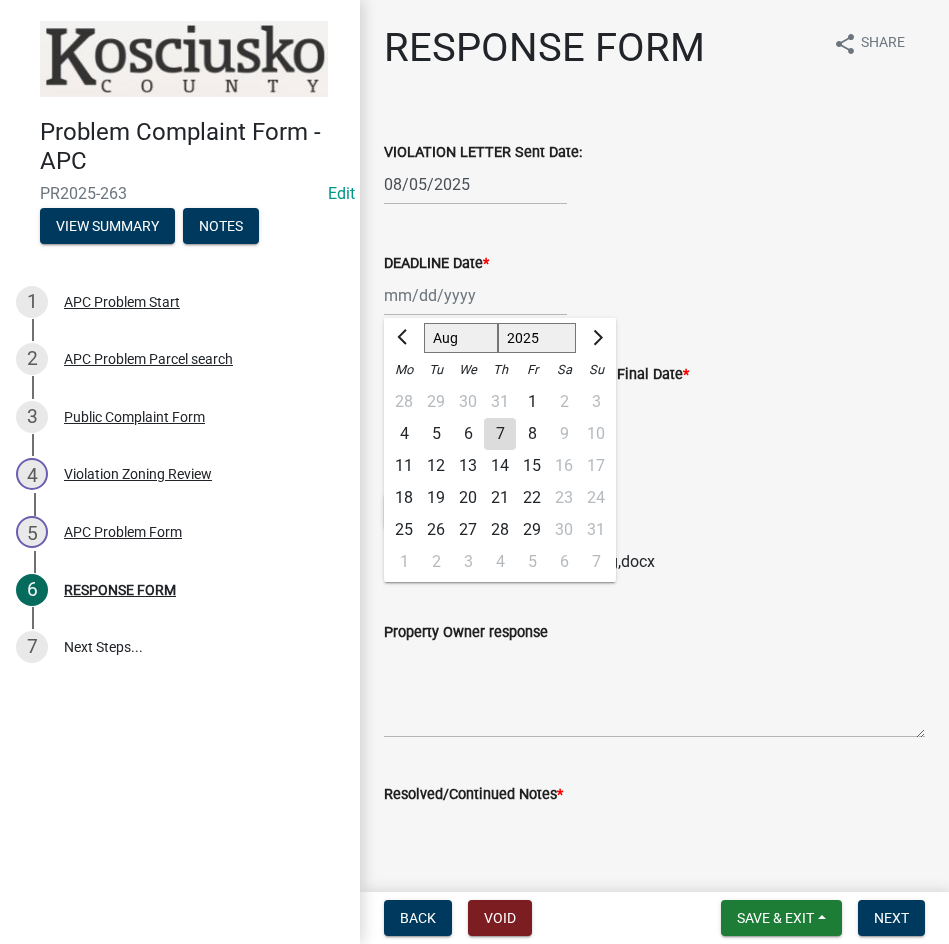 click on "19" 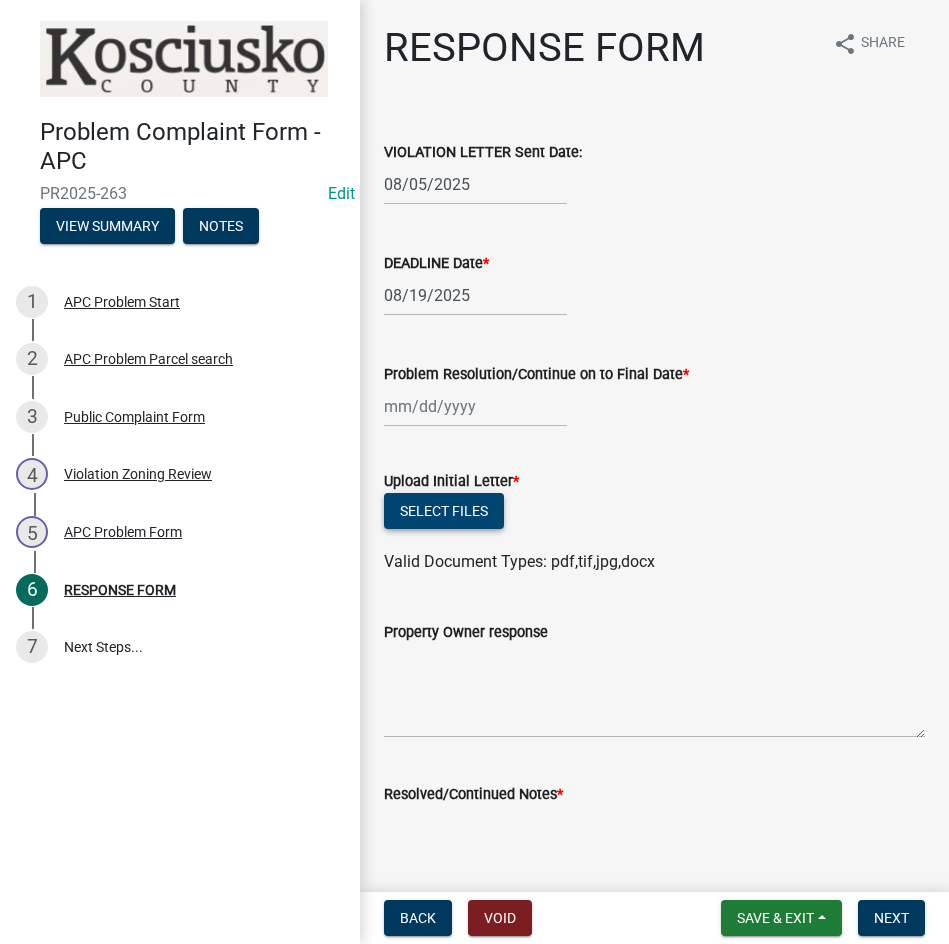 click on "Select files" 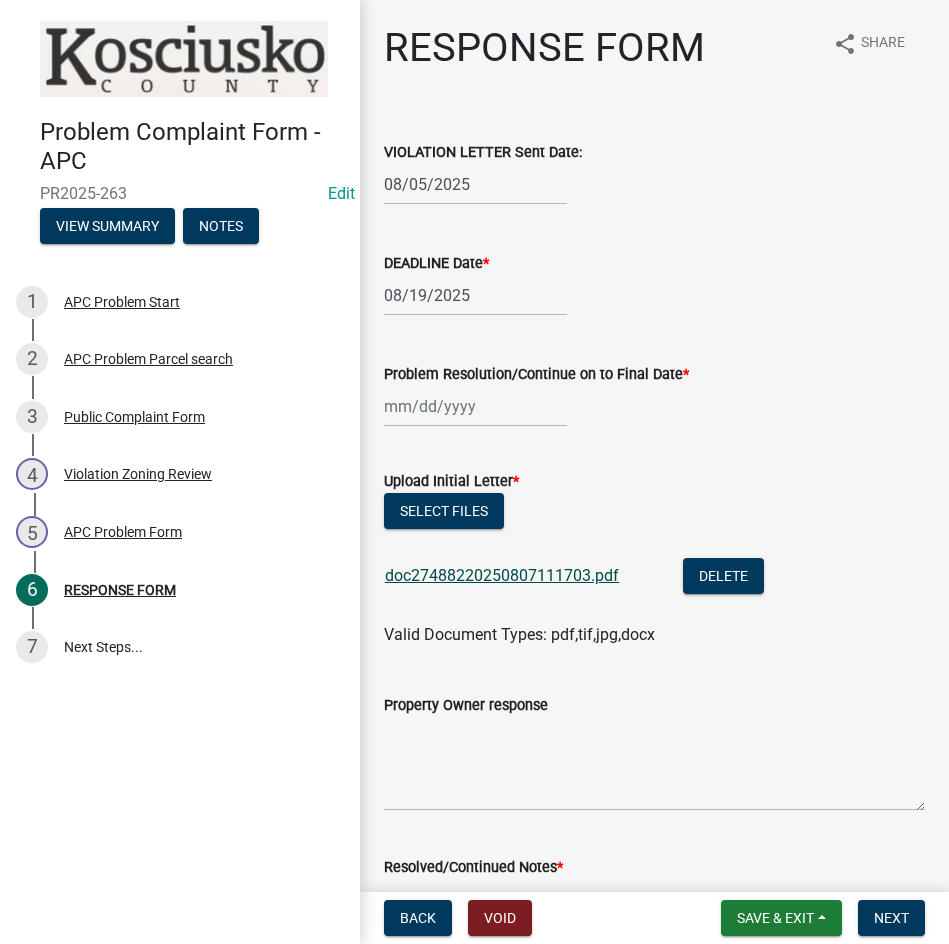 click on "doc27488220250807111703.pdf" 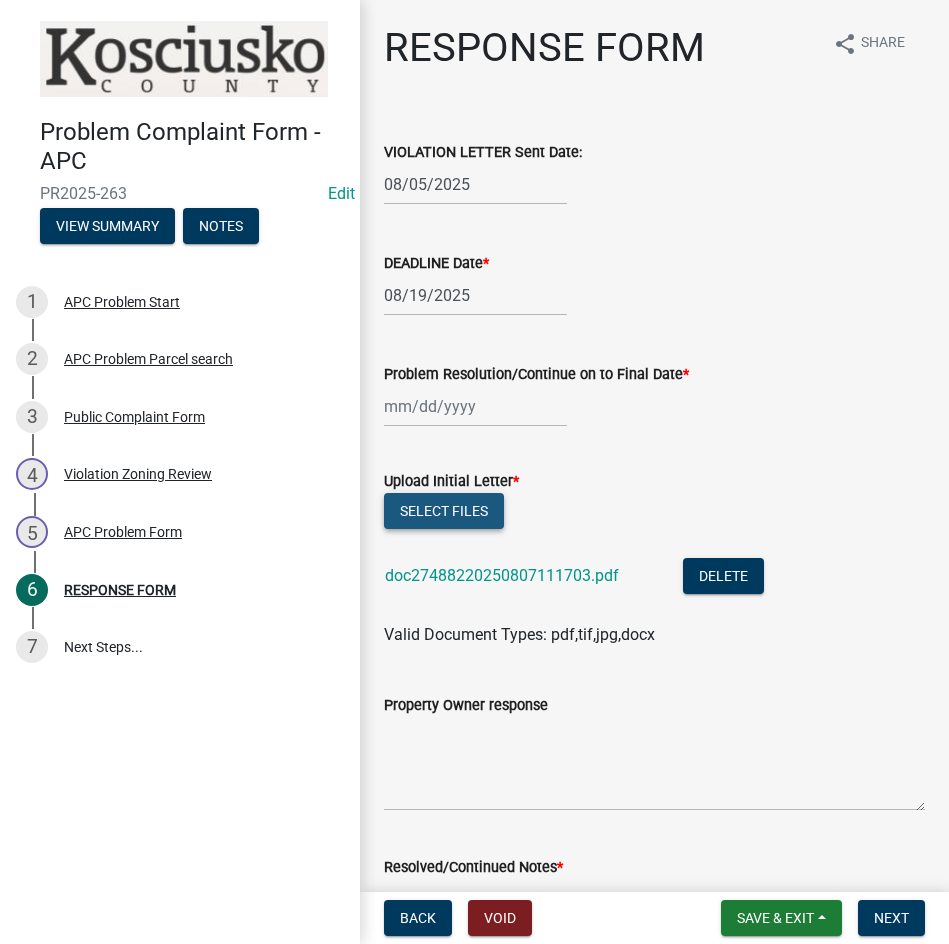 click on "Select files" 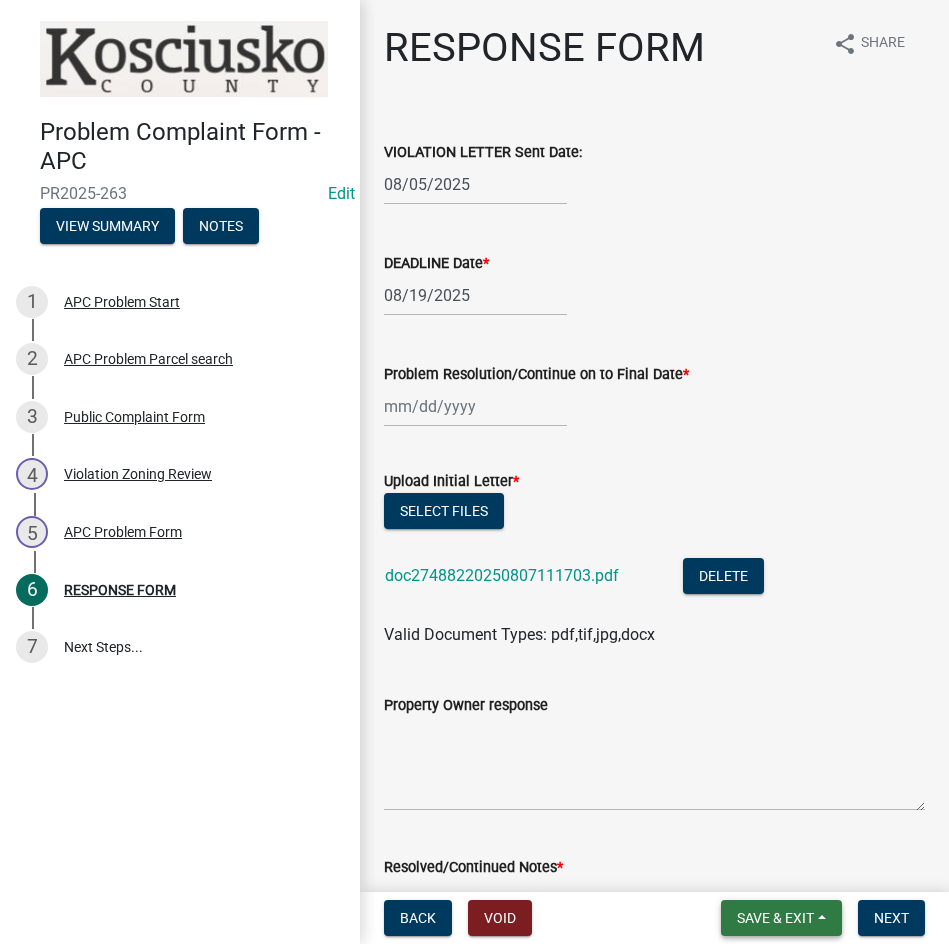 click on "Save & Exit" at bounding box center [775, 918] 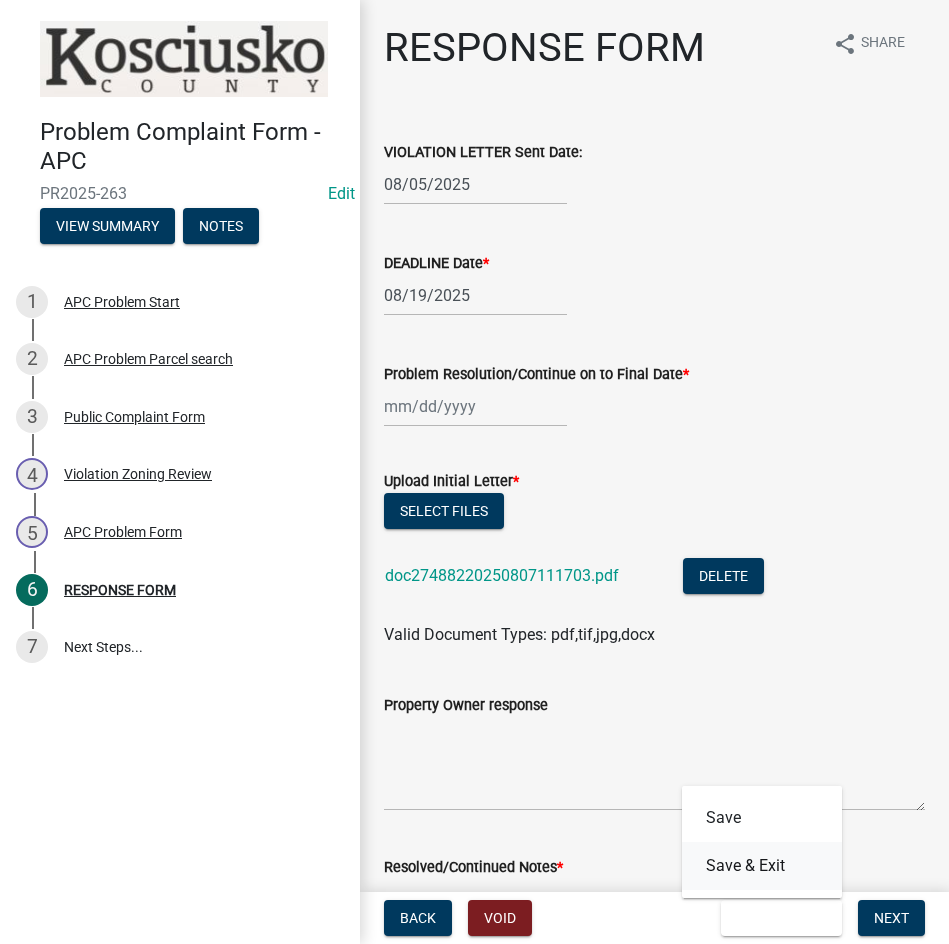 click on "Save & Exit" at bounding box center (762, 866) 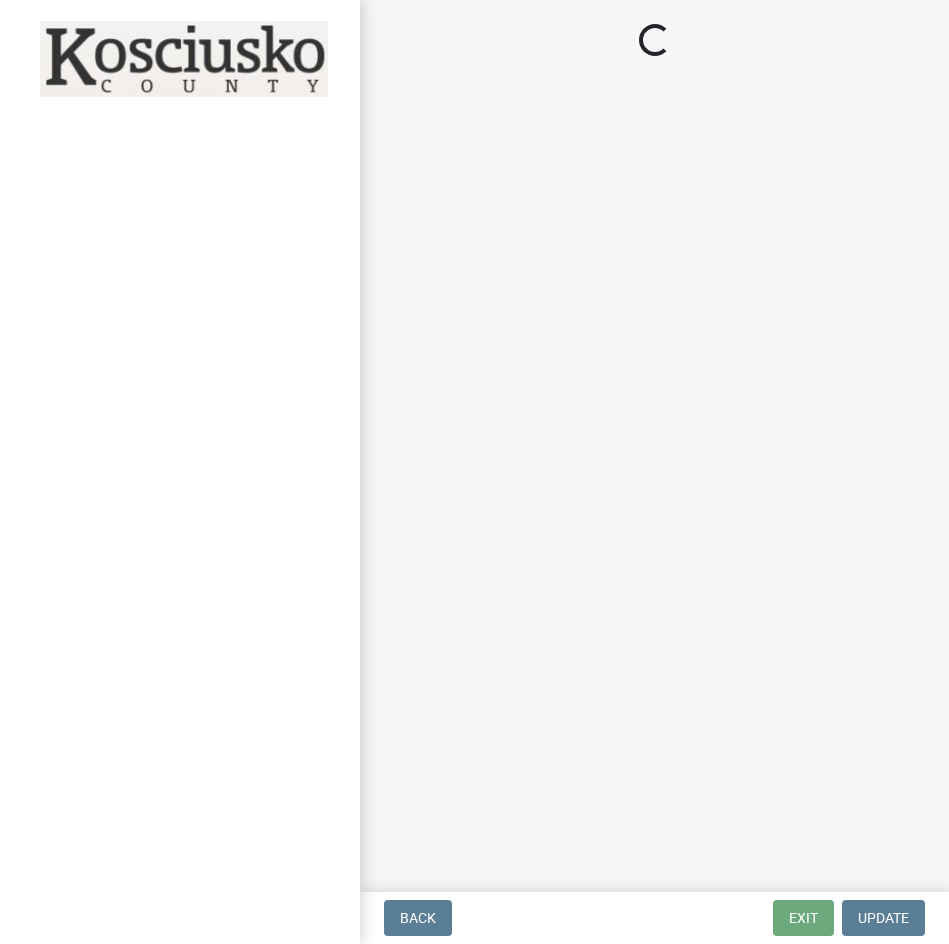scroll, scrollTop: 0, scrollLeft: 0, axis: both 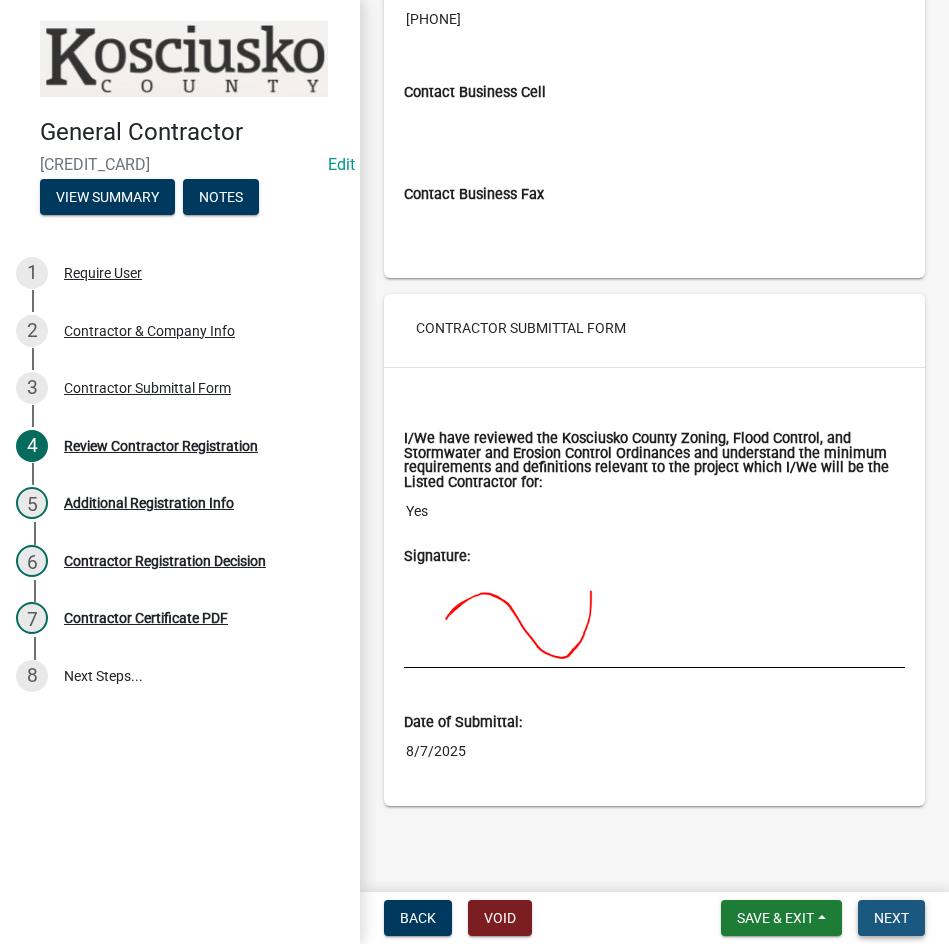 click on "Next" at bounding box center [891, 918] 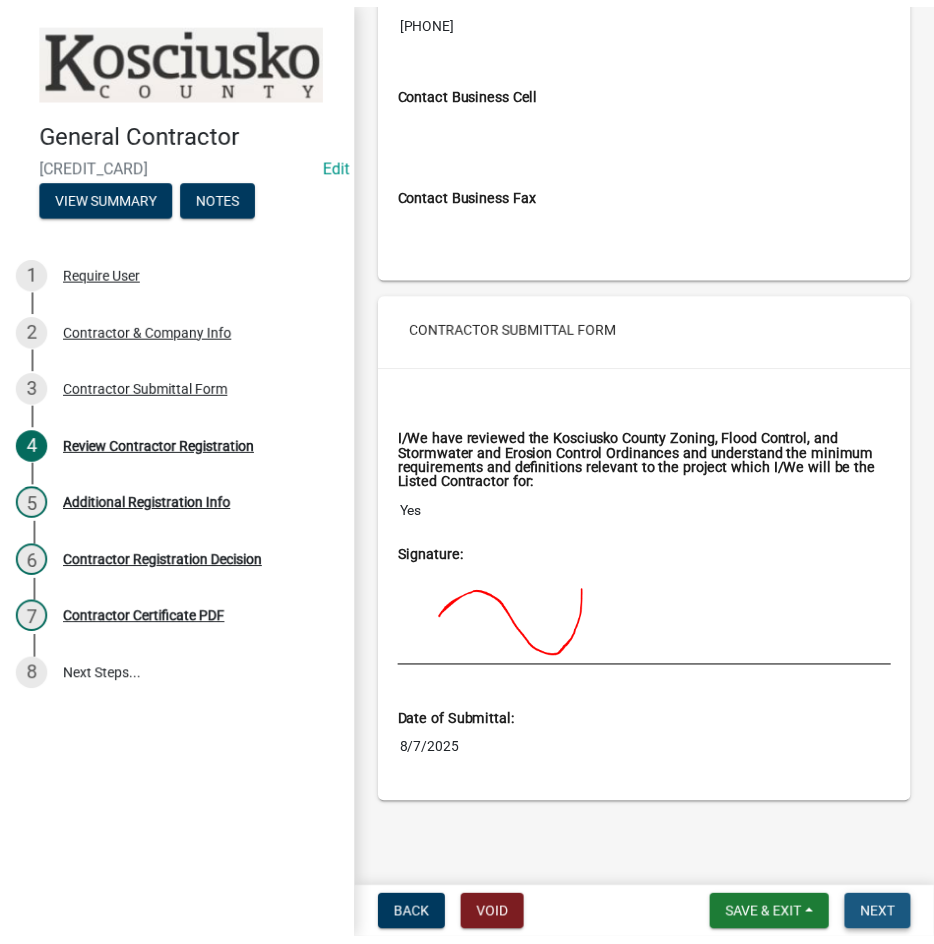 scroll, scrollTop: 0, scrollLeft: 0, axis: both 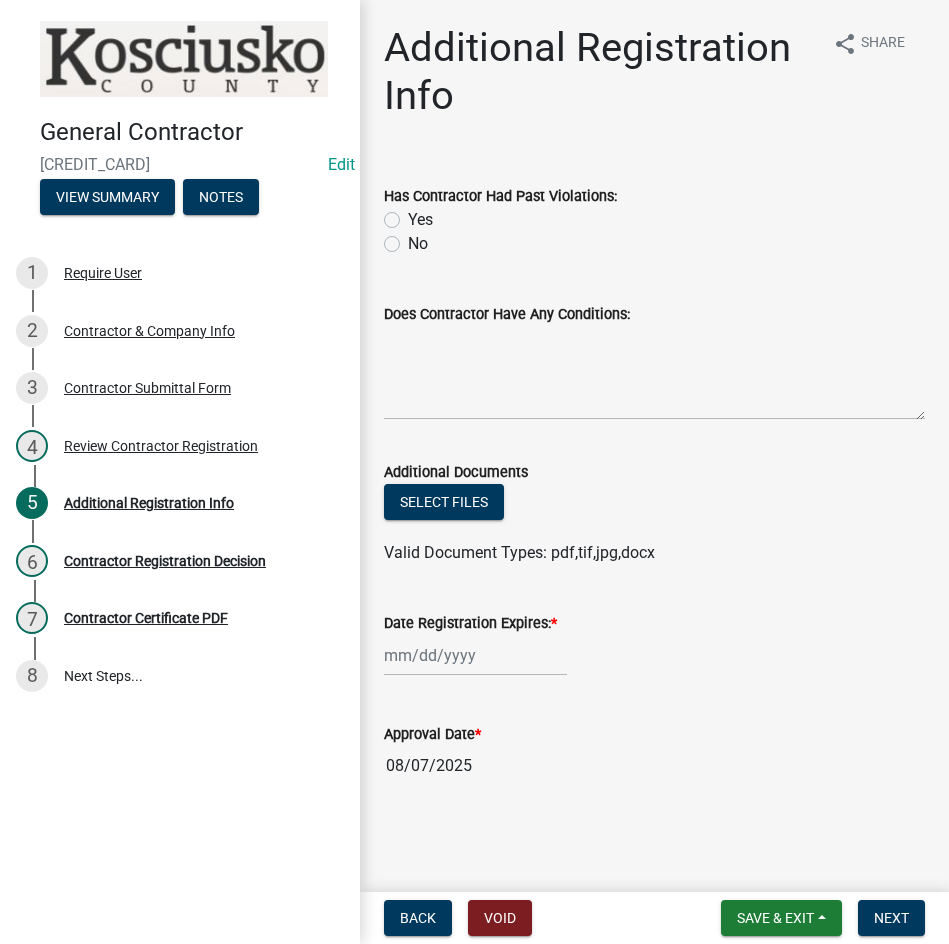 click on "No" 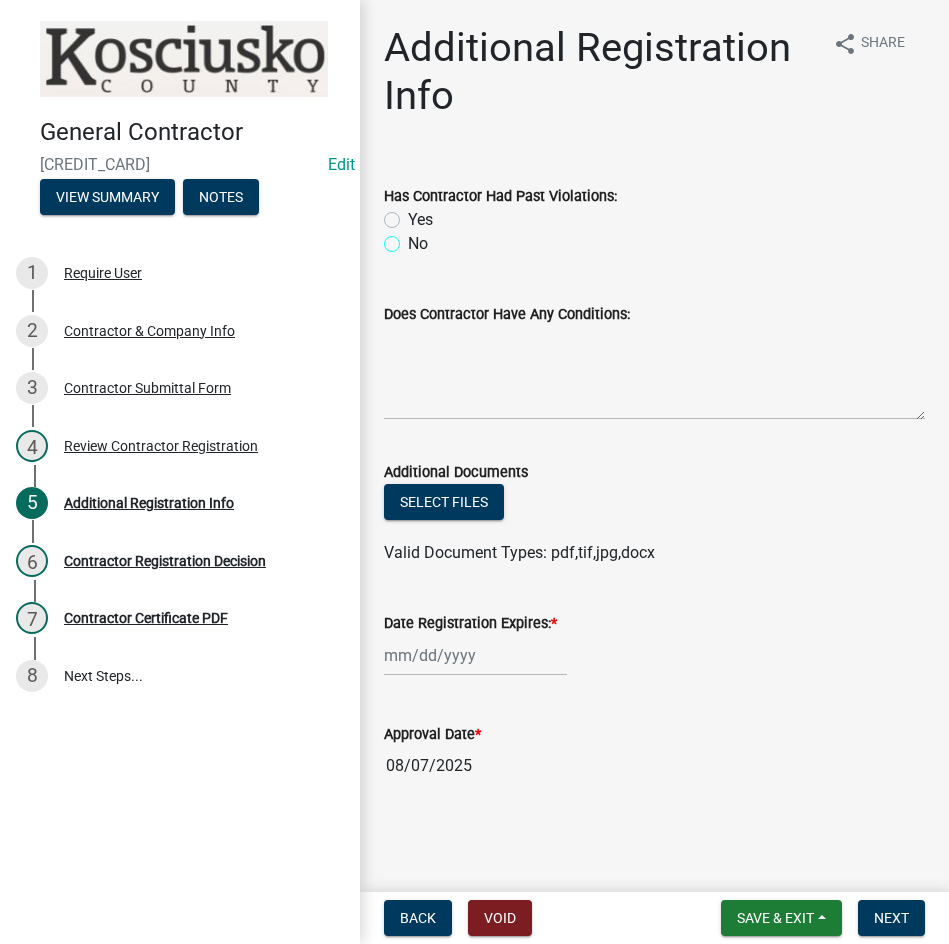 click on "No" at bounding box center [414, 238] 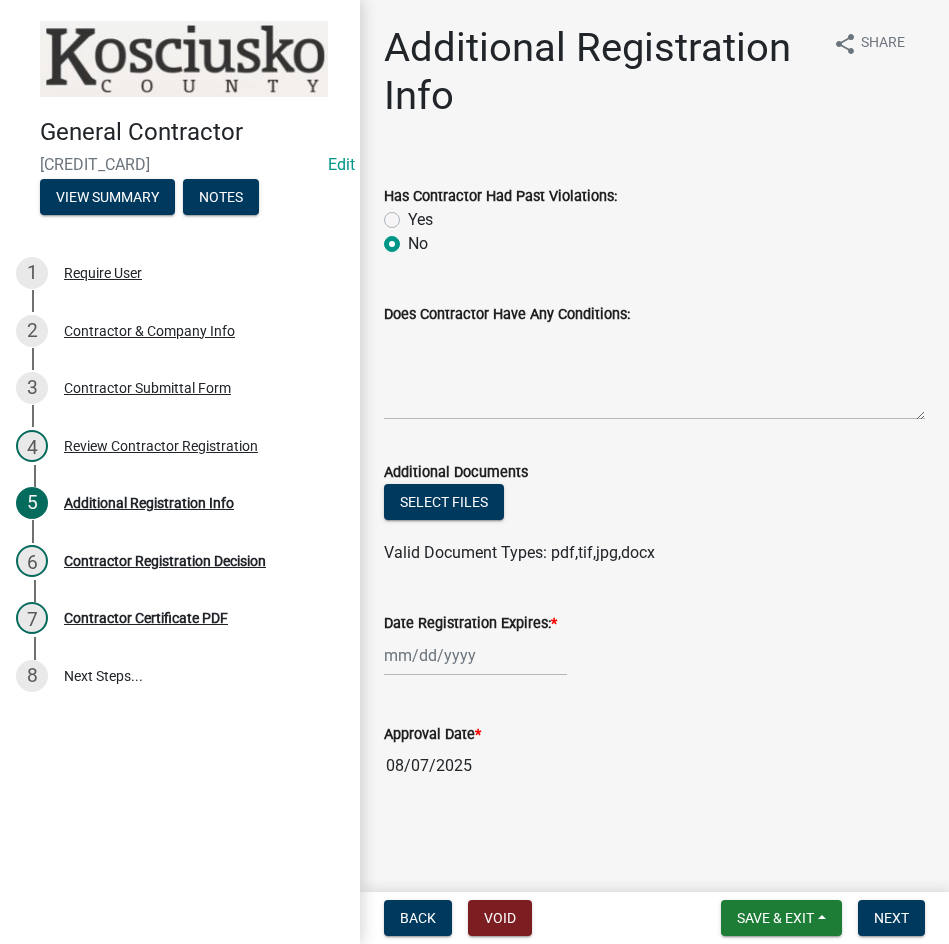 radio on "true" 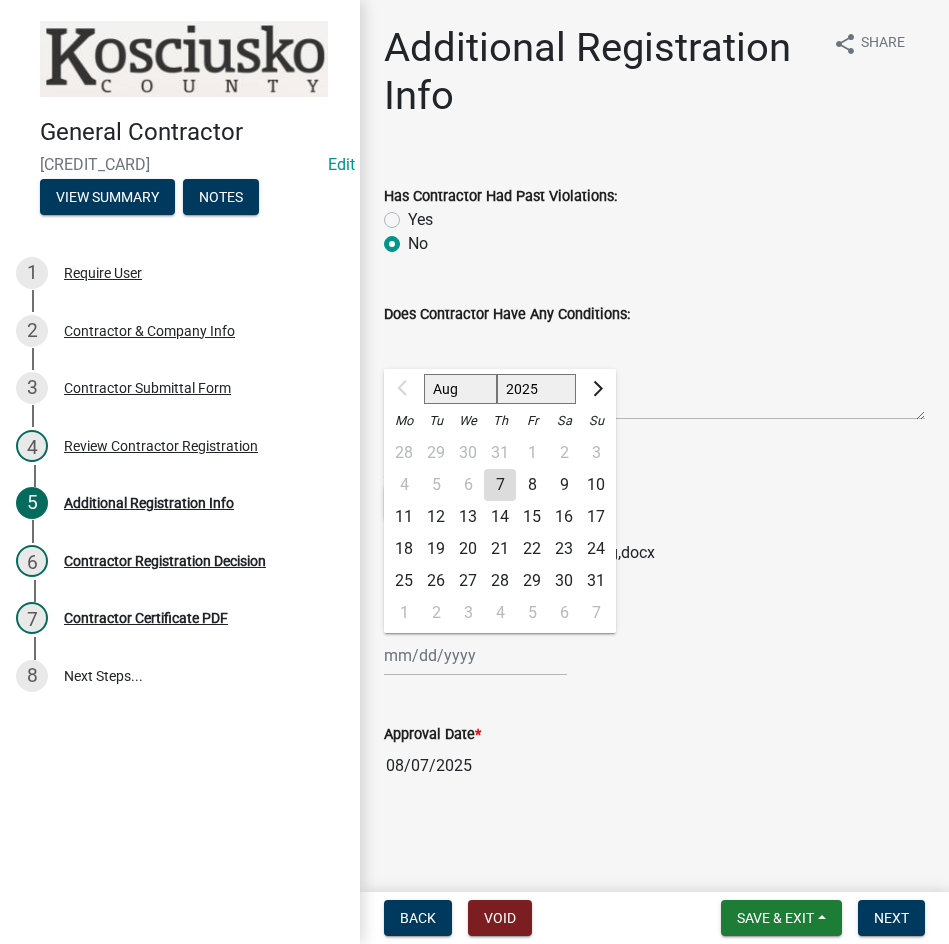 click on "Aug Sep Oct Nov Dec 2025 2026 2027 2028 2029 2030 2031 2032 2033 2034 2035 2036 2037 2038 2039 2040 2041 2042 2043 2044 2045 2046 2047 2048 2049 2050 2051 2052 2053 2054 2055 2056 2057 2058 2059 2060 2061 2062 2063 2064 2065 2066 2067 2068 2069 2070 2071 2072 2073 2074 2075 2076 2077 2078 2079 2080 2081 2082 2083 2084 2085 2086 2087 2088 2089 2090 2091 2092 2093 2094 2095 2096 2097 2098 2099 2100 2101 2102 2103 2104 2105 2106 2107 2108 2109 2110 2111 2112 2113 2114 2115 2116 2117 2118 2119 2120 2121 2122 2123 2124 2125 2126 2127 2128 2129 2130 2131 2132 2133 2134 2135 2136 2137 2138 2139 2140 2141 2142 2143 2144 2145 2146 2147 2148 2149 2150 2151 2152 2153 2154 2155 2156 2157 2158 2159 2160 2161 2162 2163 2164 2165 2166 2167 2168 2169 2170 2171 2172 2173 2174 2175 2176 2177 2178 2179 2180 2181 2182 2183 2184 2185 2186 2187 2188 2189 2190 2191 2192 2193 2194 2195 2196 2197 2198 2199 2200 2201 2202 2203 2204 2205 2206 2207 2208 2209 2210 2211 2212 2213 2214 2215 2216 2217 2218 2219 2220 2221 2222 2223 2224 2225" 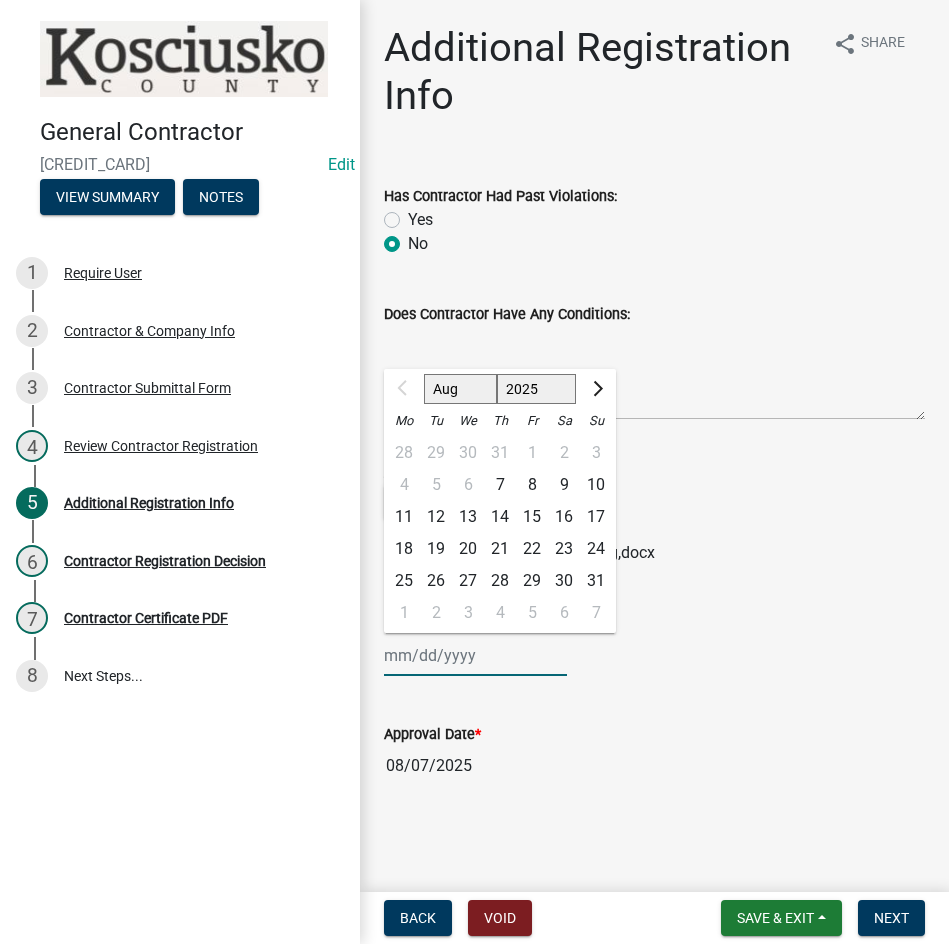 click on "2025 2026 2027 2028 2029 2030 2031 2032 2033 2034 2035 2036 2037 2038 2039 2040 2041 2042 2043 2044 2045 2046 2047 2048 2049 2050 2051 2052 2053 2054 2055 2056 2057 2058 2059 2060 2061 2062 2063 2064 2065 2066 2067 2068 2069 2070 2071 2072 2073 2074 2075 2076 2077 2078 2079 2080 2081 2082 2083 2084 2085 2086 2087 2088 2089 2090 2091 2092 2093 2094 2095 2096 2097 2098 2099 2100 2101 2102 2103 2104 2105 2106 2107 2108 2109 2110 2111 2112 2113 2114 2115 2116 2117 2118 2119 2120 2121 2122 2123 2124 2125 2126 2127 2128 2129 2130 2131 2132 2133 2134 2135 2136 2137 2138 2139 2140 2141 2142 2143 2144 2145 2146 2147 2148 2149 2150 2151 2152 2153 2154 2155 2156 2157 2158 2159 2160 2161 2162 2163 2164 2165 2166 2167 2168 2169 2170 2171 2172 2173 2174 2175 2176 2177 2178 2179 2180 2181 2182 2183 2184 2185 2186 2187 2188 2189 2190 2191 2192 2193 2194 2195 2196 2197 2198 2199 2200 2201 2202 2203 2204 2205 2206 2207 2208 2209 2210 2211 2212 2213 2214 2215 2216 2217 2218 2219 2220 2221 2222 2223 2224 2225 2226 2227 2228 2229" 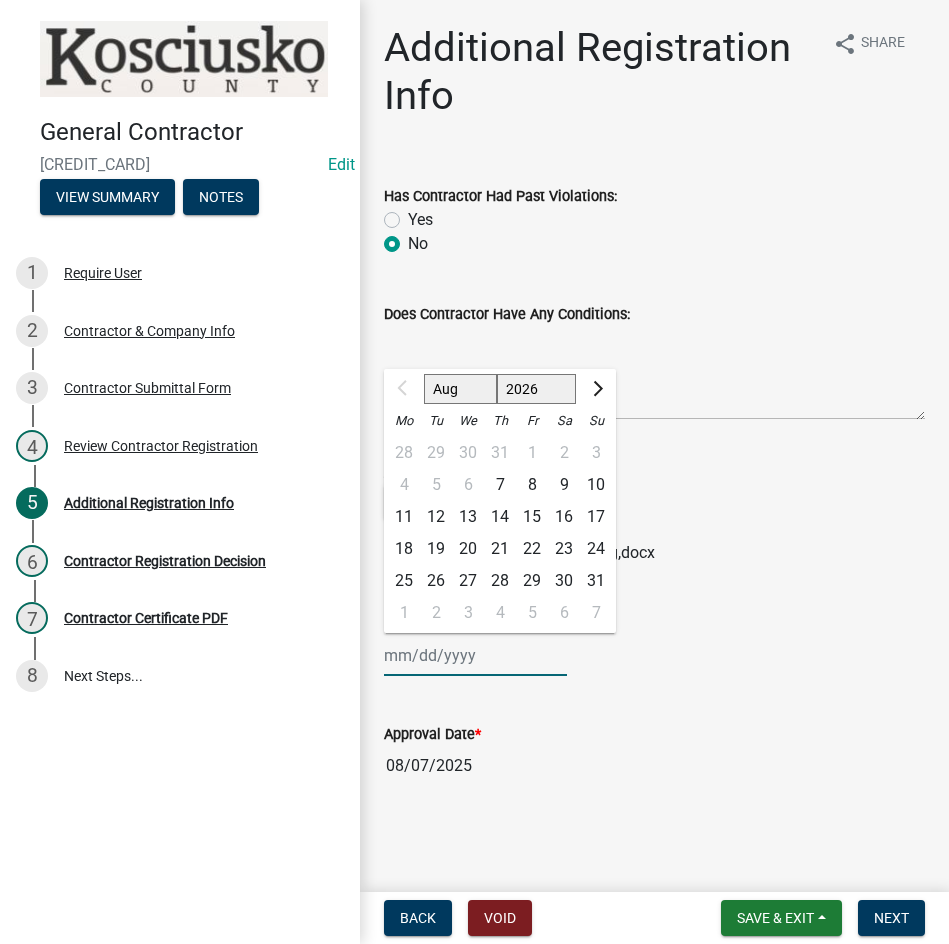 click on "2025 2026 2027 2028 2029 2030 2031 2032 2033 2034 2035 2036 2037 2038 2039 2040 2041 2042 2043 2044 2045 2046 2047 2048 2049 2050 2051 2052 2053 2054 2055 2056 2057 2058 2059 2060 2061 2062 2063 2064 2065 2066 2067 2068 2069 2070 2071 2072 2073 2074 2075 2076 2077 2078 2079 2080 2081 2082 2083 2084 2085 2086 2087 2088 2089 2090 2091 2092 2093 2094 2095 2096 2097 2098 2099 2100 2101 2102 2103 2104 2105 2106 2107 2108 2109 2110 2111 2112 2113 2114 2115 2116 2117 2118 2119 2120 2121 2122 2123 2124 2125 2126 2127 2128 2129 2130 2131 2132 2133 2134 2135 2136 2137 2138 2139 2140 2141 2142 2143 2144 2145 2146 2147 2148 2149 2150 2151 2152 2153 2154 2155 2156 2157 2158 2159 2160 2161 2162 2163 2164 2165 2166 2167 2168 2169 2170 2171 2172 2173 2174 2175 2176 2177 2178 2179 2180 2181 2182 2183 2184 2185 2186 2187 2188 2189 2190 2191 2192 2193 2194 2195 2196 2197 2198 2199 2200 2201 2202 2203 2204 2205 2206 2207 2208 2209 2210 2211 2212 2213 2214 2215 2216 2217 2218 2219 2220 2221 2222 2223 2224 2225 2226 2227 2228 2229" 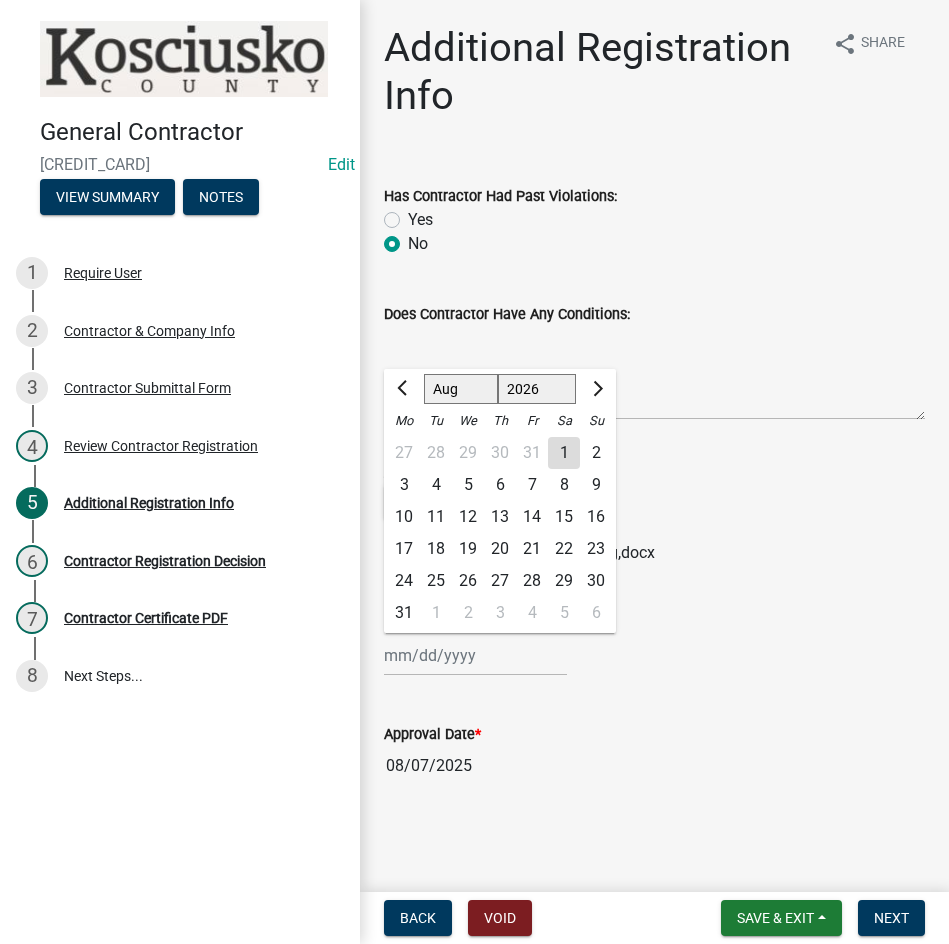 click on "7" 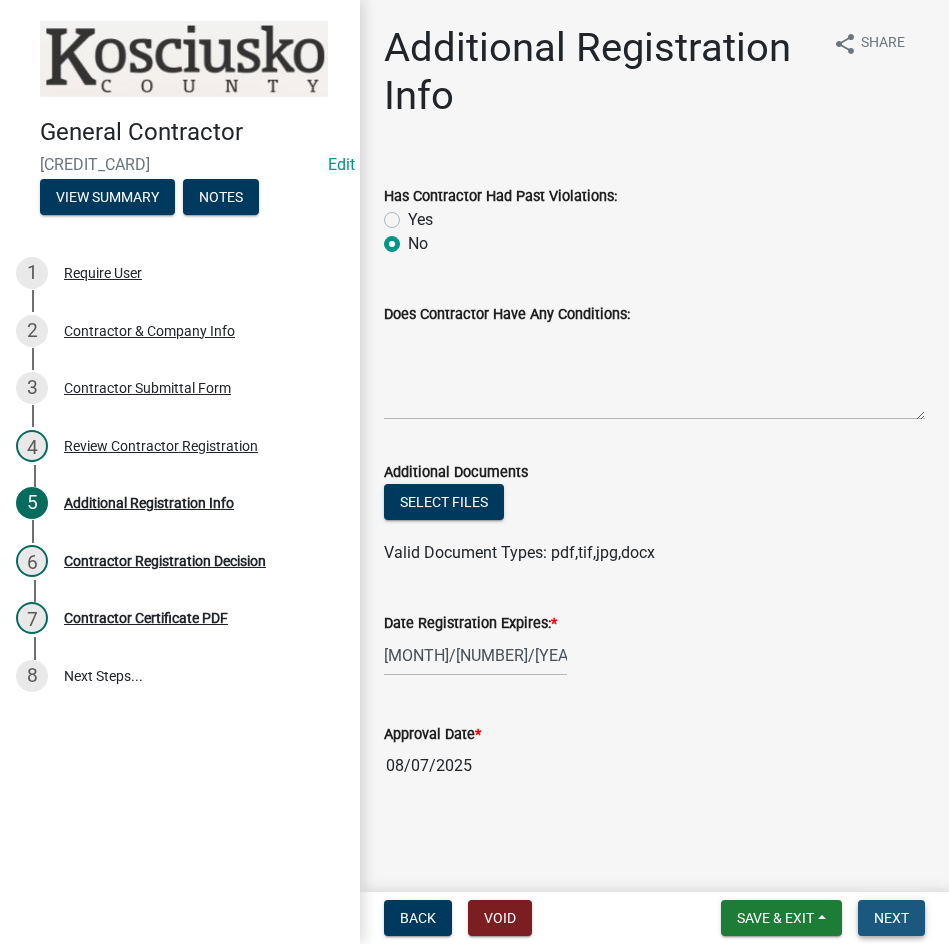 click on "Next" at bounding box center (891, 918) 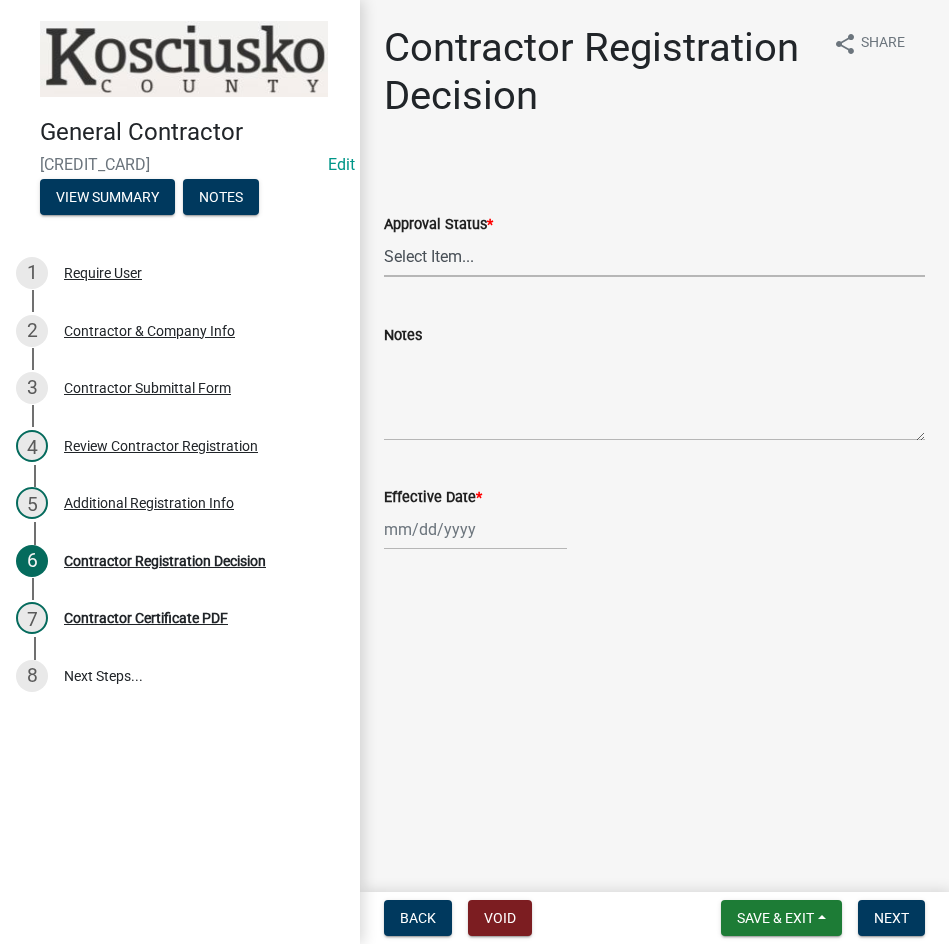 click on "Select Item...   Approved   Denied" at bounding box center [654, 256] 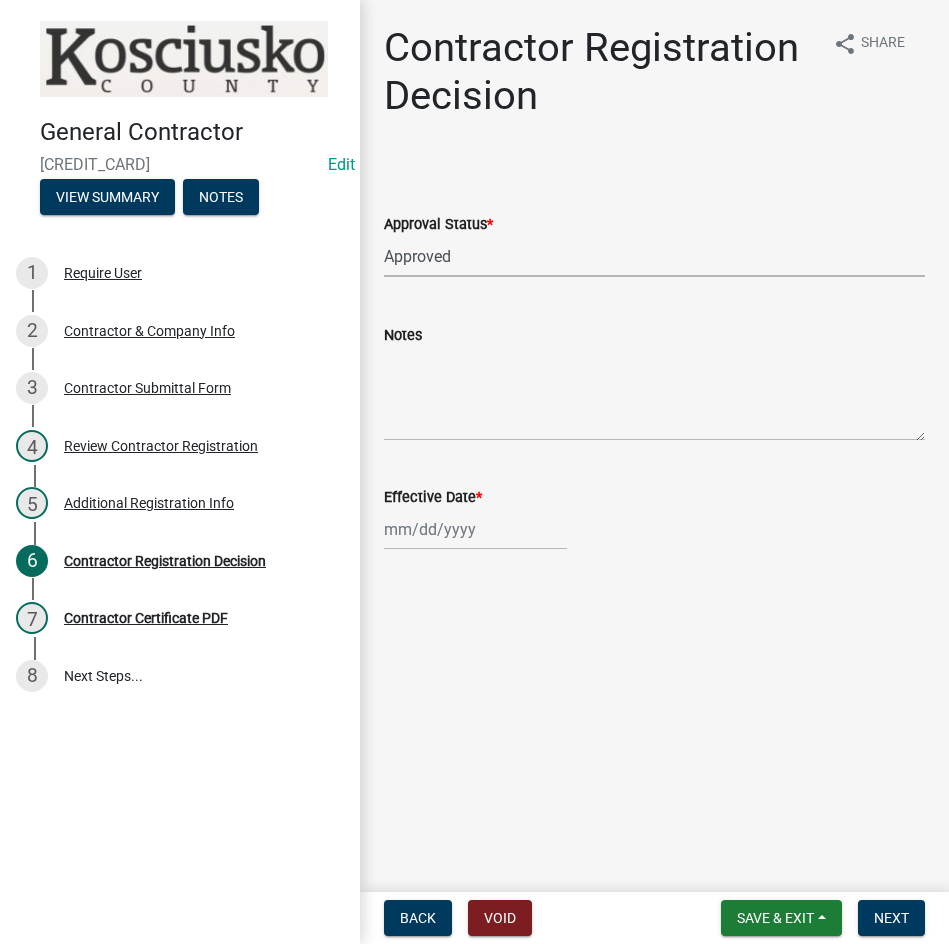 click on "Select Item...   Approved   Denied" at bounding box center (654, 256) 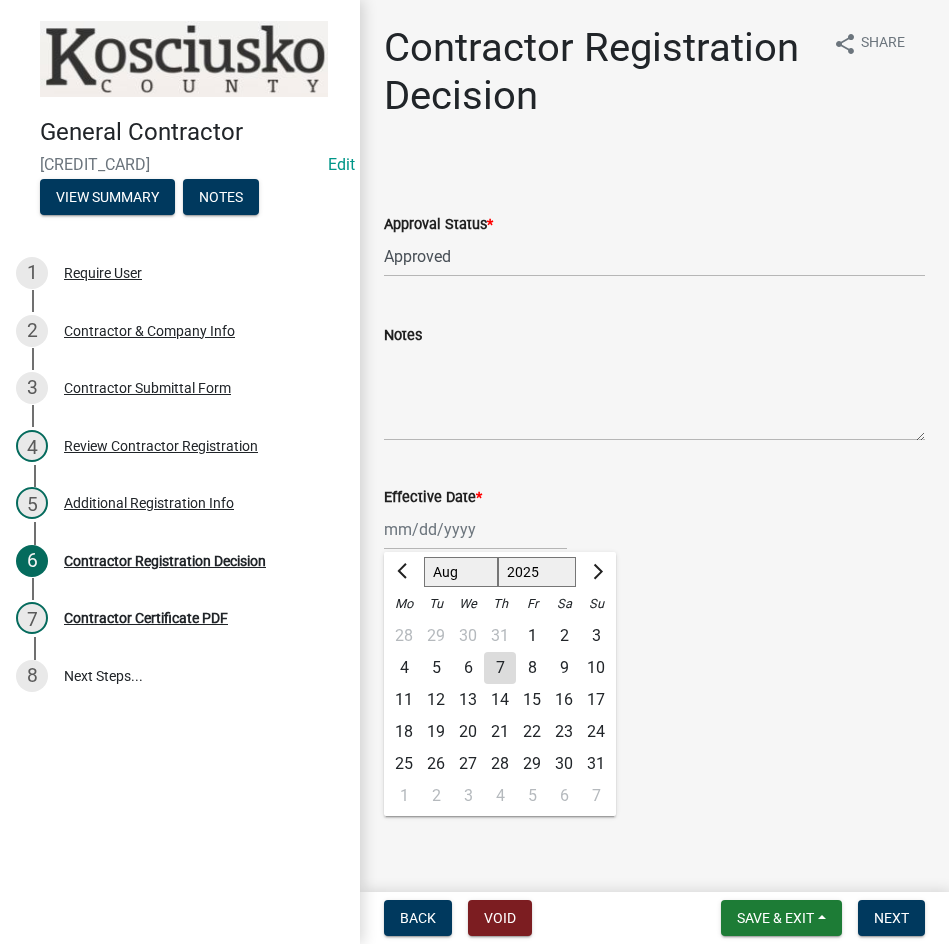 click on "Jan Feb Mar Apr May Jun Jul Aug Sep Oct Nov Dec 1525 1526 1527 1528 1529 1530 1531 1532 1533 1534 1535 1536 1537 1538 1539 1540 1541 1542 1543 1544 1545 1546 1547 1548 1549 1550 1551 1552 1553 1554 1555 1556 1557 1558 1559 1560 1561 1562 1563 1564 1565 1566 1567 1568 1569 1570 1571 1572 1573 1574 1575 1576 1577 1578 1579 1580 1581 1582 1583 1584 1585 1586 1587 1588 1589 1590 1591 1592 1593 1594 1595 1596 1597 1598 1599 1600 1601 1602 1603 1604 1605 1606 1607 1608 1609 1610 1611 1612 1613 1614 1615 1616 1617 1618 1619 1620 1621 1622 1623 1624 1625 1626 1627 1628 1629 1630 1631 1632 1633 1634 1635 1636 1637 1638 1639 1640 1641 1642 1643 1644 1645 1646 1647 1648 1649 1650 1651 1652 1653 1654 1655 1656 1657 1658 1659 1660 1661 1662 1663 1664 1665 1666 1667 1668 1669 1670 1671 1672 1673 1674 1675 1676 1677 1678 1679 1680 1681 1682 1683 1684 1685 1686 1687 1688 1689 1690 1691 1692 1693 1694 1695 1696 1697 1698 1699 1700 1701 1702 1703 1704 1705 1706 1707 1708 1709 1710 1711 1712 1713 1714 1715 1716 1717 1718 1719 1" 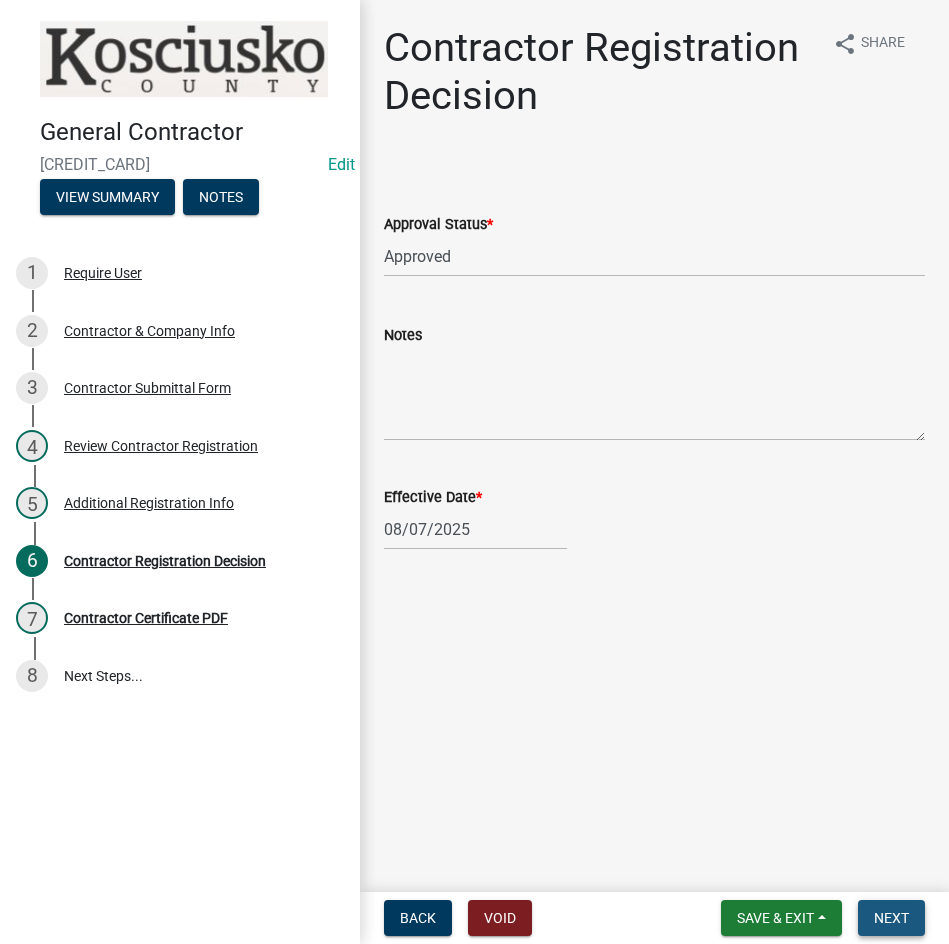 click on "Next" at bounding box center (891, 918) 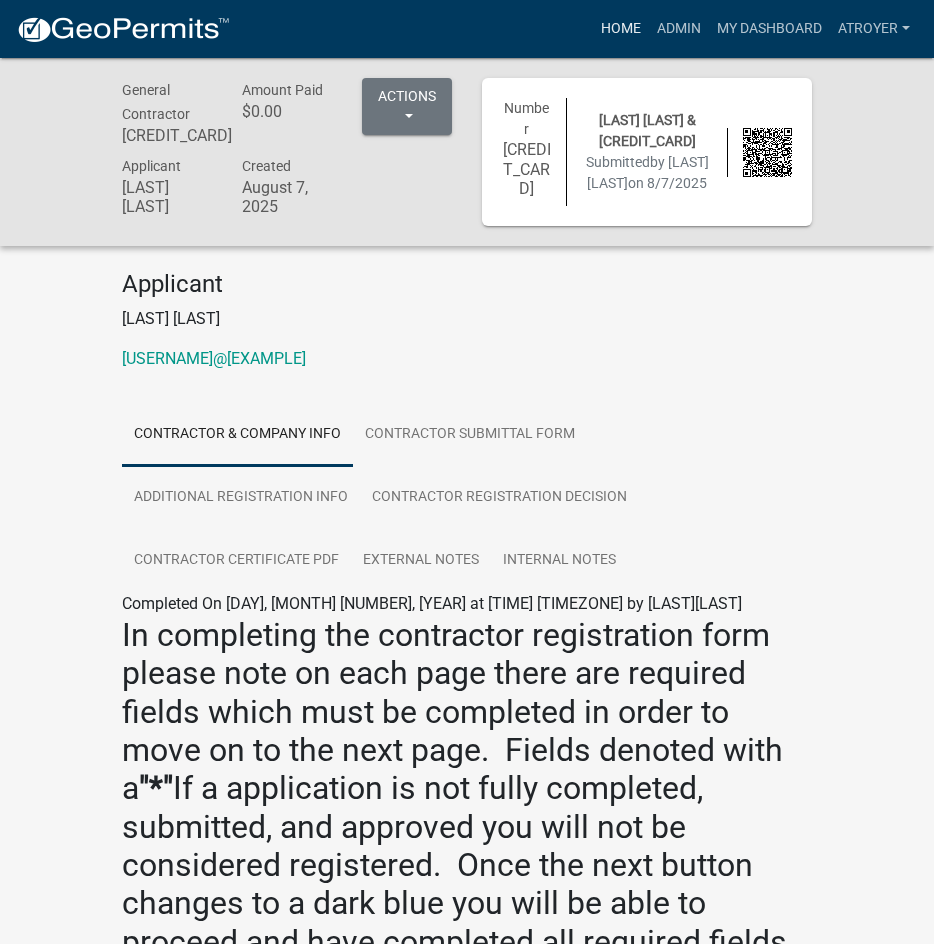 click on "Home" at bounding box center [621, 29] 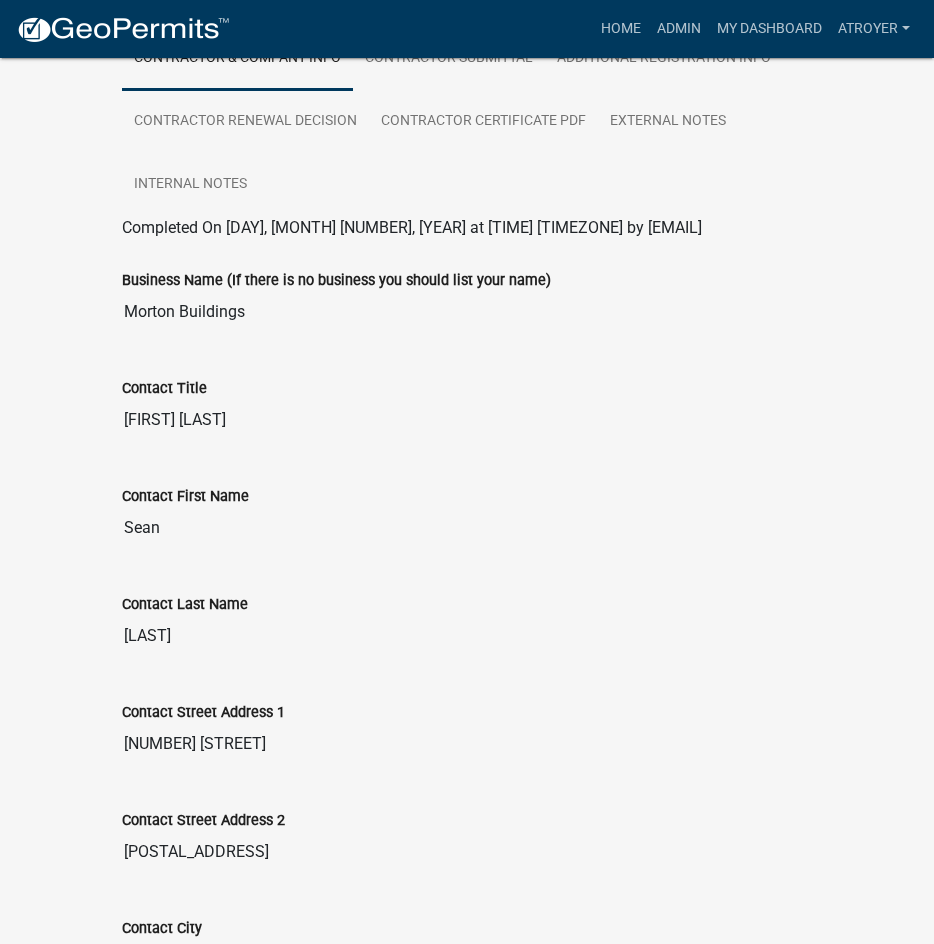 scroll, scrollTop: 500, scrollLeft: 0, axis: vertical 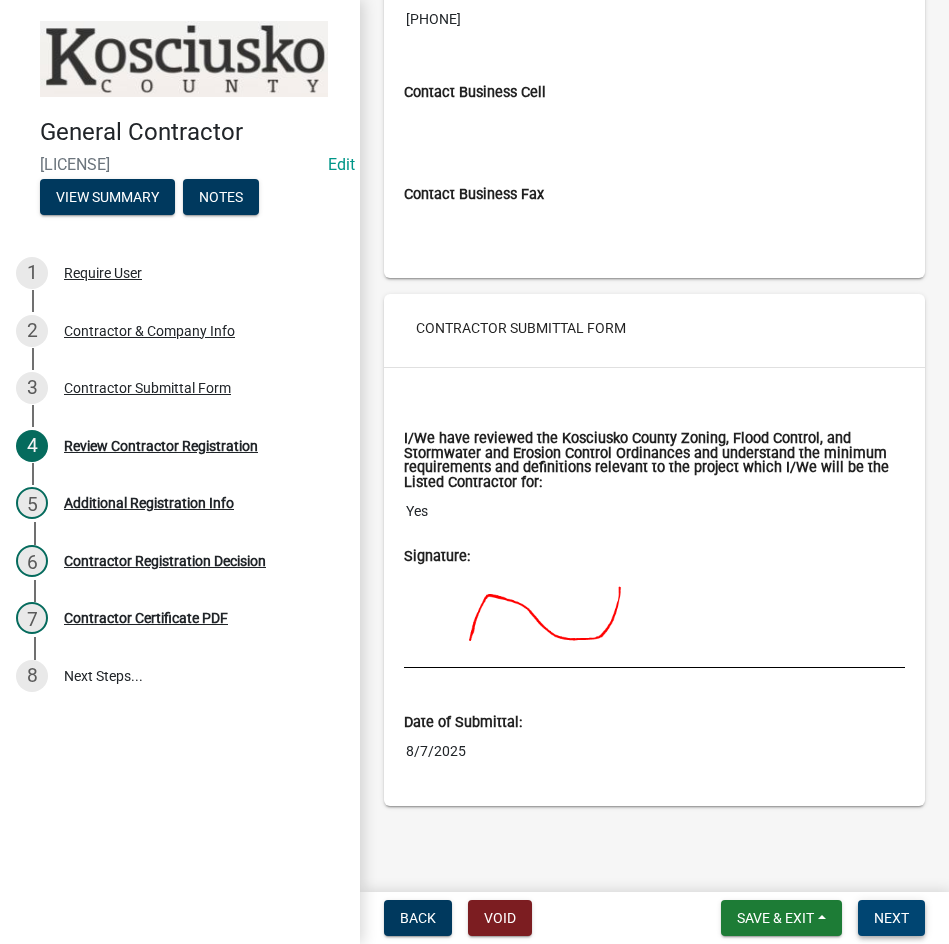 click on "Next" at bounding box center (891, 918) 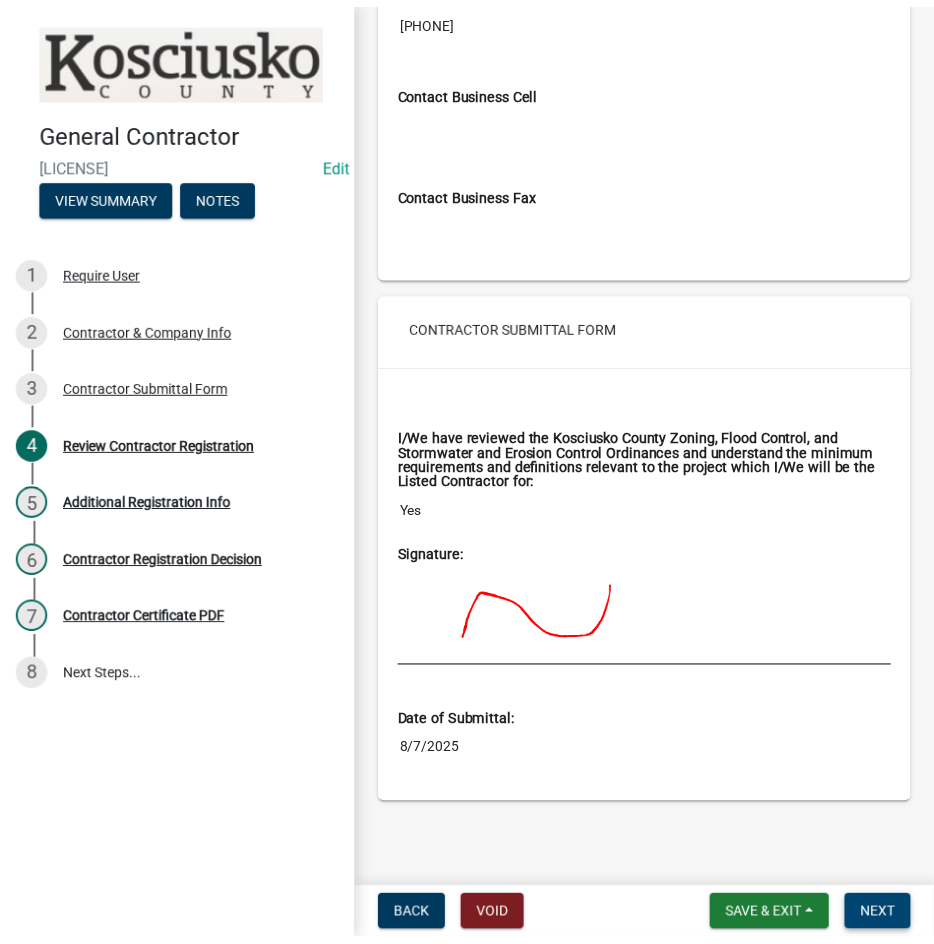 scroll, scrollTop: 0, scrollLeft: 0, axis: both 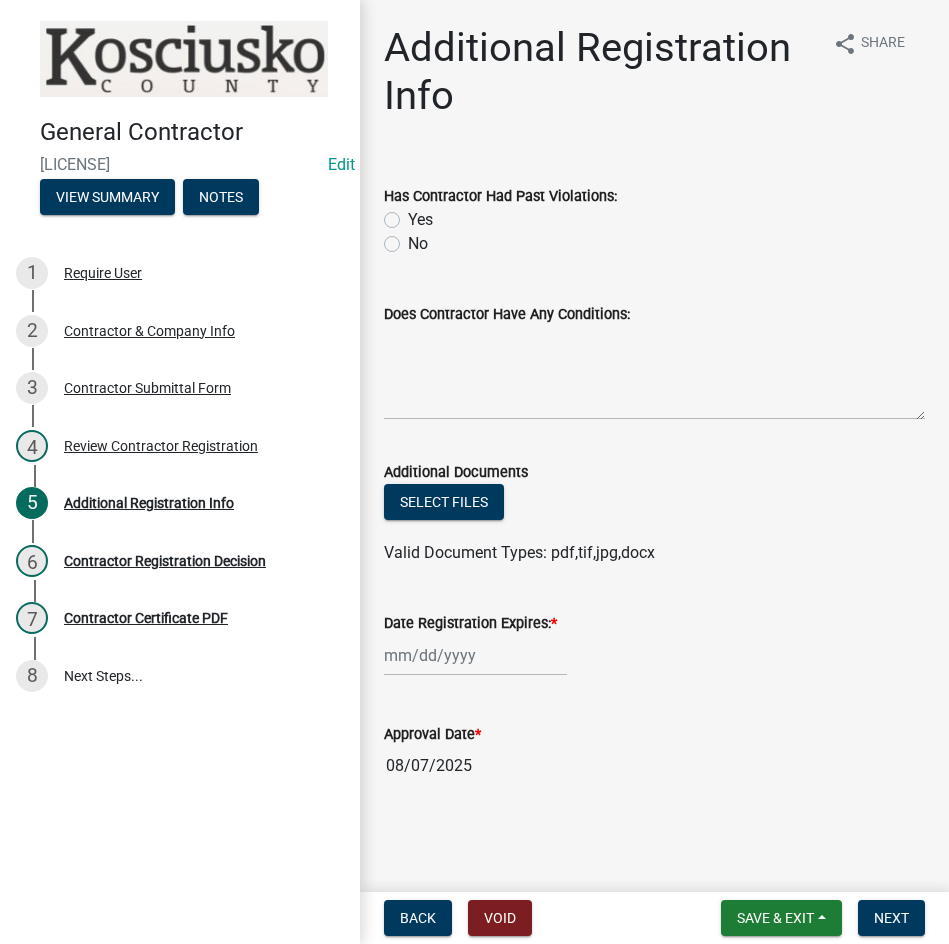 click on "No" 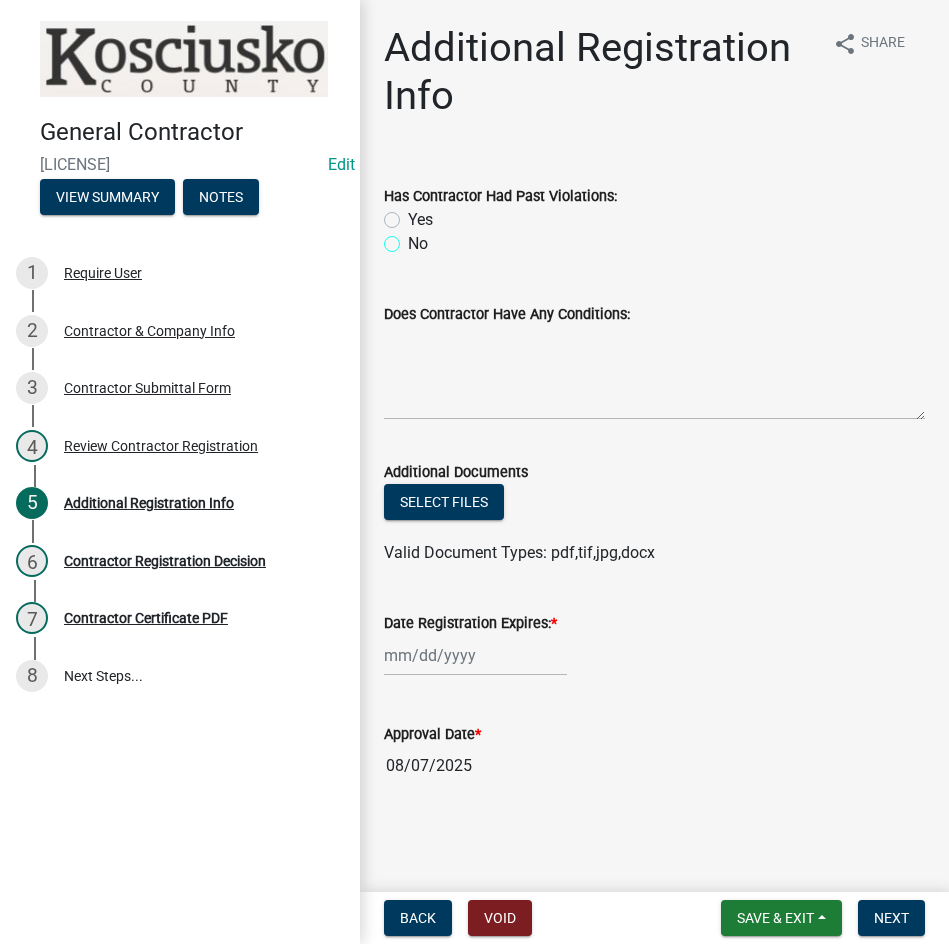 click on "No" at bounding box center [414, 238] 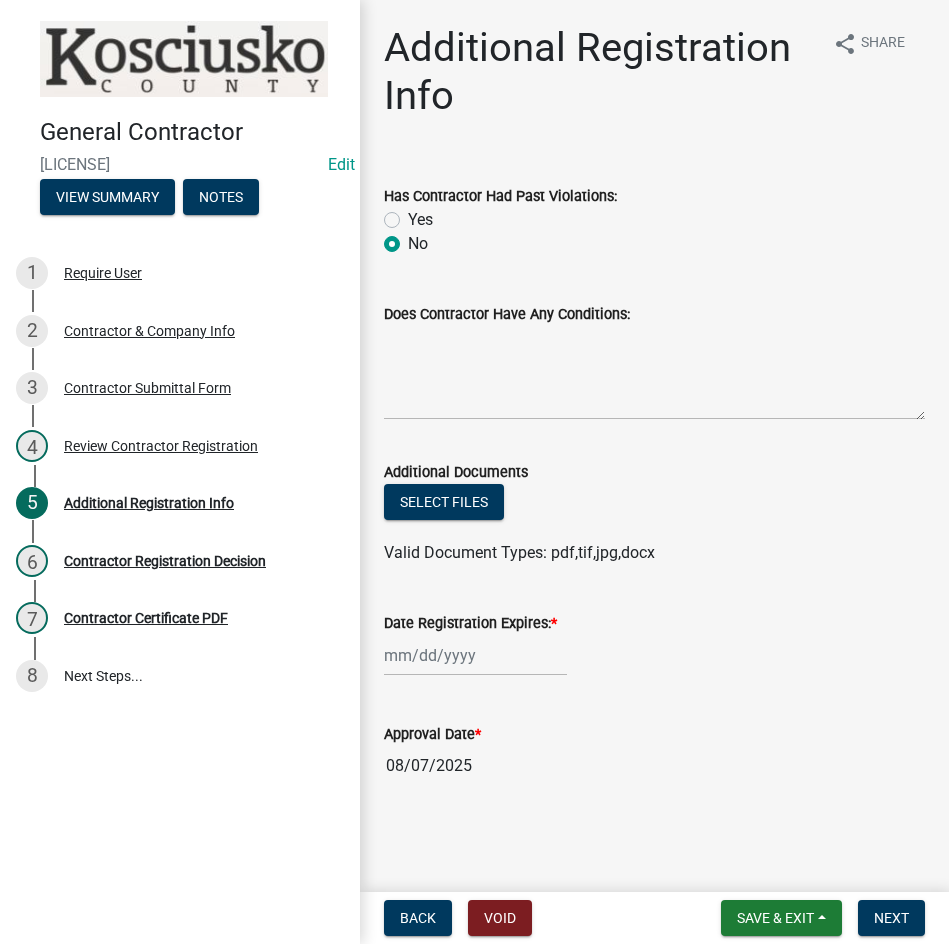 radio on "true" 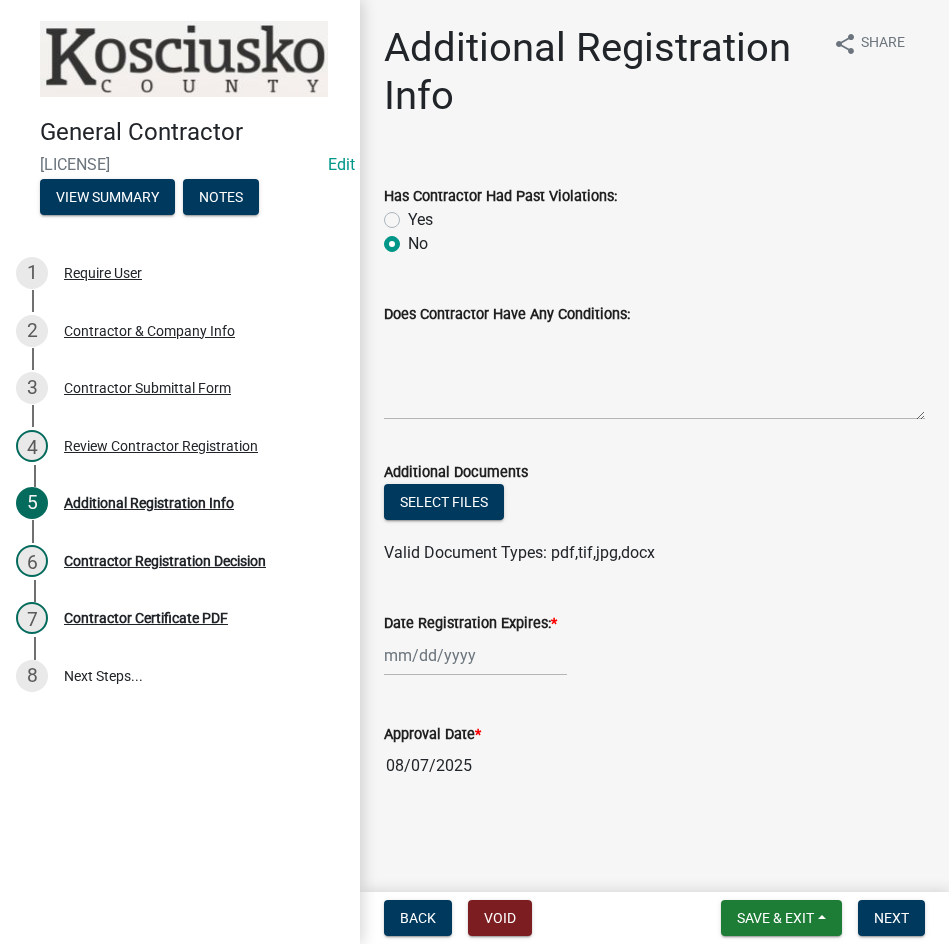 click 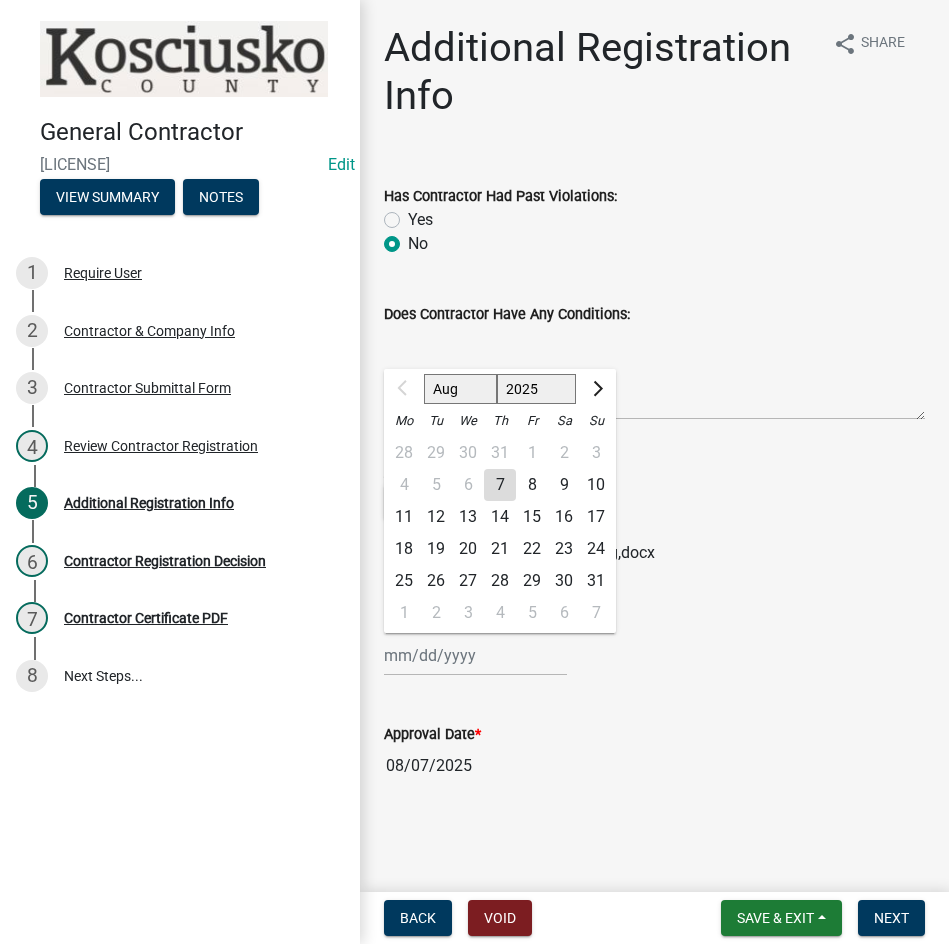 click on "2025 2026 2027 2028 2029 2030 2031 2032 2033 2034 2035 2036 2037 2038 2039 2040 2041 2042 2043 2044 2045 2046 2047 2048 2049 2050 2051 2052 2053 2054 2055 2056 2057 2058 2059 2060 2061 2062 2063 2064 2065 2066 2067 2068 2069 2070 2071 2072 2073 2074 2075 2076 2077 2078 2079 2080 2081 2082 2083 2084 2085 2086 2087 2088 2089 2090 2091 2092 2093 2094 2095 2096 2097 2098 2099 2100 2101 2102 2103 2104 2105 2106 2107 2108 2109 2110 2111 2112 2113 2114 2115 2116 2117 2118 2119 2120 2121 2122 2123 2124 2125 2126 2127 2128 2129 2130 2131 2132 2133 2134 2135 2136 2137 2138 2139 2140 2141 2142 2143 2144 2145 2146 2147 2148 2149 2150 2151 2152 2153 2154 2155 2156 2157 2158 2159 2160 2161 2162 2163 2164 2165 2166 2167 2168 2169 2170 2171 2172 2173 2174 2175 2176 2177 2178 2179 2180 2181 2182 2183 2184 2185 2186 2187 2188 2189 2190 2191 2192 2193 2194 2195 2196 2197 2198 2199 2200 2201 2202 2203 2204 2205 2206 2207 2208 2209 2210 2211 2212 2213 2214 2215 2216 2217 2218 2219 2220 2221 2222 2223 2224 2225 2226 2227 2228 2229" 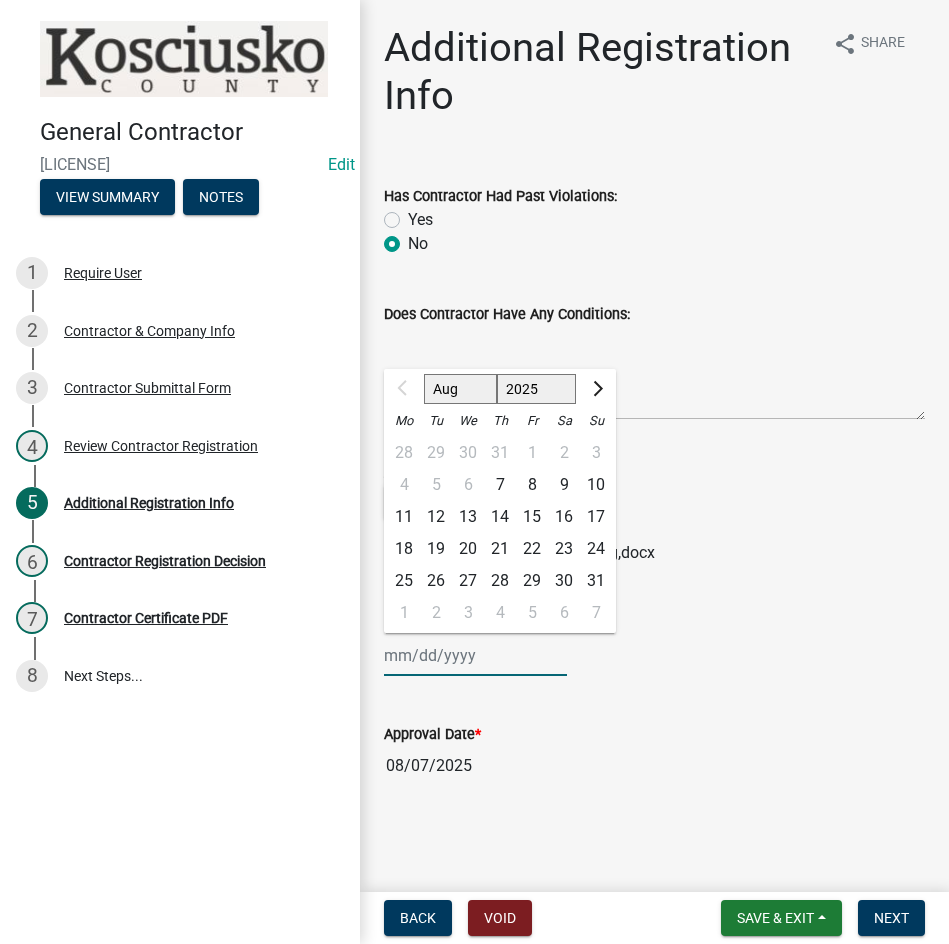 select on "2026" 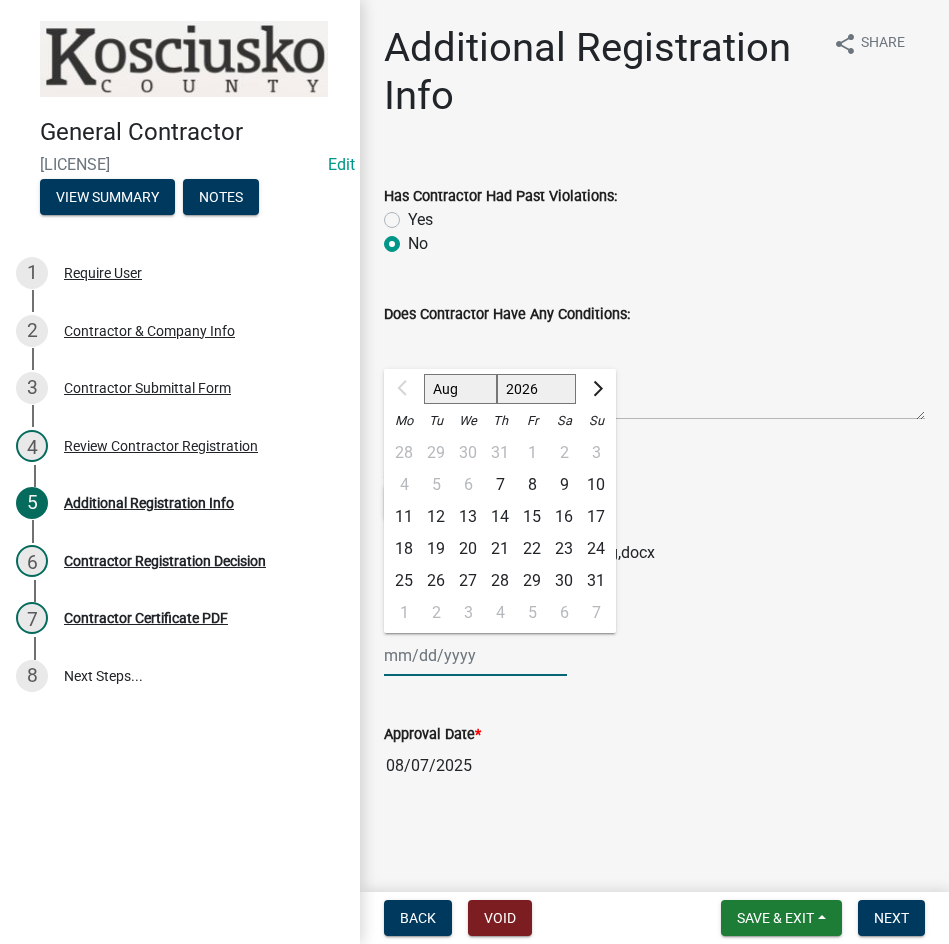 click on "2025 2026 2027 2028 2029 2030 2031 2032 2033 2034 2035 2036 2037 2038 2039 2040 2041 2042 2043 2044 2045 2046 2047 2048 2049 2050 2051 2052 2053 2054 2055 2056 2057 2058 2059 2060 2061 2062 2063 2064 2065 2066 2067 2068 2069 2070 2071 2072 2073 2074 2075 2076 2077 2078 2079 2080 2081 2082 2083 2084 2085 2086 2087 2088 2089 2090 2091 2092 2093 2094 2095 2096 2097 2098 2099 2100 2101 2102 2103 2104 2105 2106 2107 2108 2109 2110 2111 2112 2113 2114 2115 2116 2117 2118 2119 2120 2121 2122 2123 2124 2125 2126 2127 2128 2129 2130 2131 2132 2133 2134 2135 2136 2137 2138 2139 2140 2141 2142 2143 2144 2145 2146 2147 2148 2149 2150 2151 2152 2153 2154 2155 2156 2157 2158 2159 2160 2161 2162 2163 2164 2165 2166 2167 2168 2169 2170 2171 2172 2173 2174 2175 2176 2177 2178 2179 2180 2181 2182 2183 2184 2185 2186 2187 2188 2189 2190 2191 2192 2193 2194 2195 2196 2197 2198 2199 2200 2201 2202 2203 2204 2205 2206 2207 2208 2209 2210 2211 2212 2213 2214 2215 2216 2217 2218 2219 2220 2221 2222 2223 2224 2225 2226 2227 2228 2229" 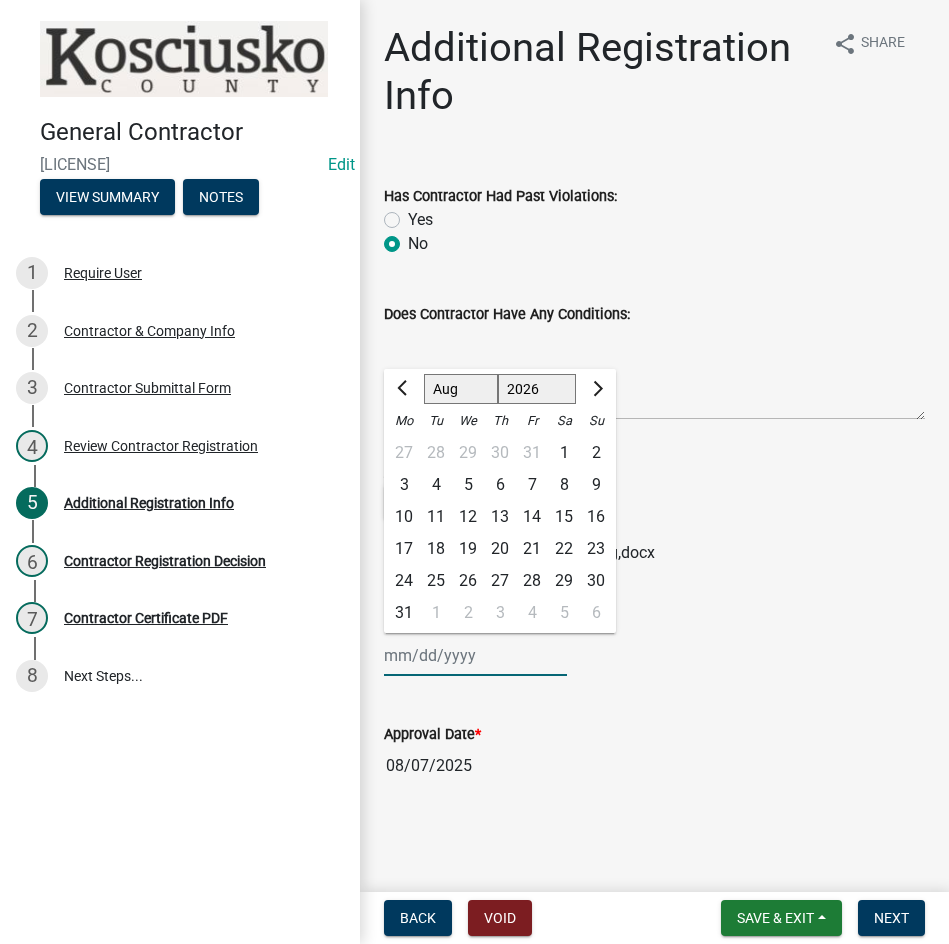 click on "7" 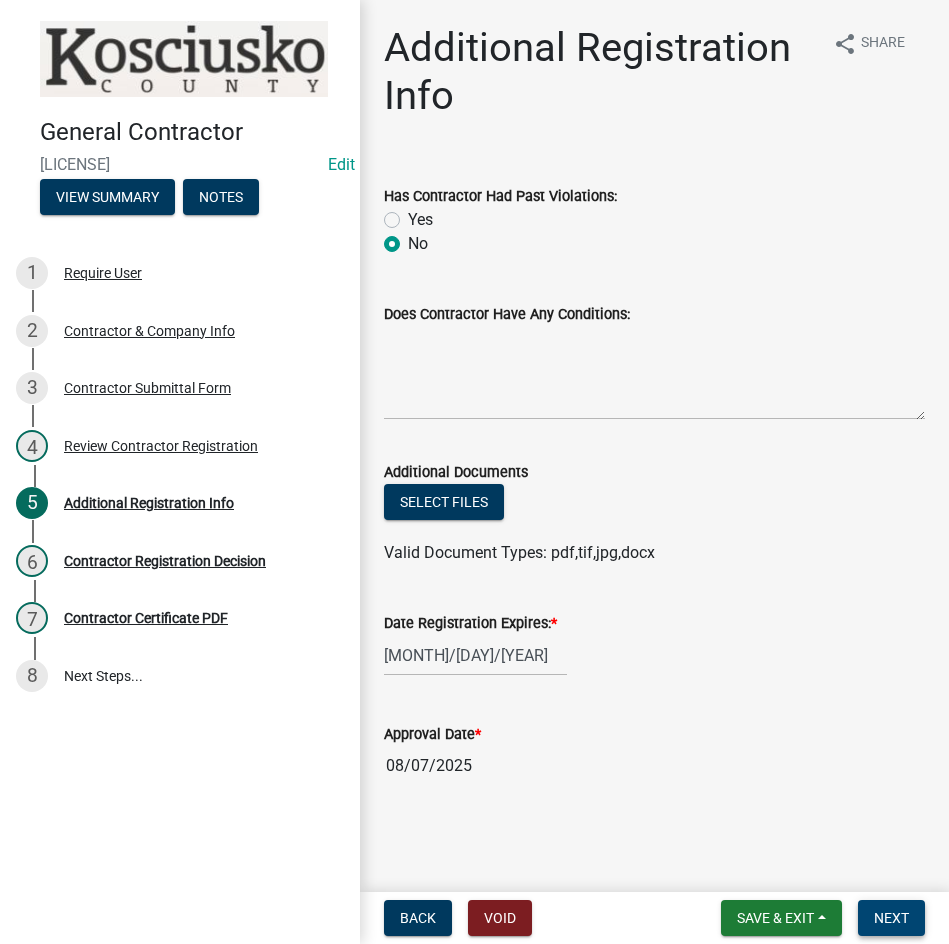 click on "Next" at bounding box center (891, 918) 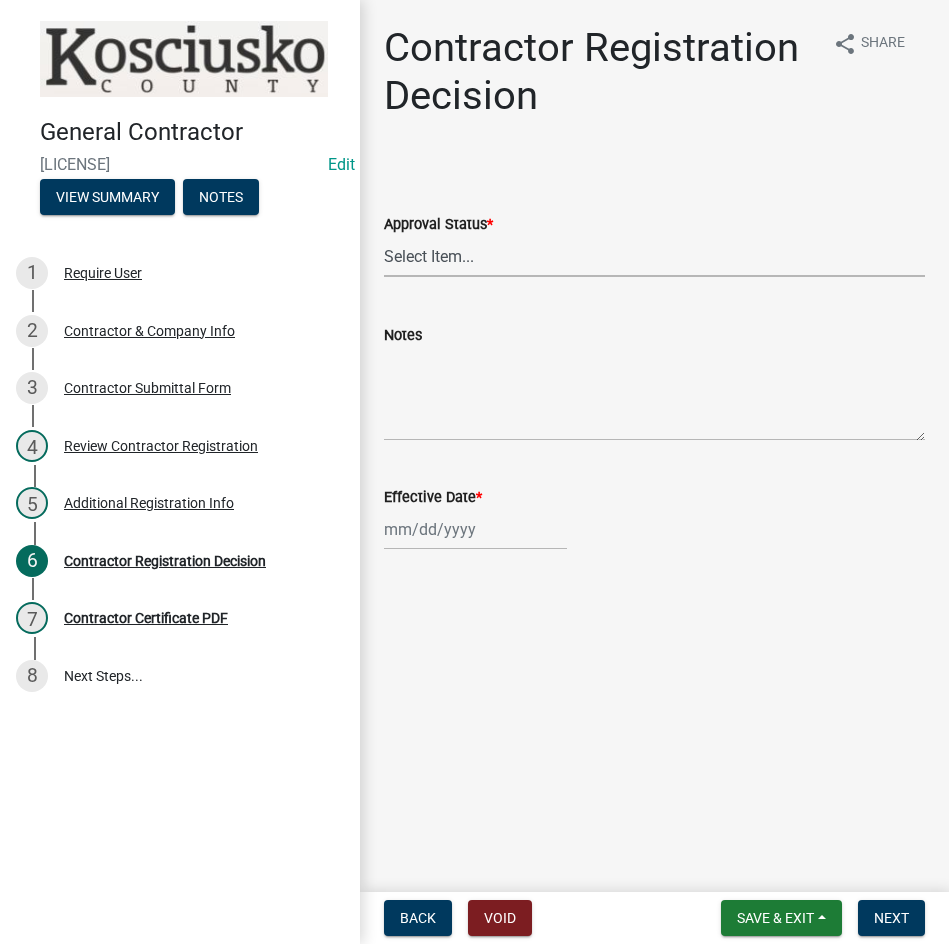click on "Select Item...   Approved   Denied" at bounding box center (654, 256) 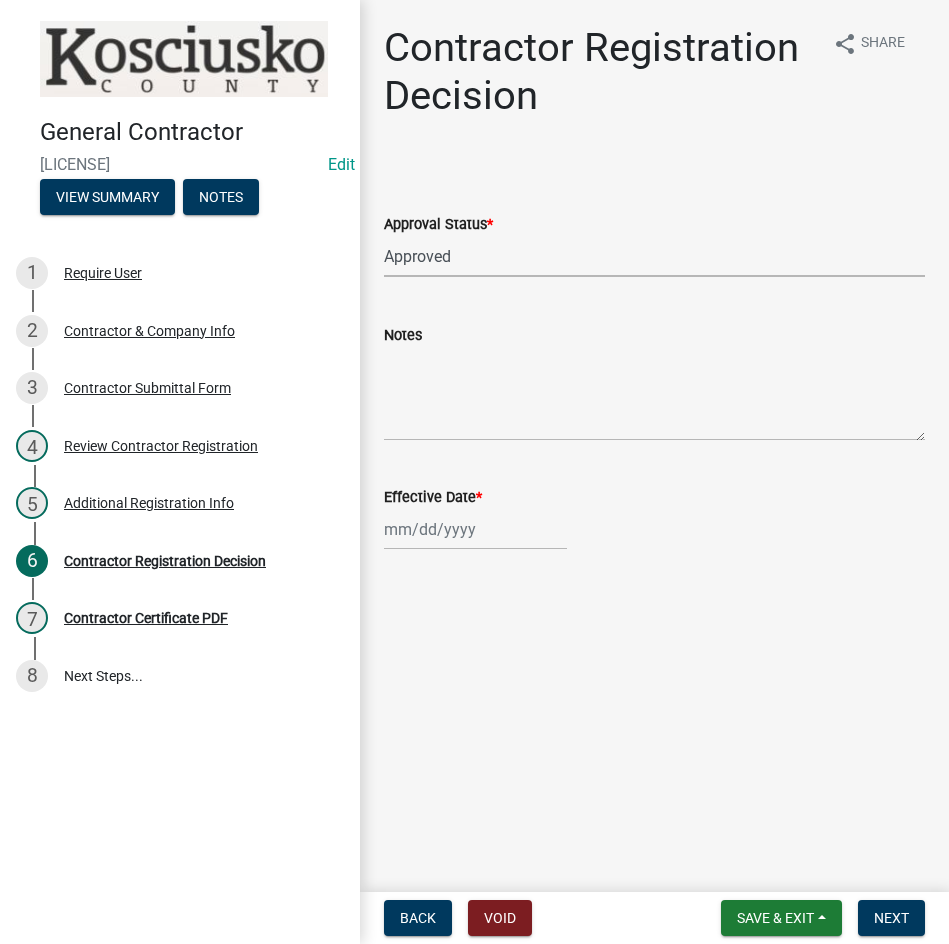 click on "Select Item...   Approved   Denied" at bounding box center (654, 256) 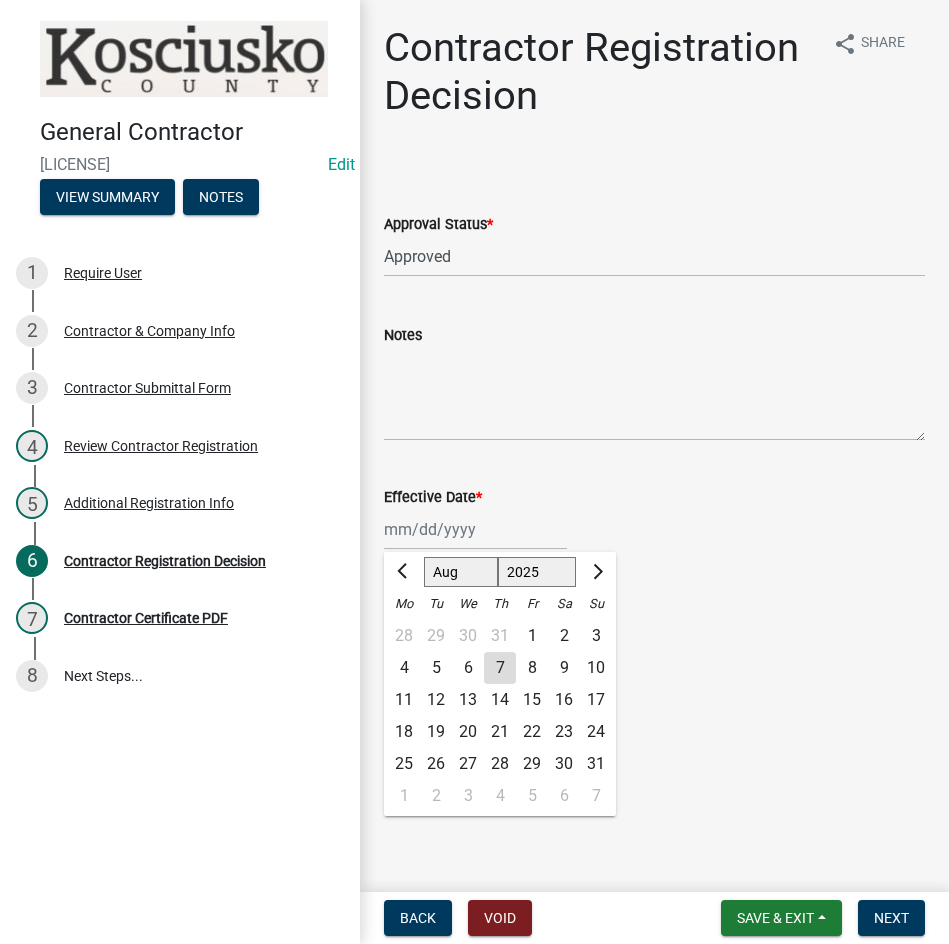 click on "Jan Feb Mar Apr May Jun Jul Aug Sep Oct Nov Dec 1525 1526 1527 1528 1529 1530 1531 1532 1533 1534 1535 1536 1537 1538 1539 1540 1541 1542 1543 1544 1545 1546 1547 1548 1549 1550 1551 1552 1553 1554 1555 1556 1557 1558 1559 1560 1561 1562 1563 1564 1565 1566 1567 1568 1569 1570 1571 1572 1573 1574 1575 1576 1577 1578 1579 1580 1581 1582 1583 1584 1585 1586 1587 1588 1589 1590 1591 1592 1593 1594 1595 1596 1597 1598 1599 1600 1601 1602 1603 1604 1605 1606 1607 1608 1609 1610 1611 1612 1613 1614 1615 1616 1617 1618 1619 1620 1621 1622 1623 1624 1625 1626 1627 1628 1629 1630 1631 1632 1633 1634 1635 1636 1637 1638 1639 1640 1641 1642 1643 1644 1645 1646 1647 1648 1649 1650 1651 1652 1653 1654 1655 1656 1657 1658 1659 1660 1661 1662 1663 1664 1665 1666 1667 1668 1669 1670 1671 1672 1673 1674 1675 1676 1677 1678 1679 1680 1681 1682 1683 1684 1685 1686 1687 1688 1689 1690 1691 1692 1693 1694 1695 1696 1697 1698 1699 1700 1701 1702 1703 1704 1705 1706 1707 1708 1709 1710 1711 1712 1713 1714 1715 1716 1717 1718 1719 1" 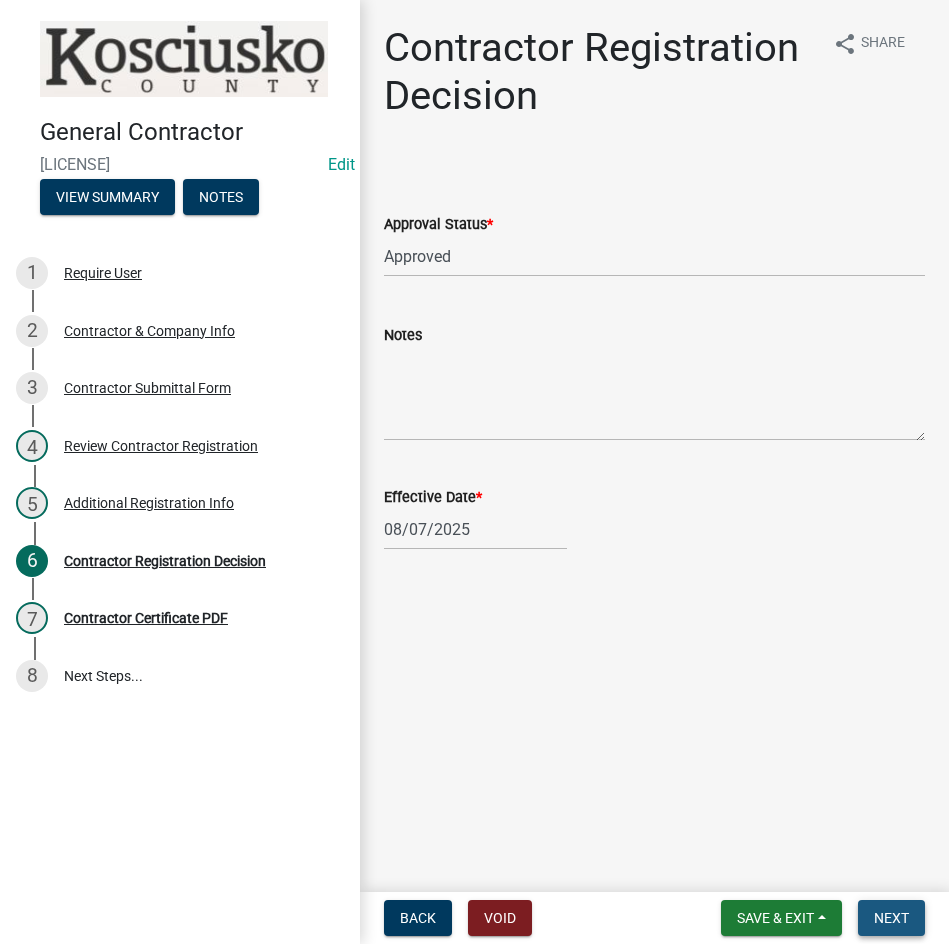 click on "Next" at bounding box center (891, 918) 